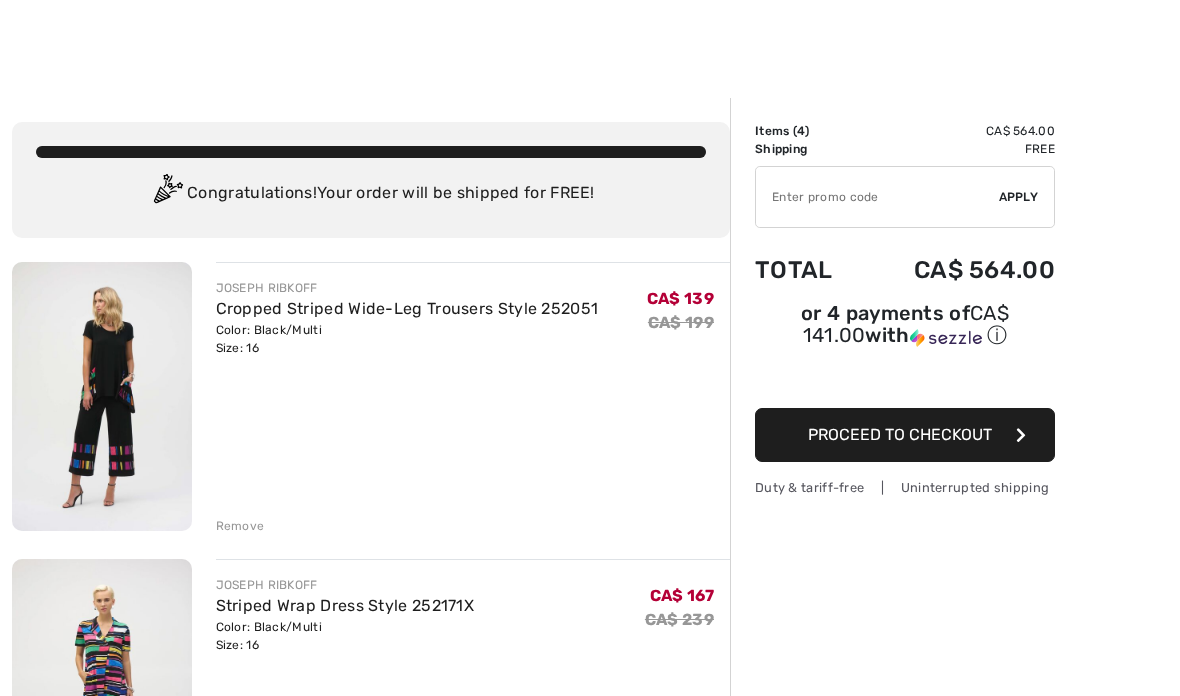 scroll, scrollTop: 95, scrollLeft: 0, axis: vertical 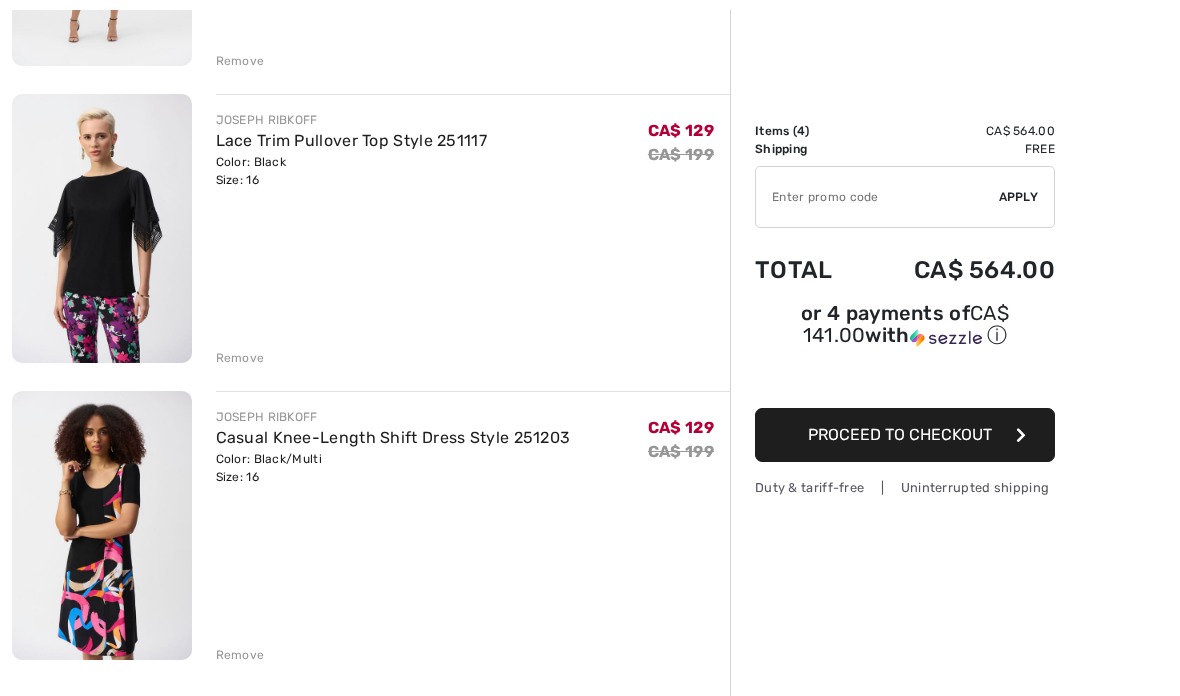 click at bounding box center (102, 525) 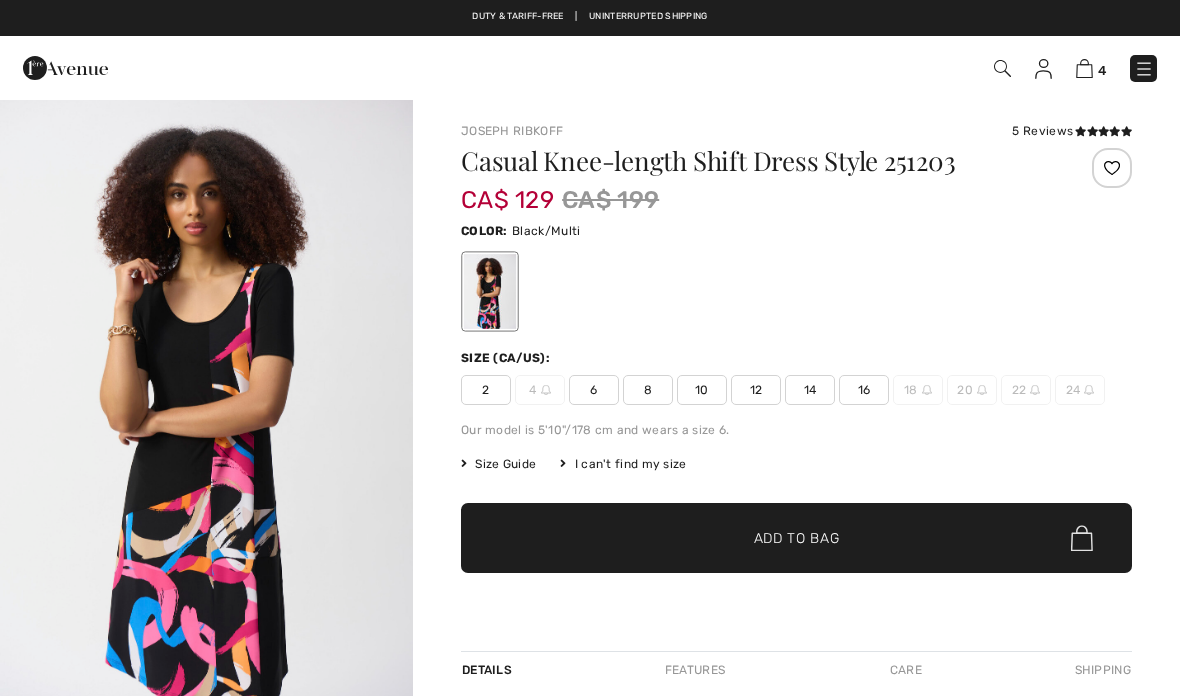 scroll, scrollTop: 0, scrollLeft: 0, axis: both 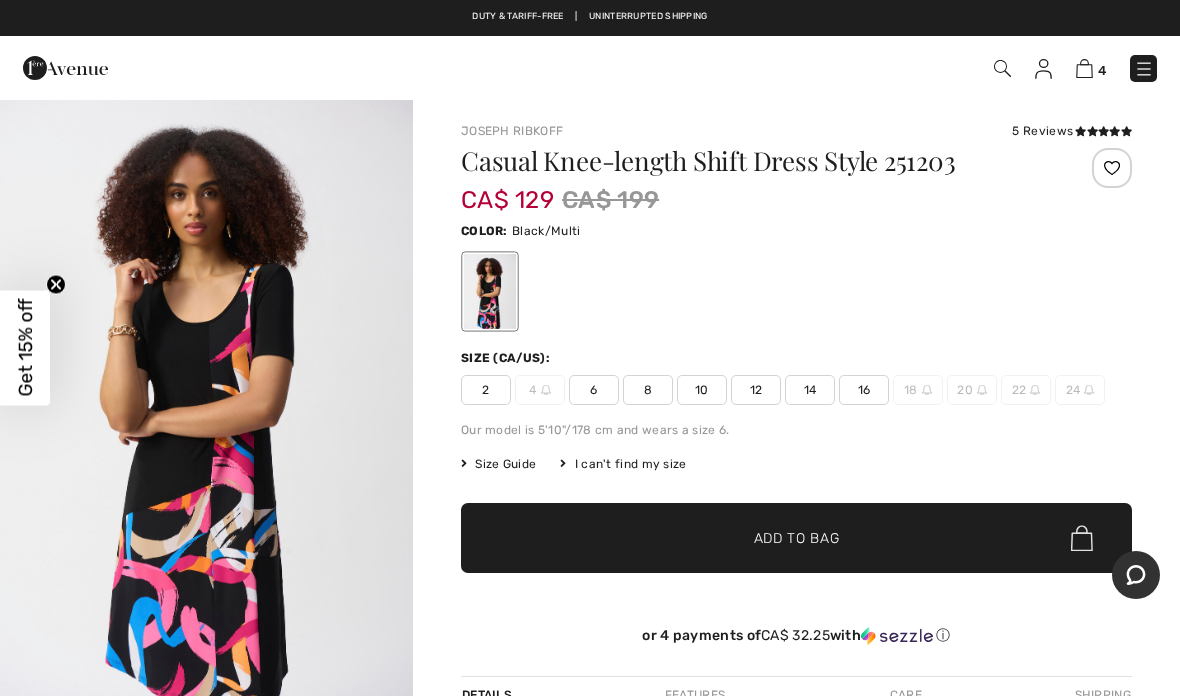 click on "16" at bounding box center [864, 390] 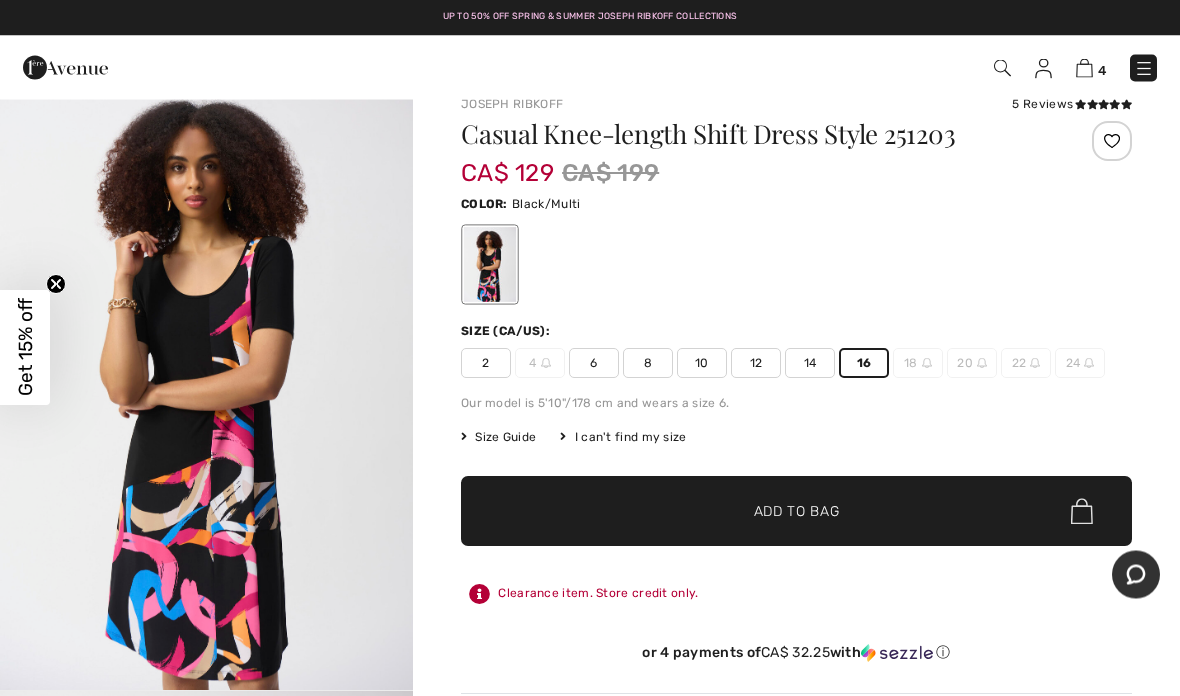 scroll, scrollTop: 27, scrollLeft: 0, axis: vertical 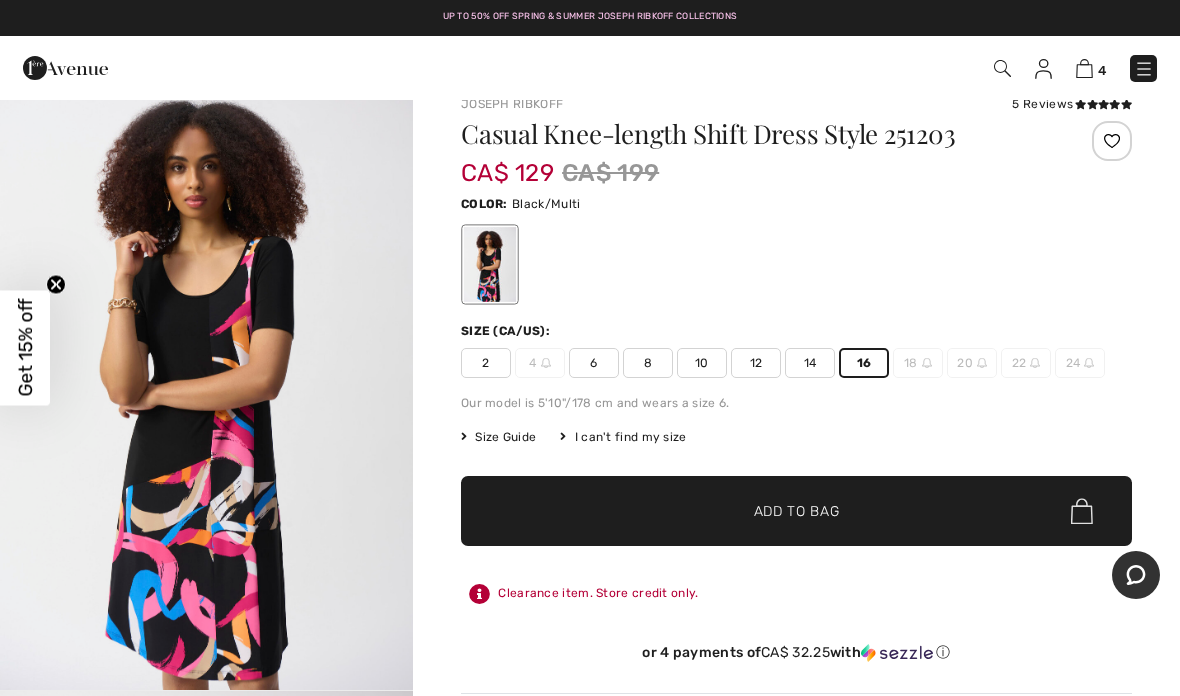 click on "Add to Bag" at bounding box center [797, 511] 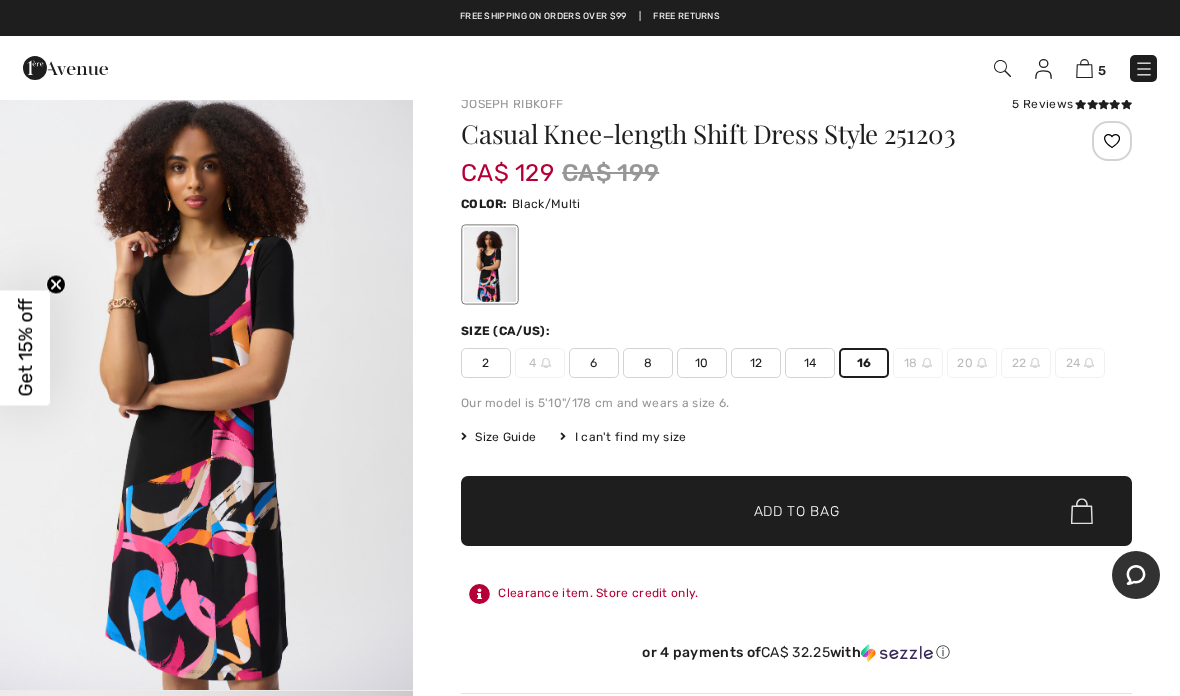 click at bounding box center [1084, 68] 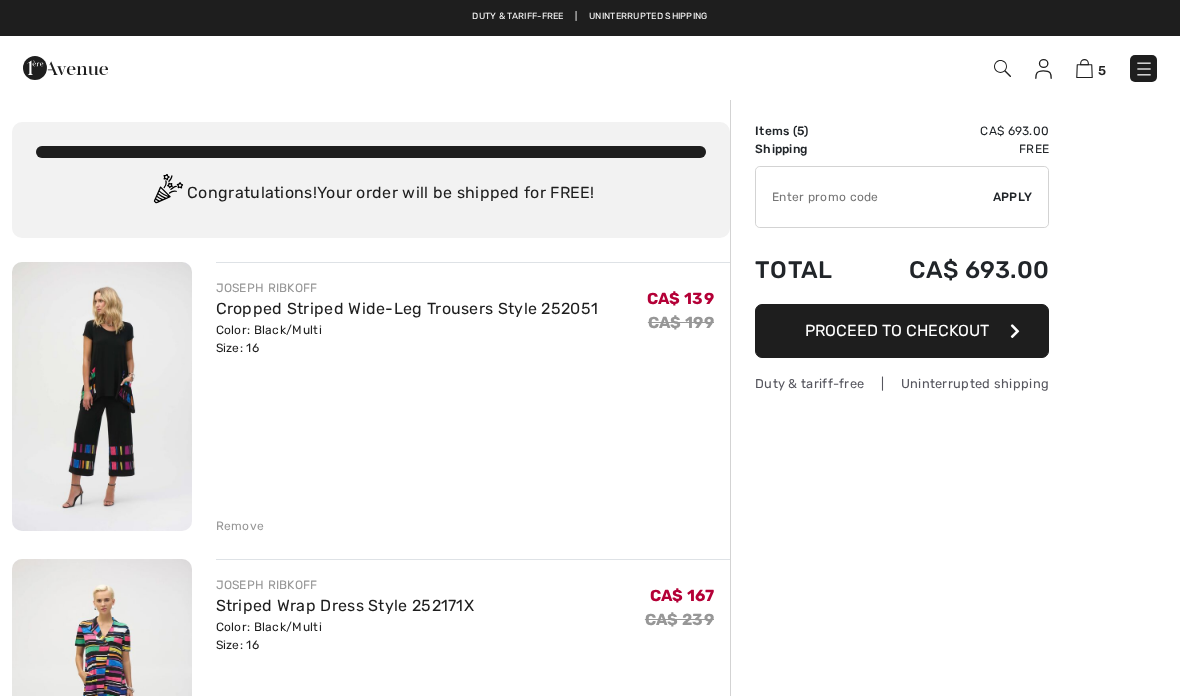 scroll, scrollTop: 0, scrollLeft: 0, axis: both 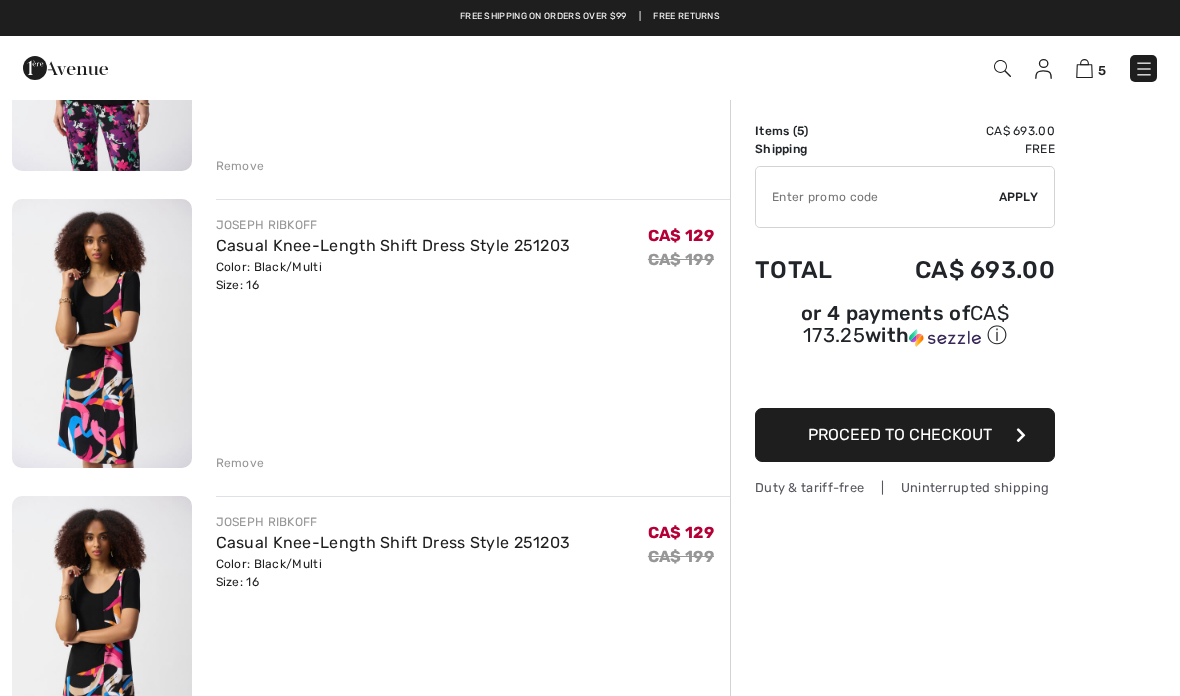 click on "Remove" at bounding box center (473, 461) 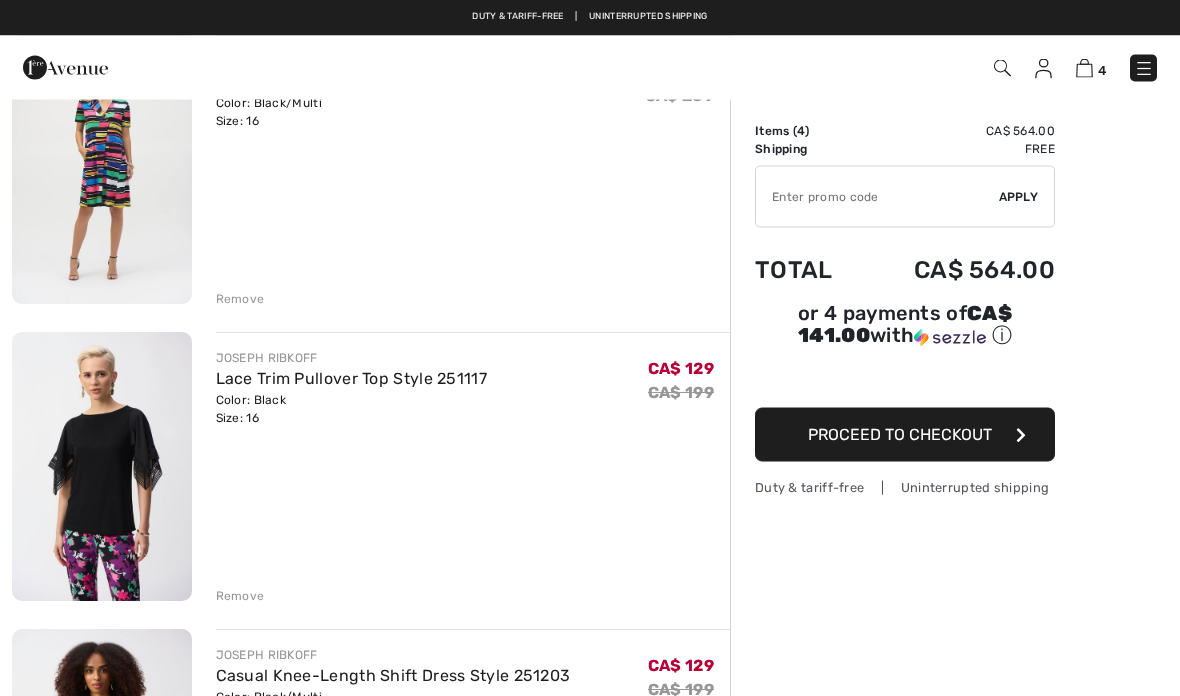 scroll, scrollTop: 518, scrollLeft: 0, axis: vertical 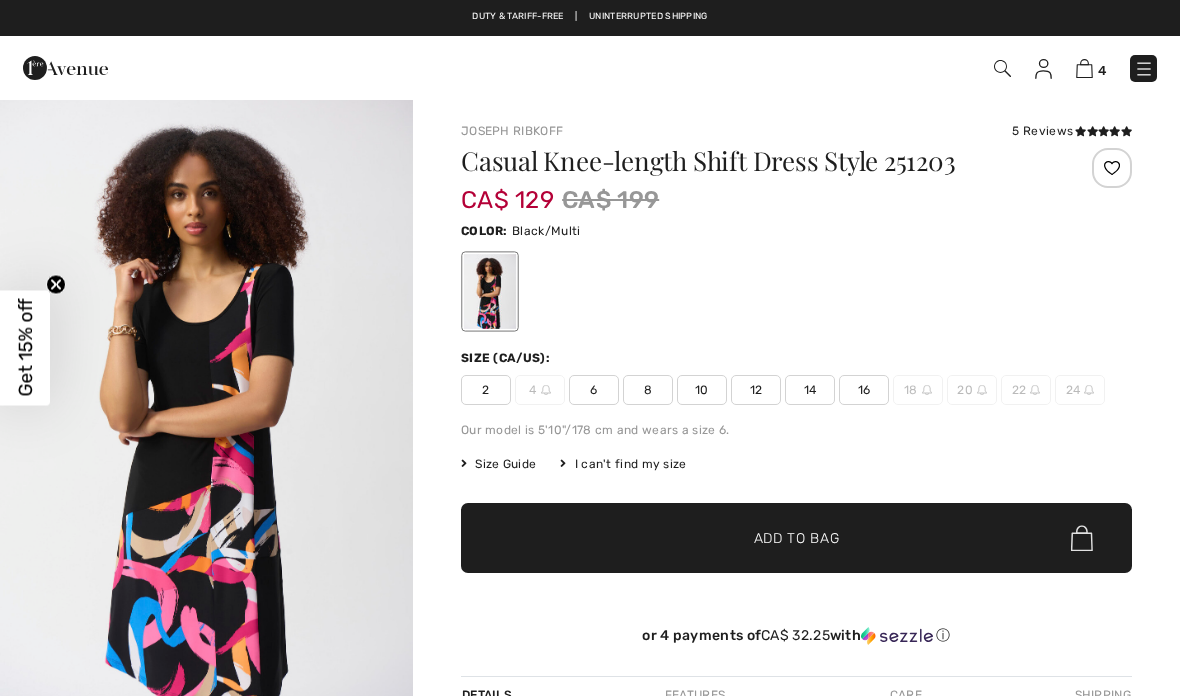 click on "Joseph Ribkoff
5 Reviews
5 Reviews
Casual Knee-length Shift Dress  Style 251203
CA$ 129 CA$ 199
Color:
Black/Multi
Size (CA/US):
2 4 6 8 10 12 14 16 18 20 22 24
Our model is 5'10"/178 cm and wears a size 6.
Size Guide
I can't find my size
Select Size
CAN 2
CAN 4 - Sold Out
CAN 6
CAN 8
CAN 10
CAN 12
CAN 14
CAN 16
CAN 18 - Sold Out
CAN 20 - Sold Out
CAN 22 - Sold Out
CAN 24 - Sold Out" at bounding box center (796, 645) 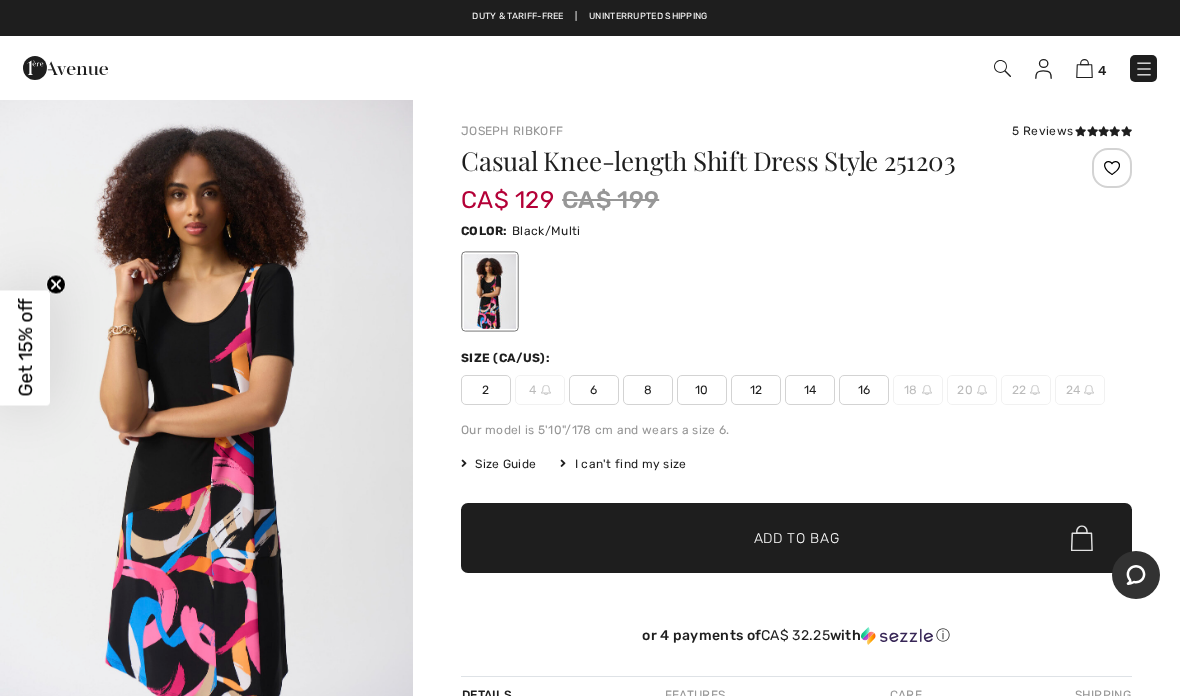 scroll, scrollTop: 107, scrollLeft: 0, axis: vertical 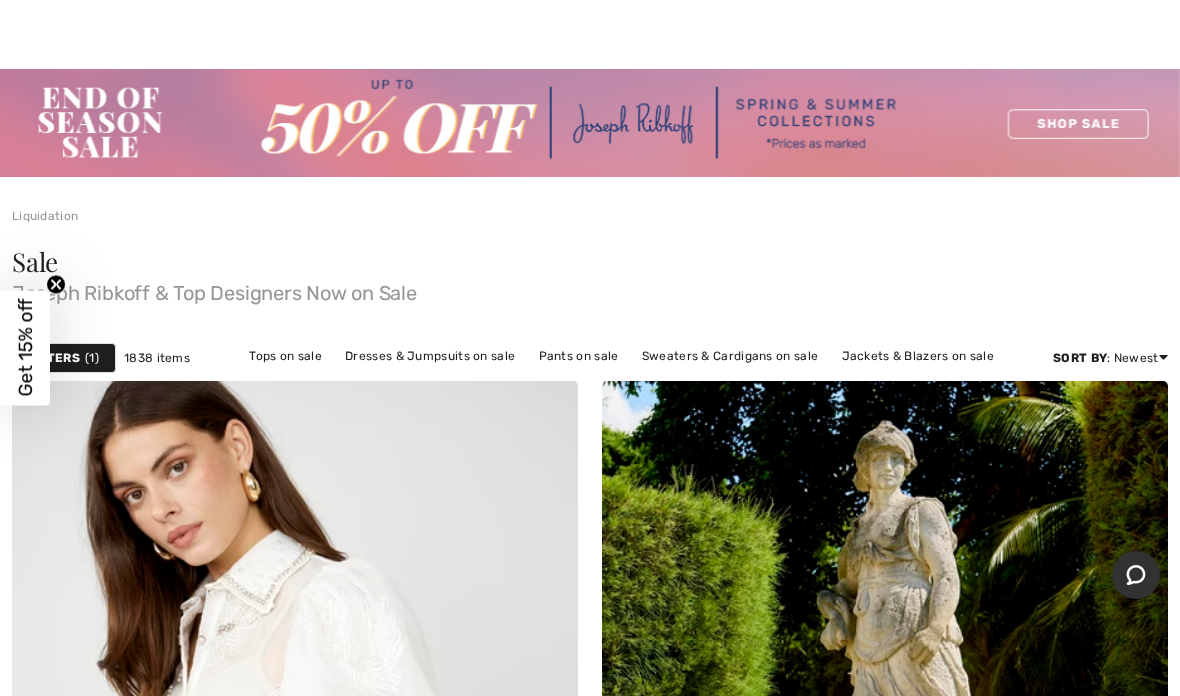 click at bounding box center [590, 123] 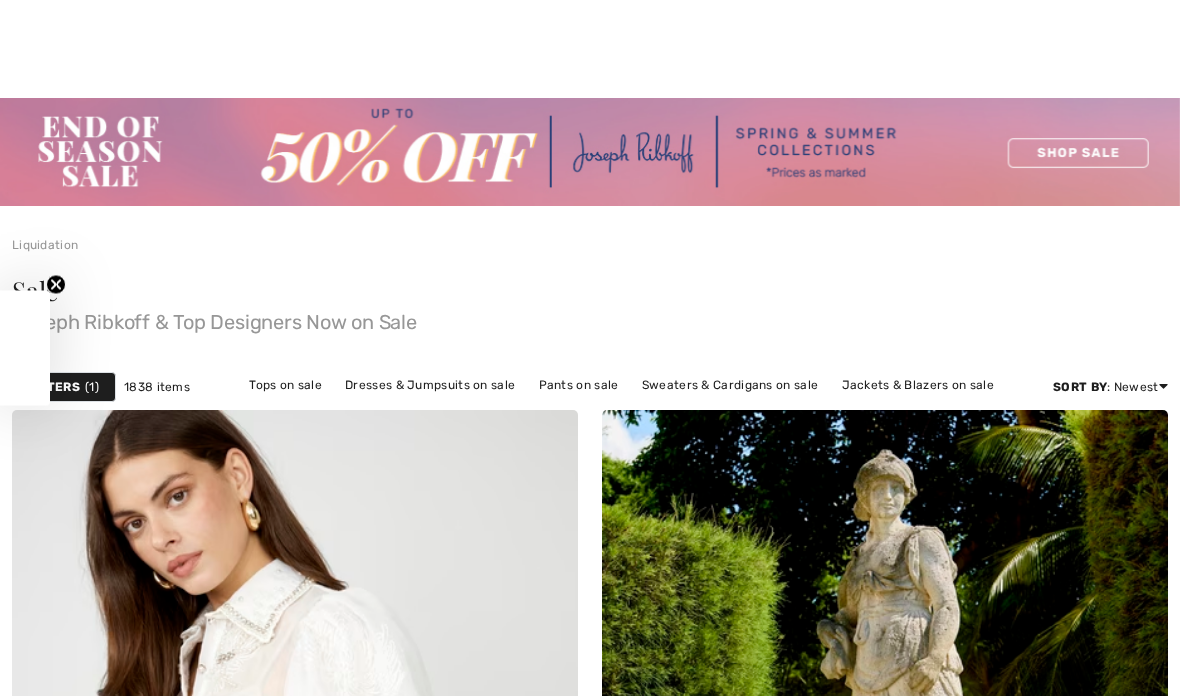 scroll, scrollTop: 283, scrollLeft: 0, axis: vertical 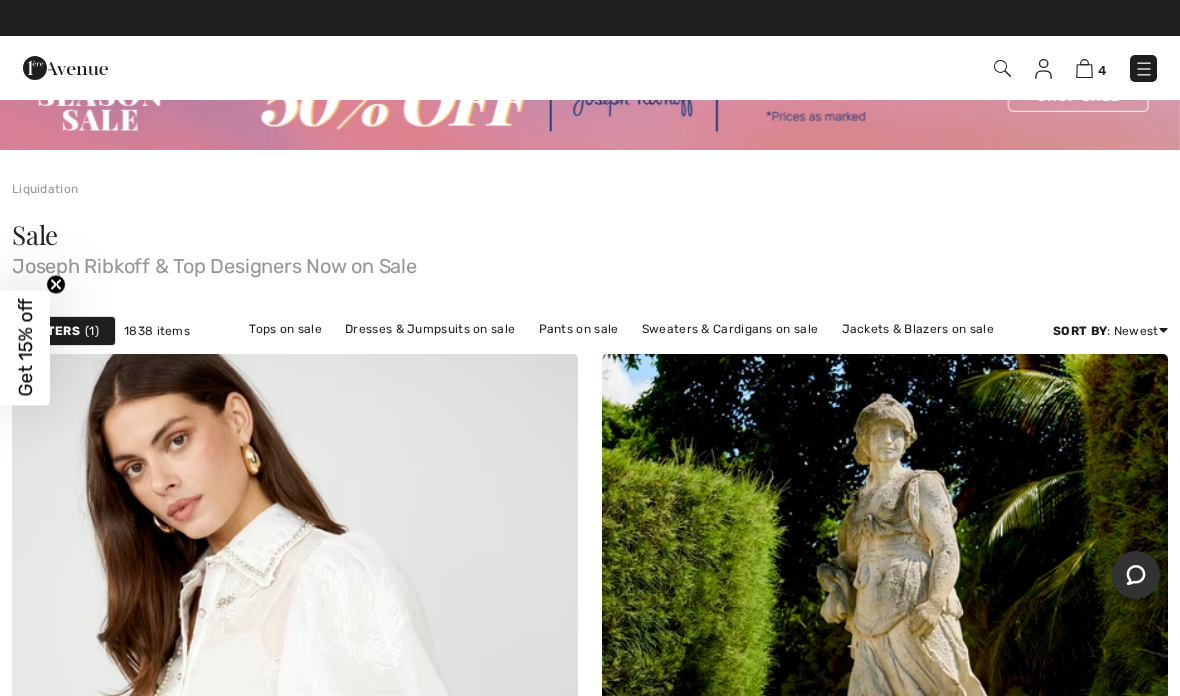 click on "Tops on sale" at bounding box center [285, 329] 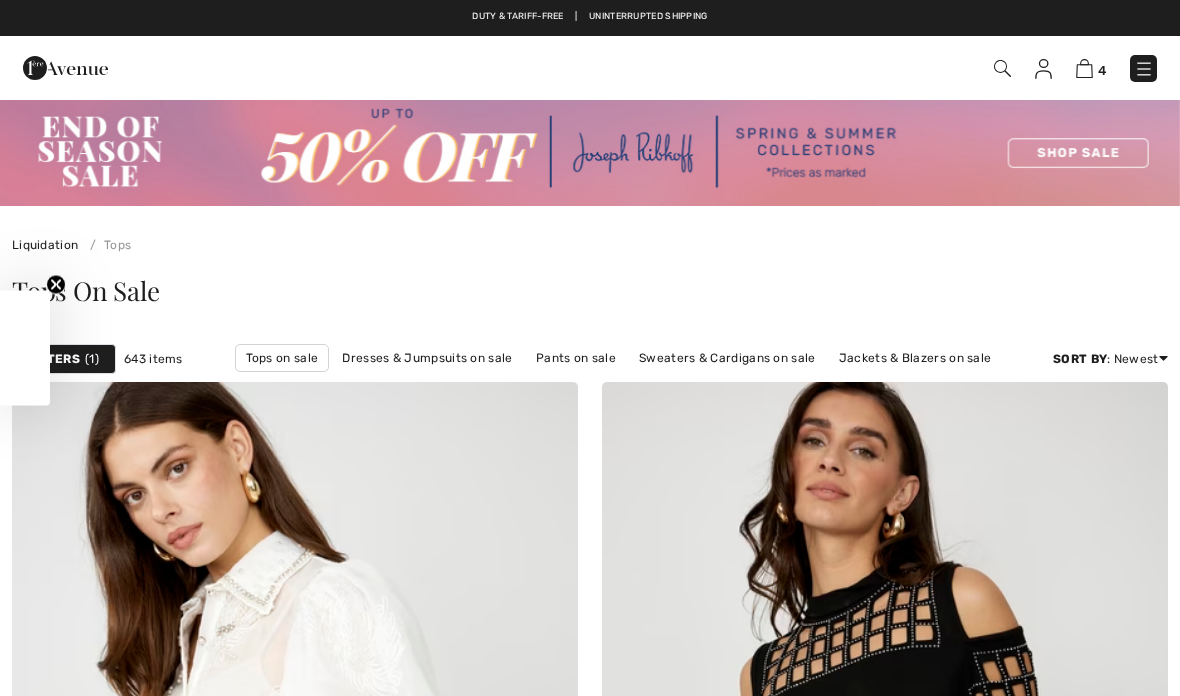 scroll, scrollTop: 0, scrollLeft: 0, axis: both 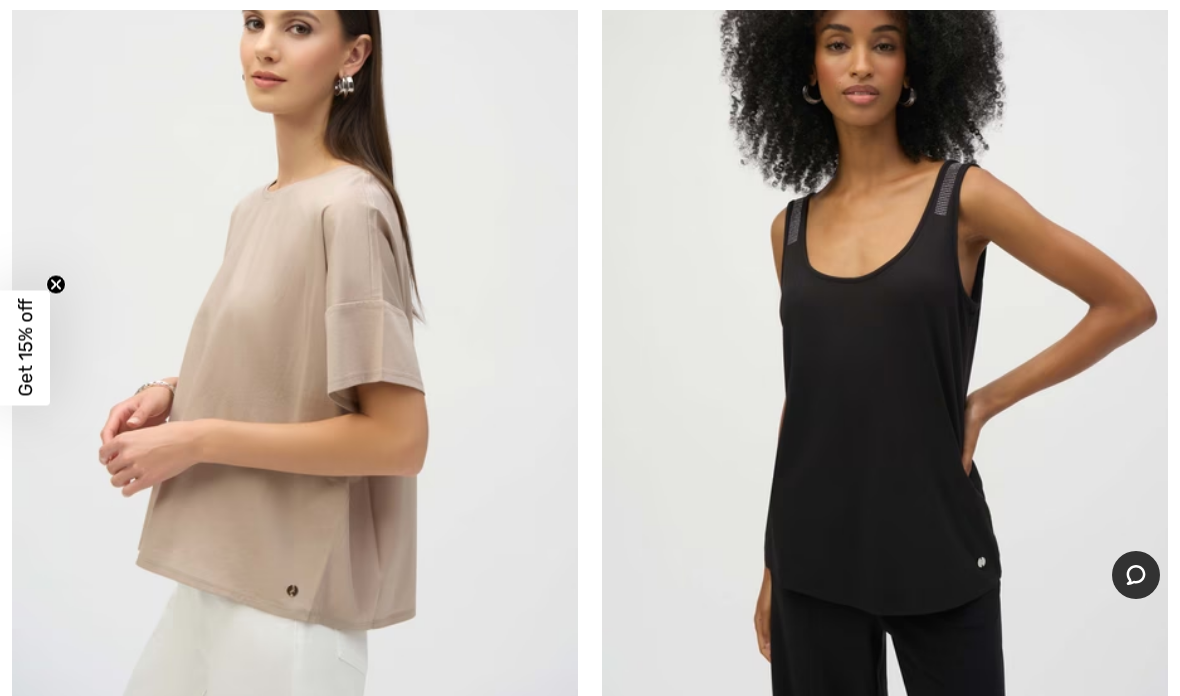 click at bounding box center (295, 287) 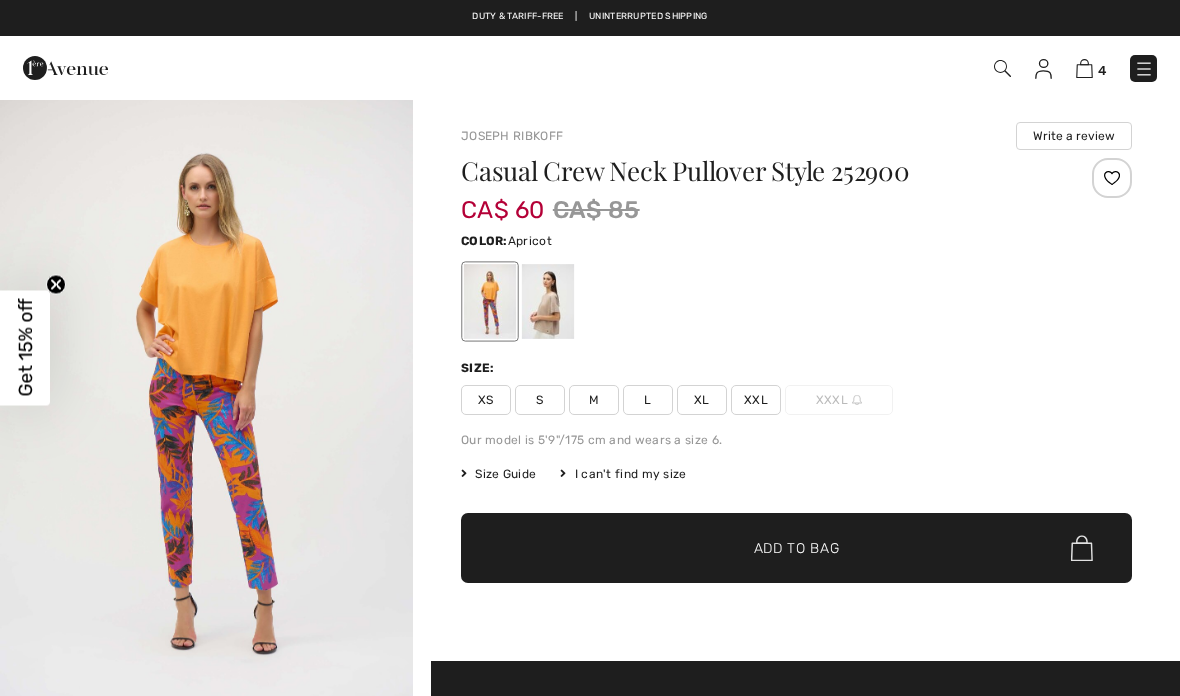 scroll, scrollTop: 0, scrollLeft: 0, axis: both 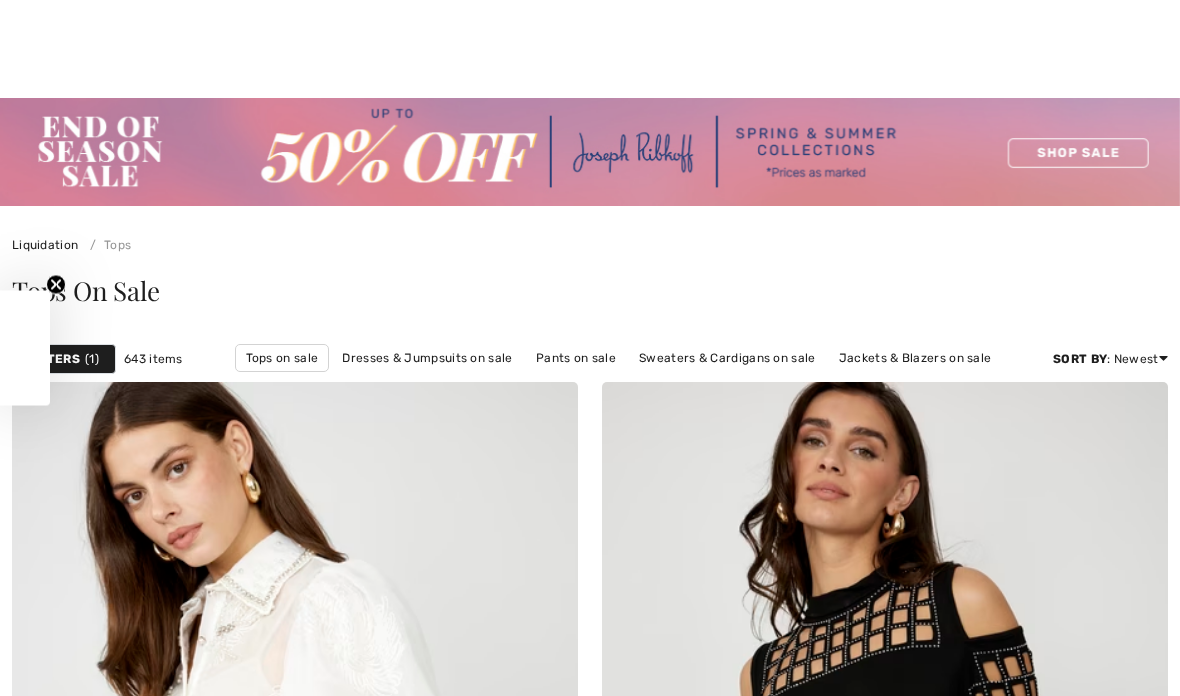 checkbox on "true" 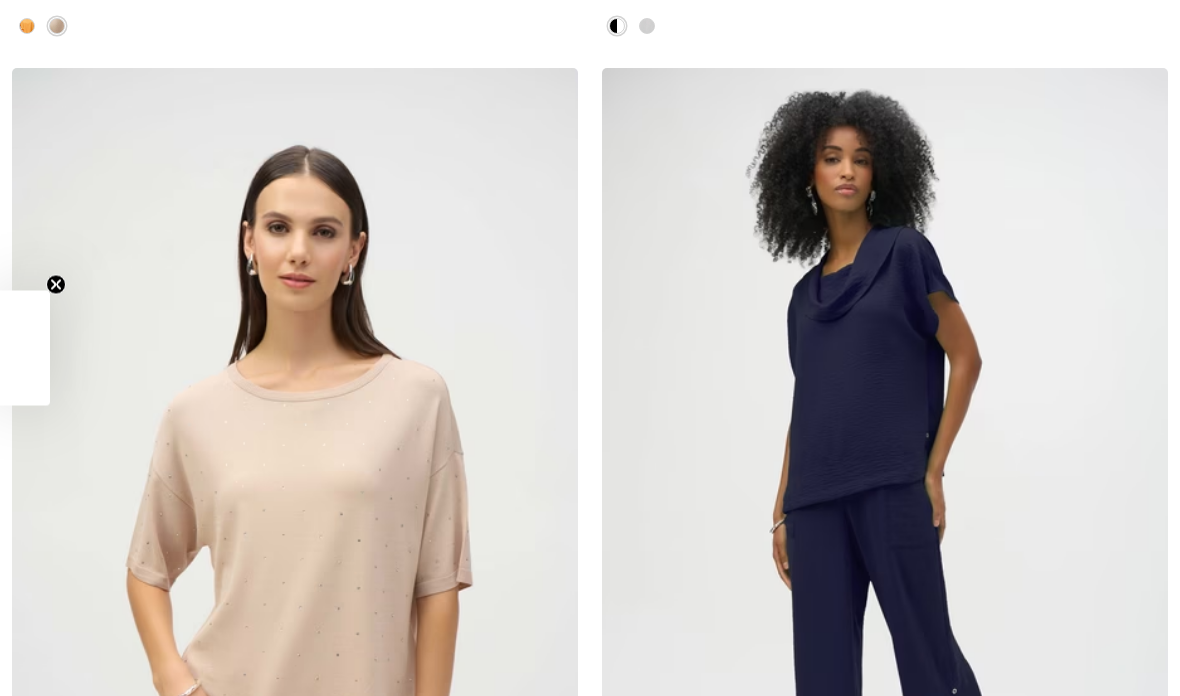 scroll, scrollTop: 0, scrollLeft: 0, axis: both 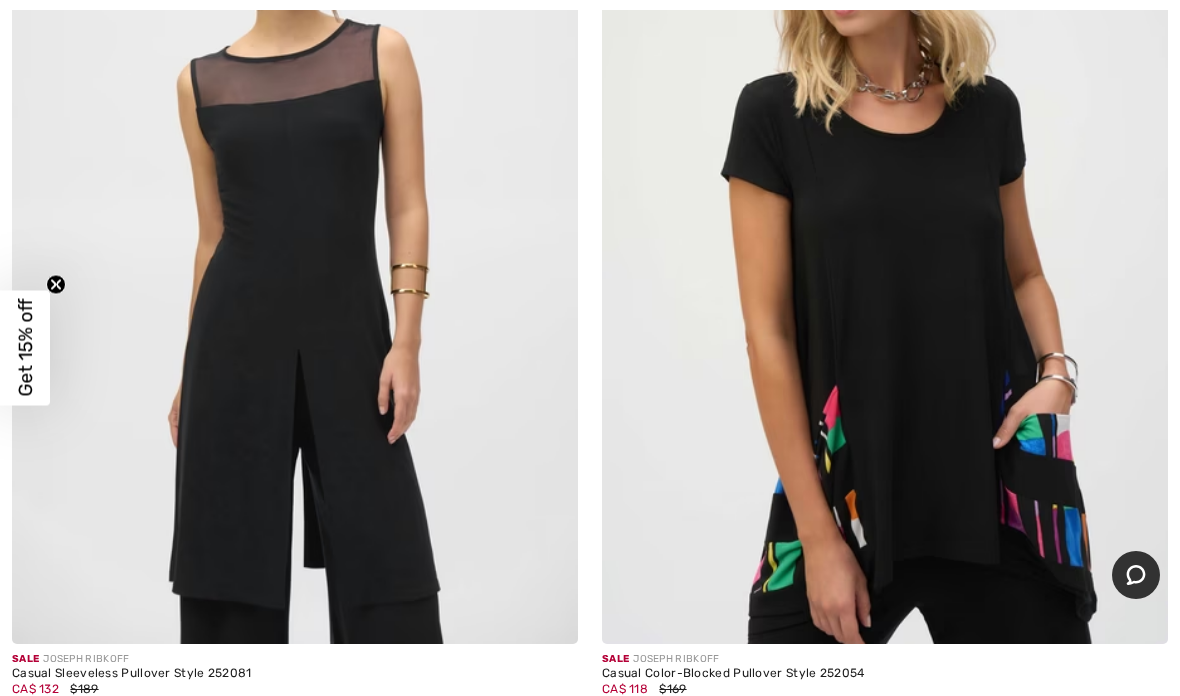 click at bounding box center [885, 219] 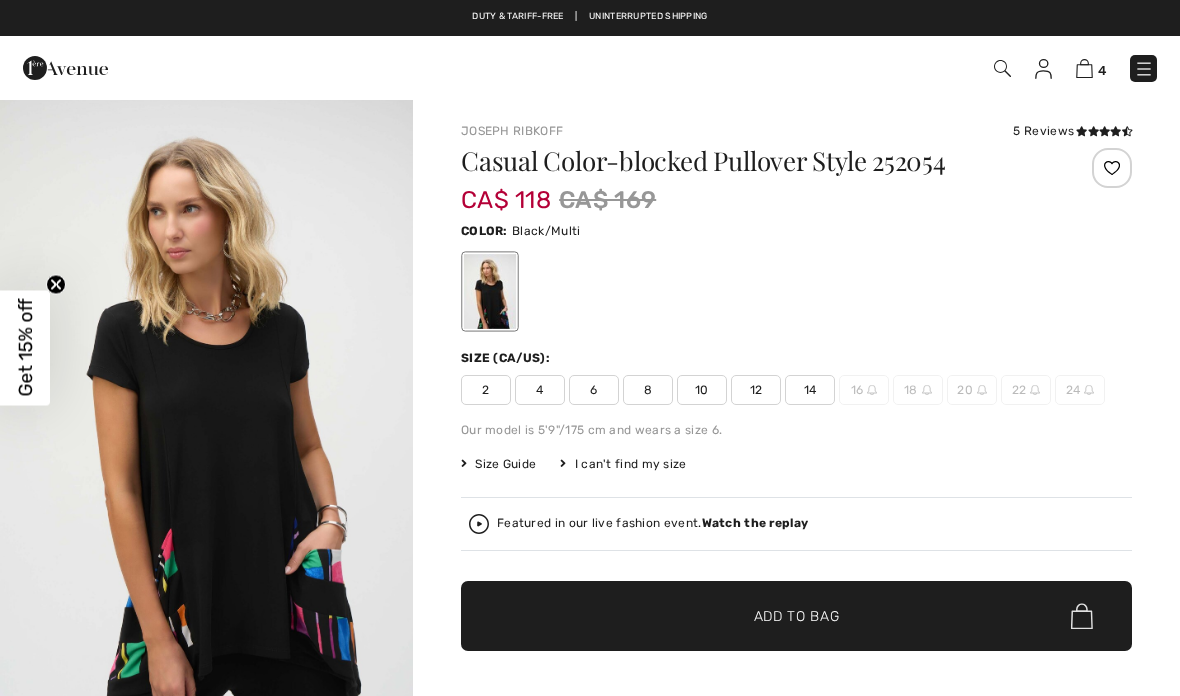 scroll, scrollTop: 0, scrollLeft: 0, axis: both 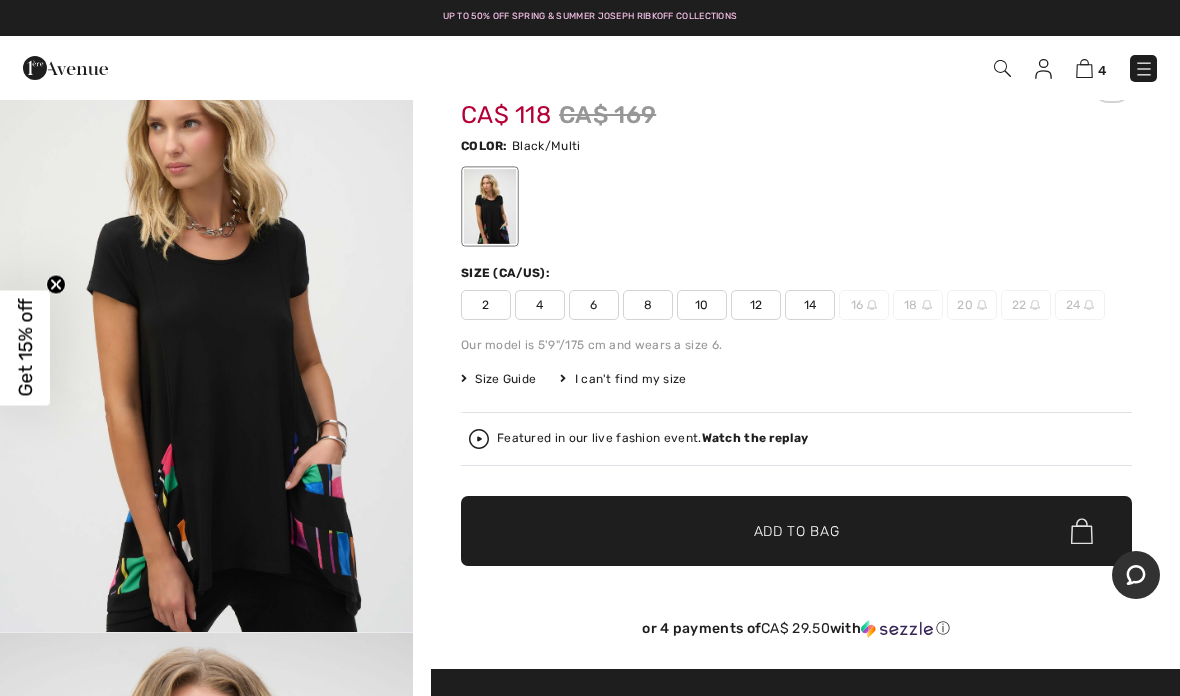 click on "14" at bounding box center (810, 305) 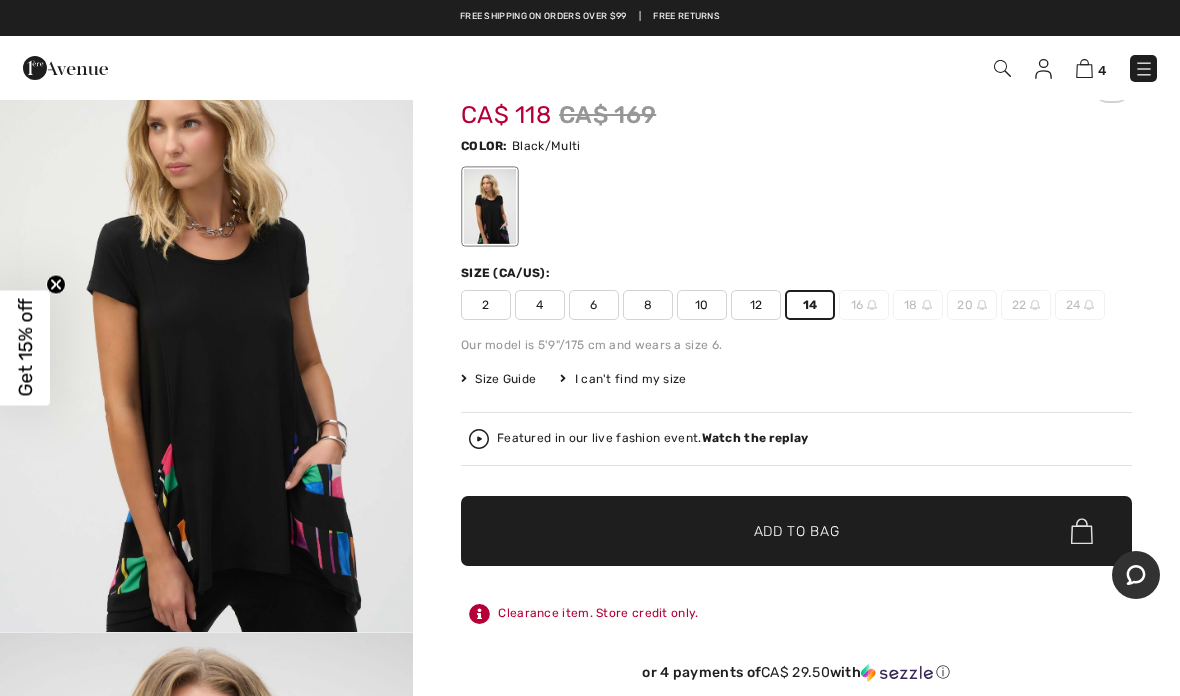 click on "Add to Bag" at bounding box center [797, 531] 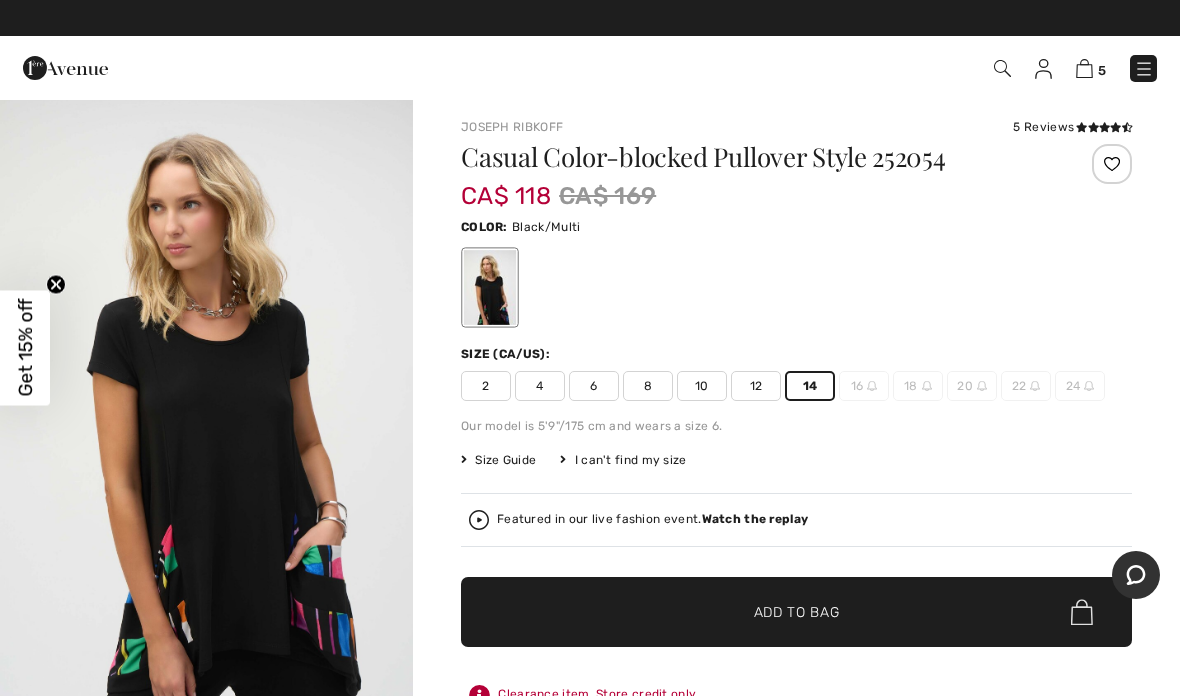 scroll, scrollTop: 0, scrollLeft: 0, axis: both 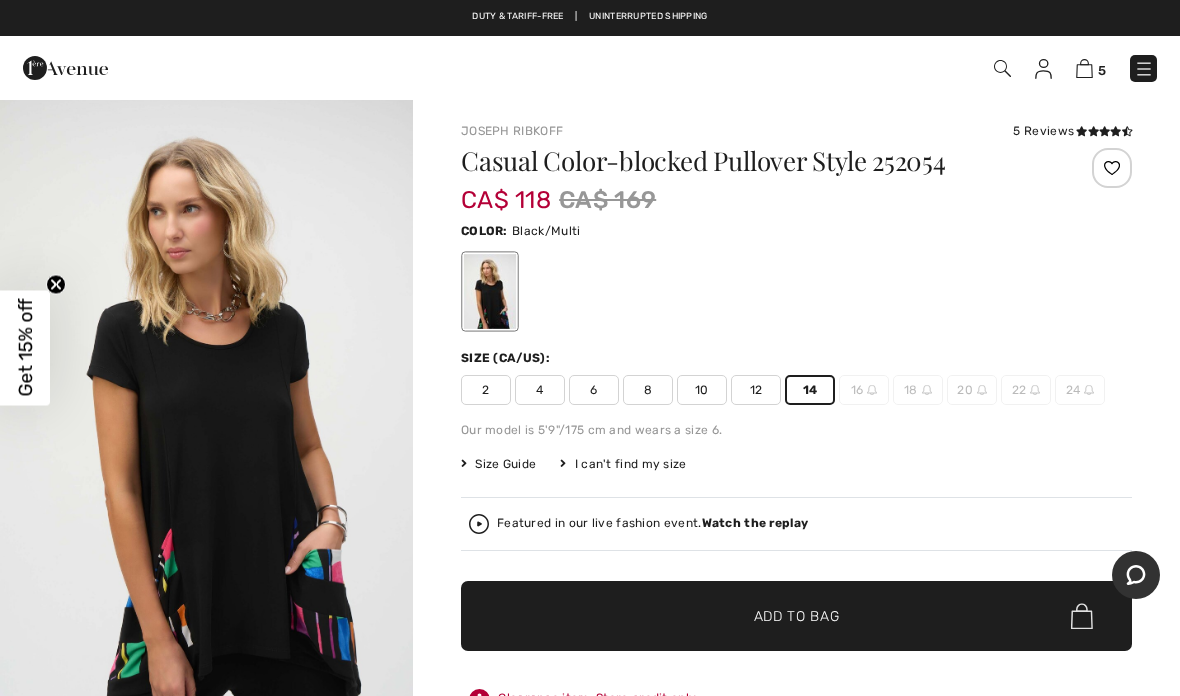 click at bounding box center (1084, 68) 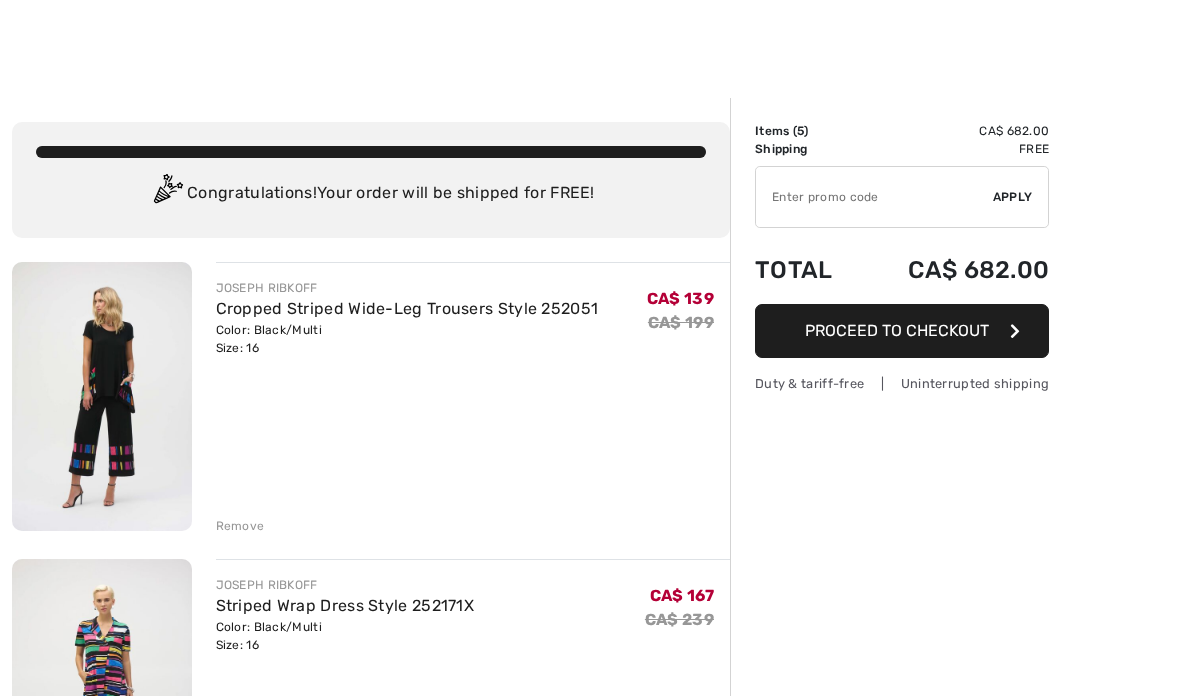scroll, scrollTop: 88, scrollLeft: 0, axis: vertical 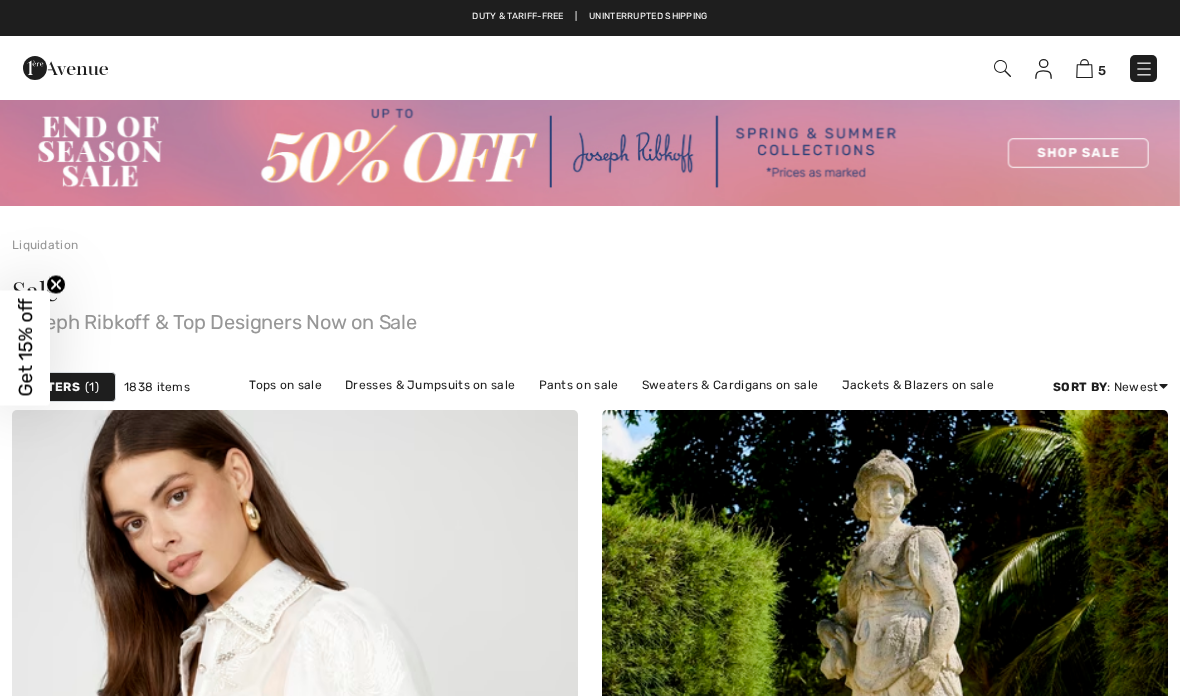 checkbox on "true" 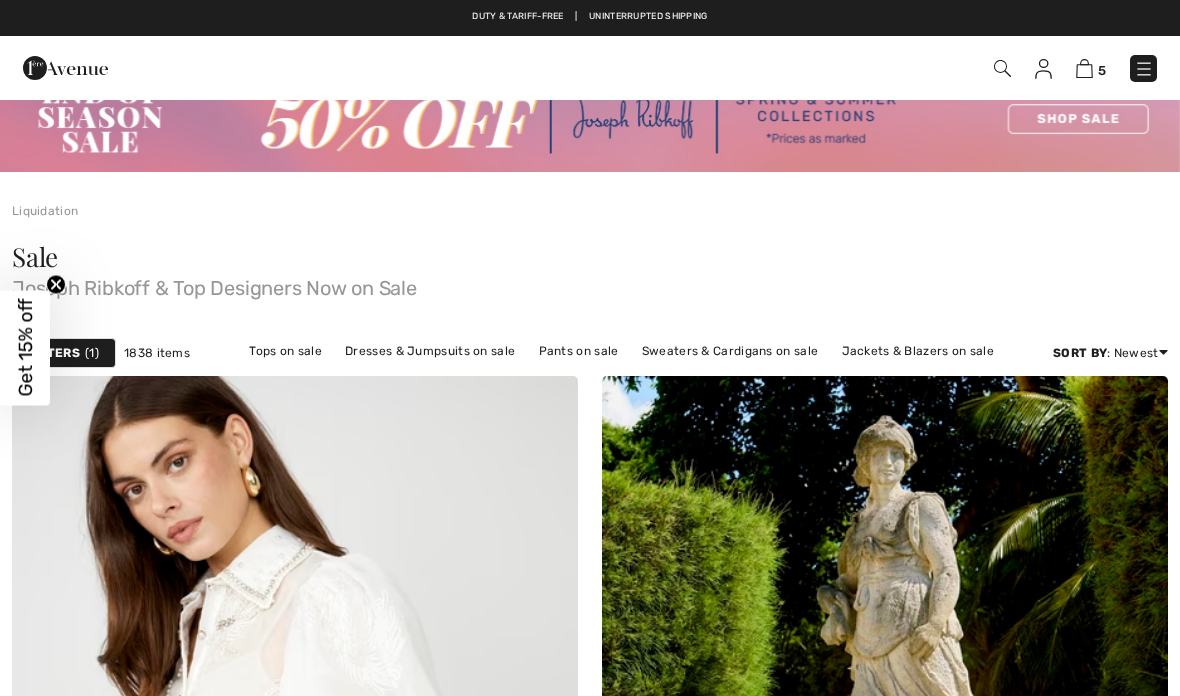 scroll, scrollTop: 0, scrollLeft: 0, axis: both 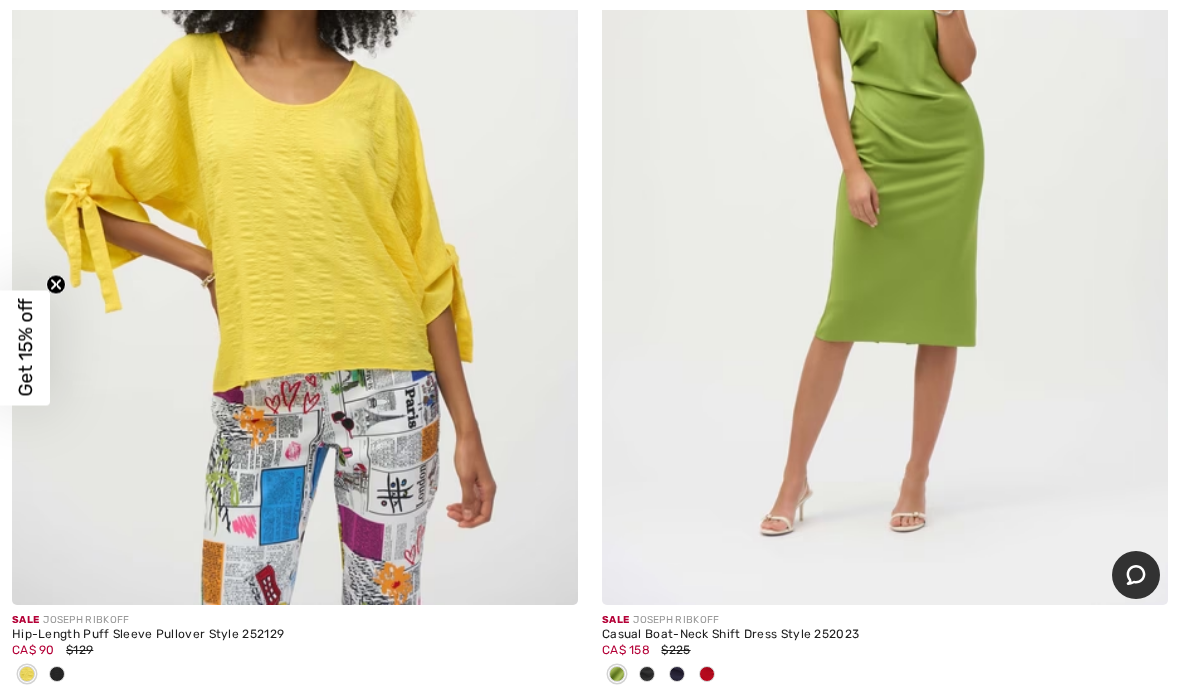 click at bounding box center (57, 674) 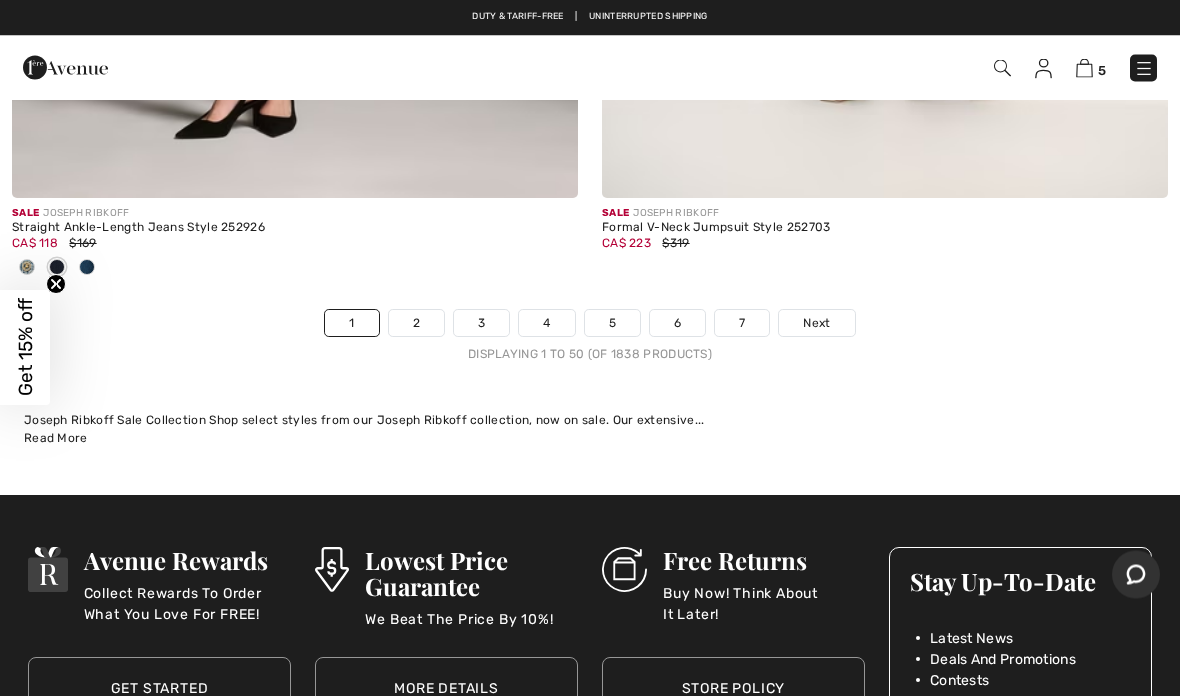 scroll, scrollTop: 24510, scrollLeft: 0, axis: vertical 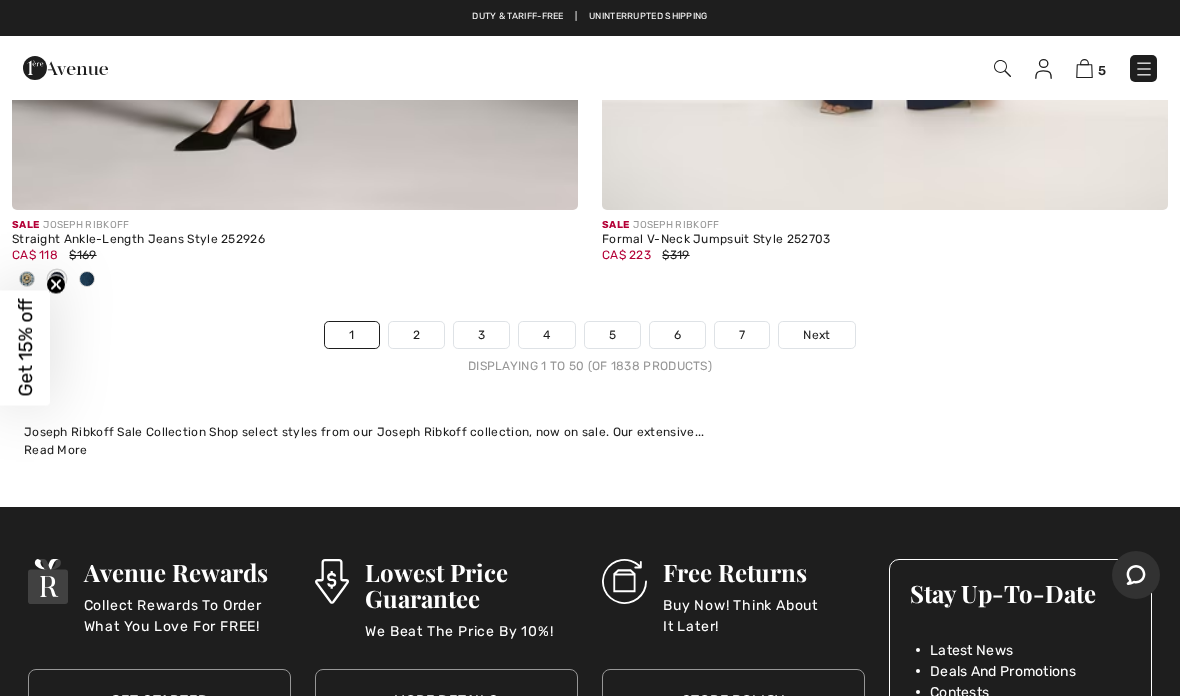 click on "Next" at bounding box center [816, 335] 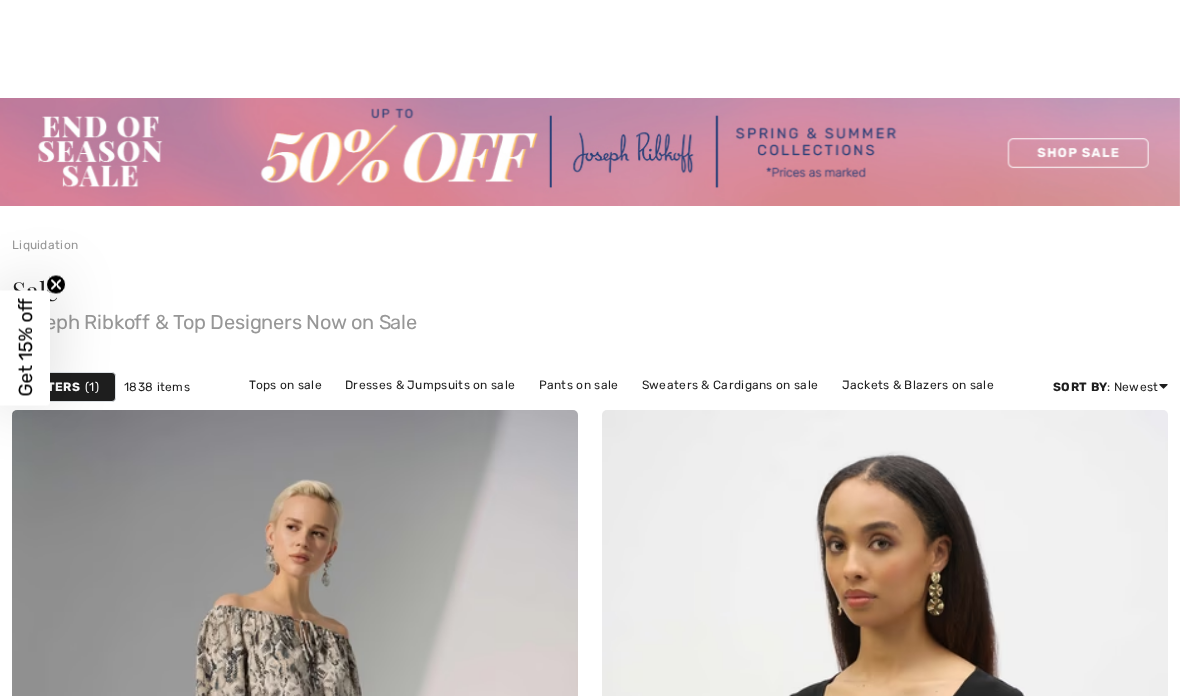 scroll, scrollTop: 824, scrollLeft: 0, axis: vertical 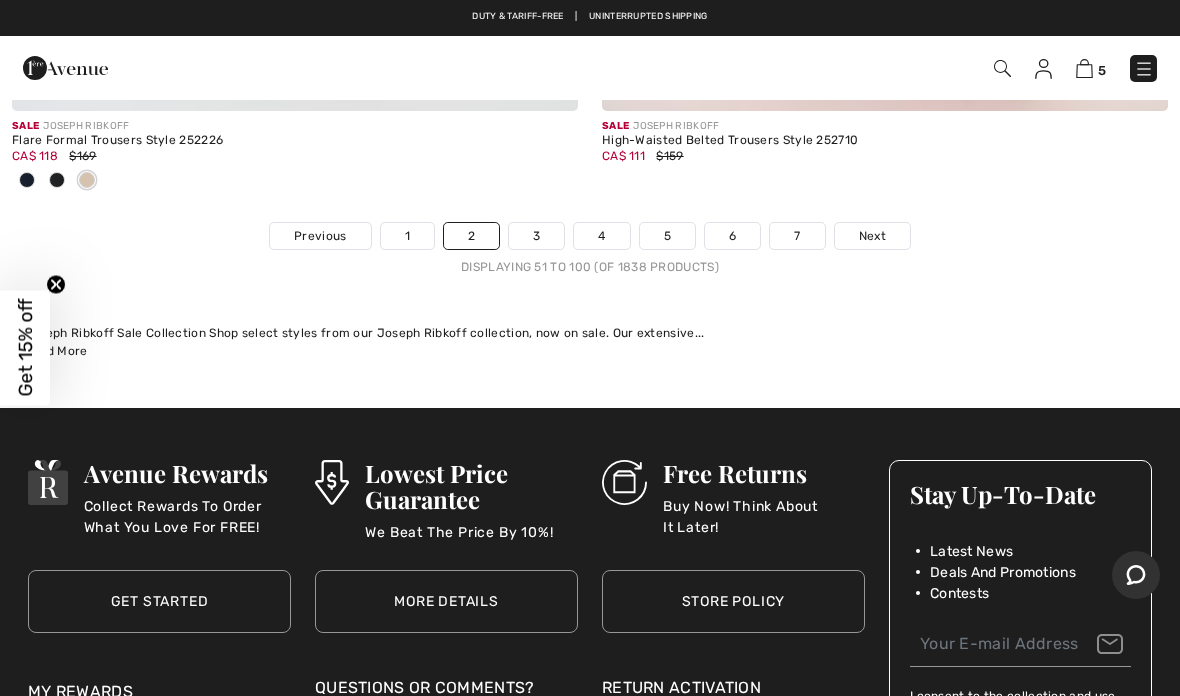 click on "Next" at bounding box center [872, 236] 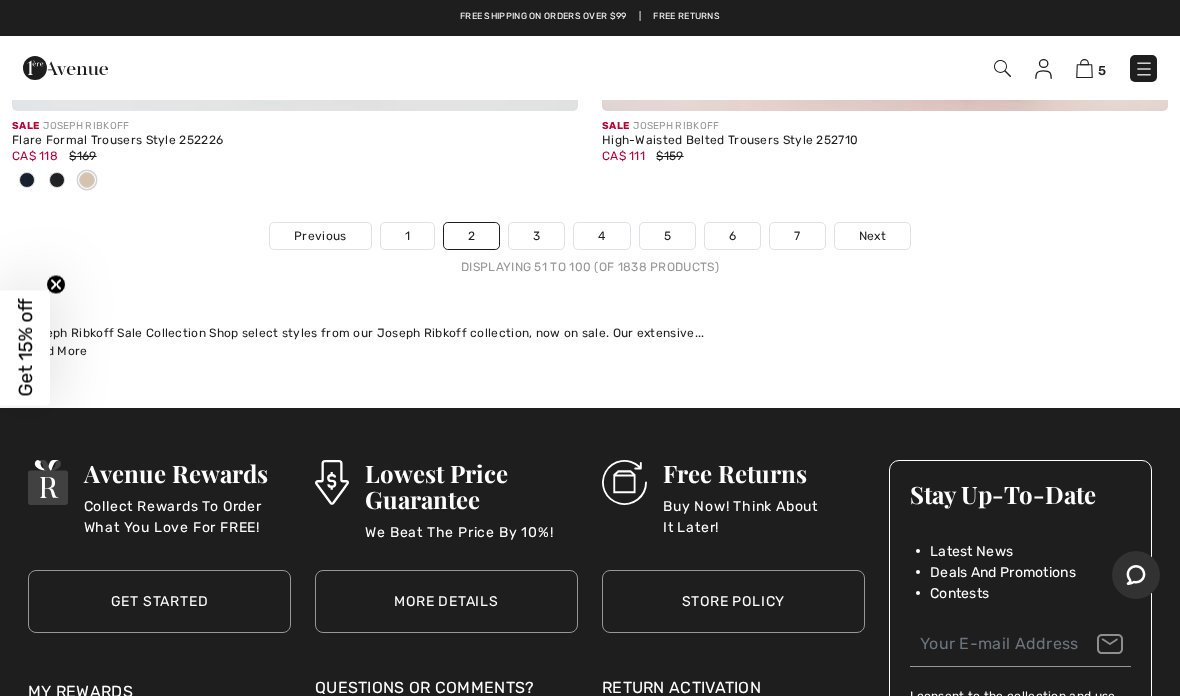 click on "3" at bounding box center (536, 236) 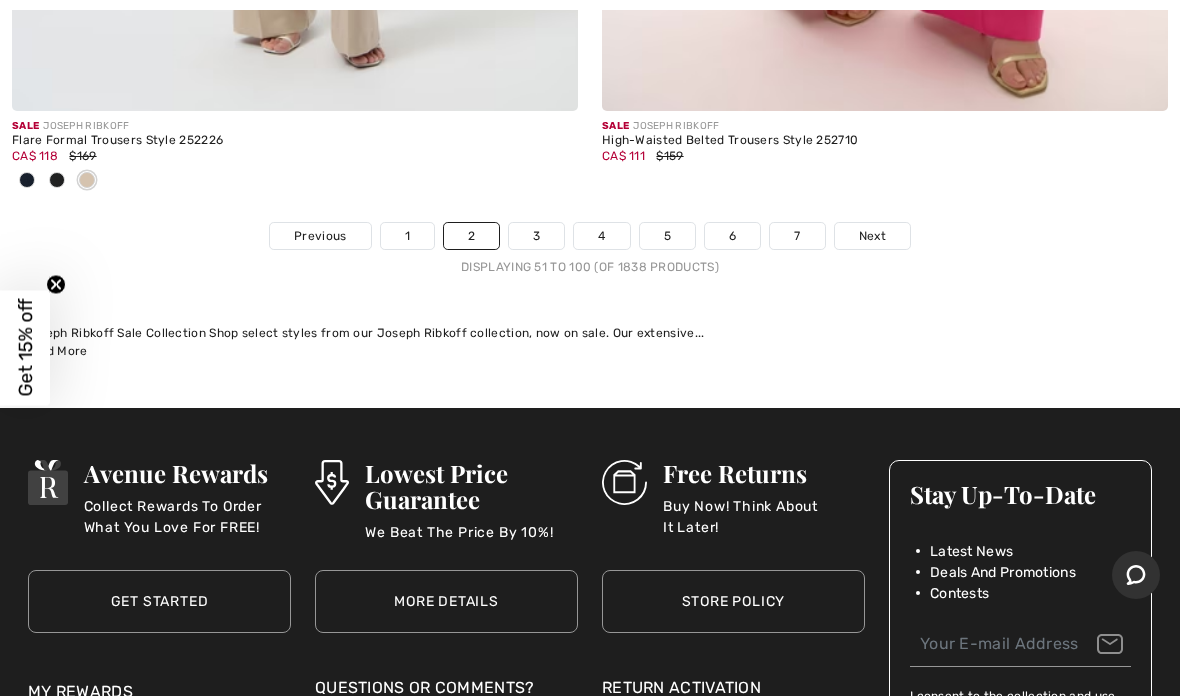 click on "3" at bounding box center [536, 236] 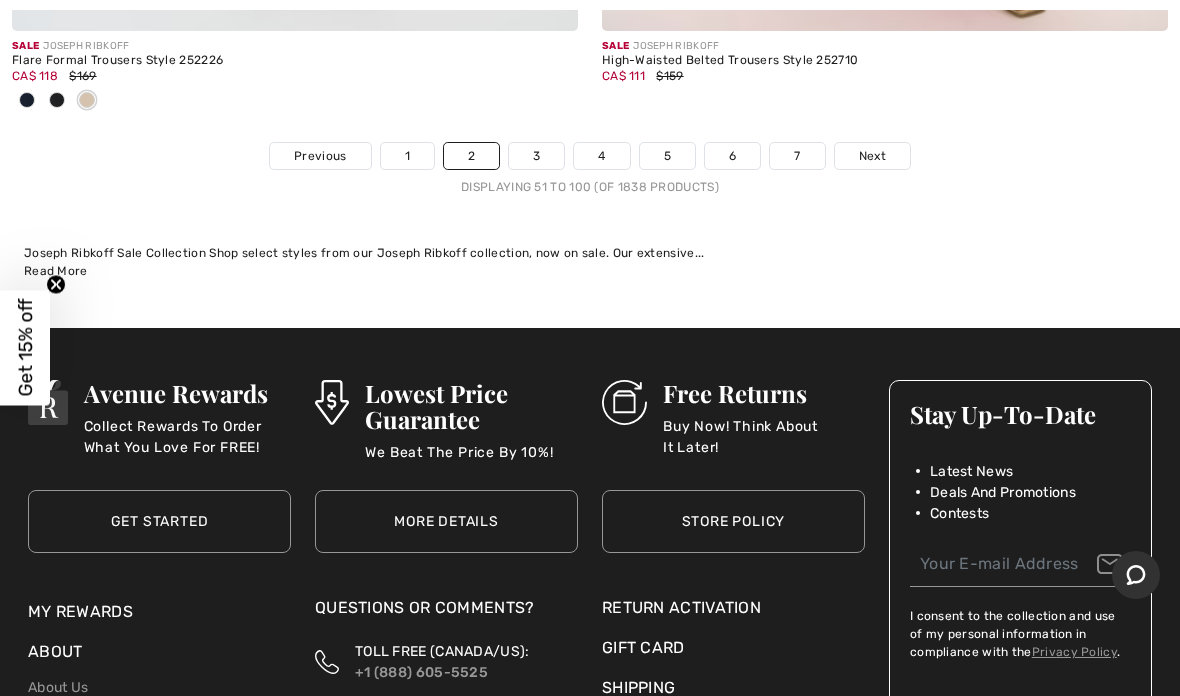 click on "3" at bounding box center [536, 156] 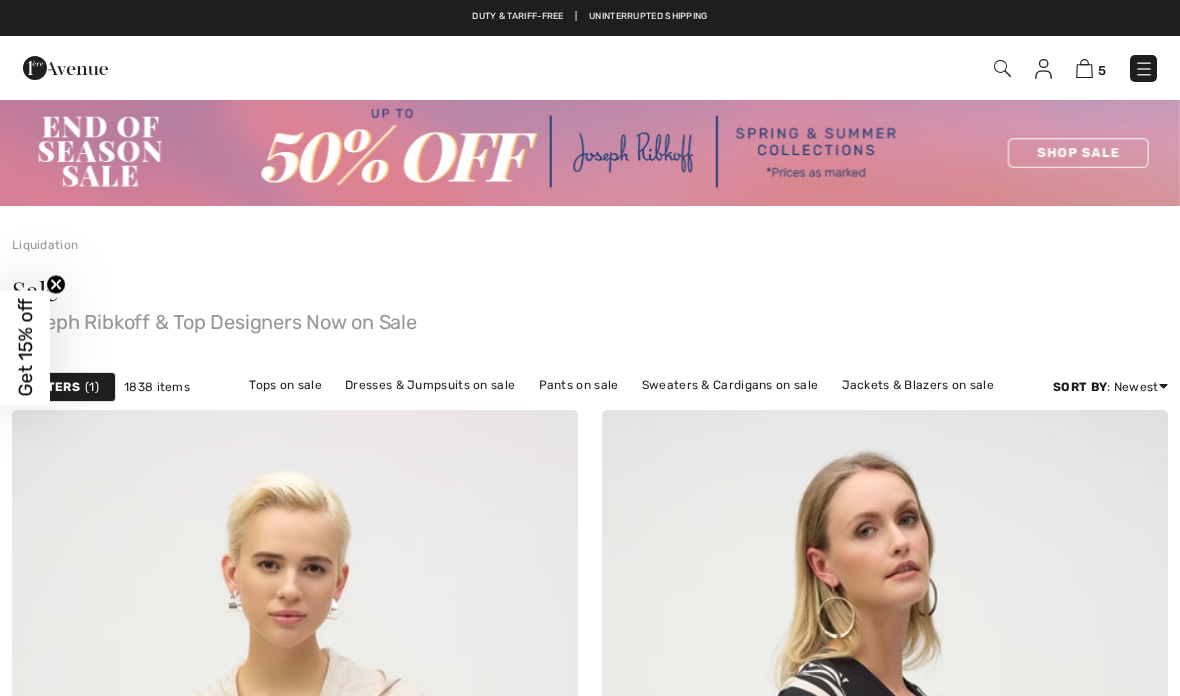 scroll, scrollTop: 0, scrollLeft: 0, axis: both 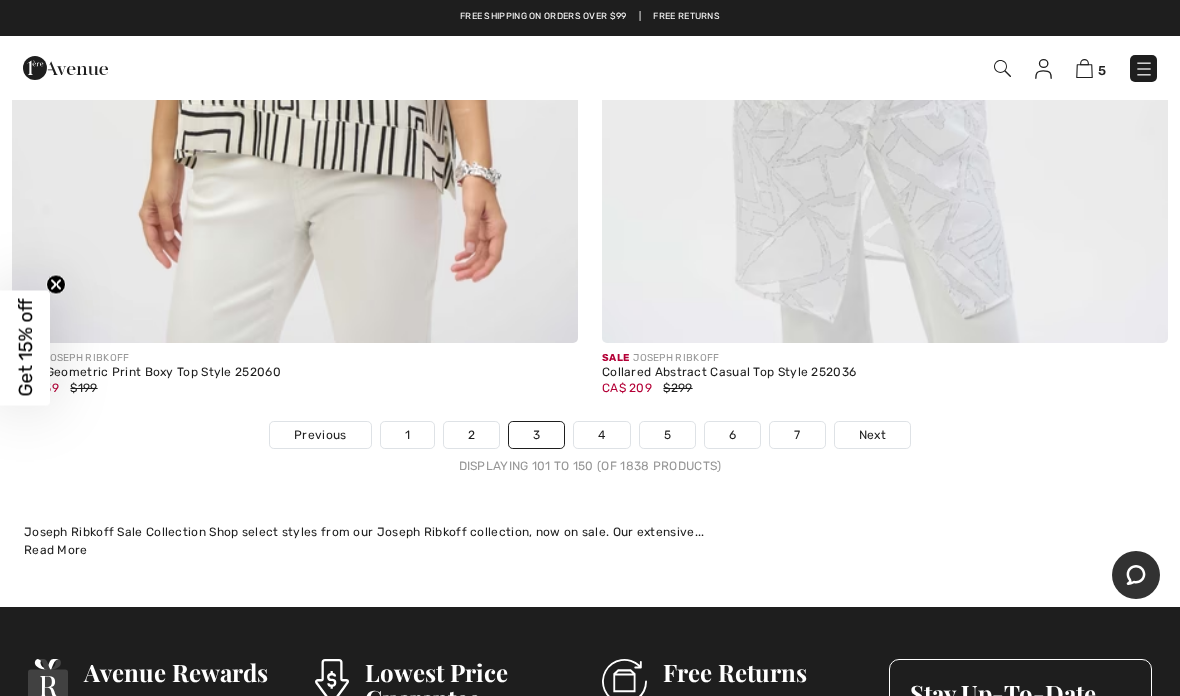 click on "5" at bounding box center (667, 435) 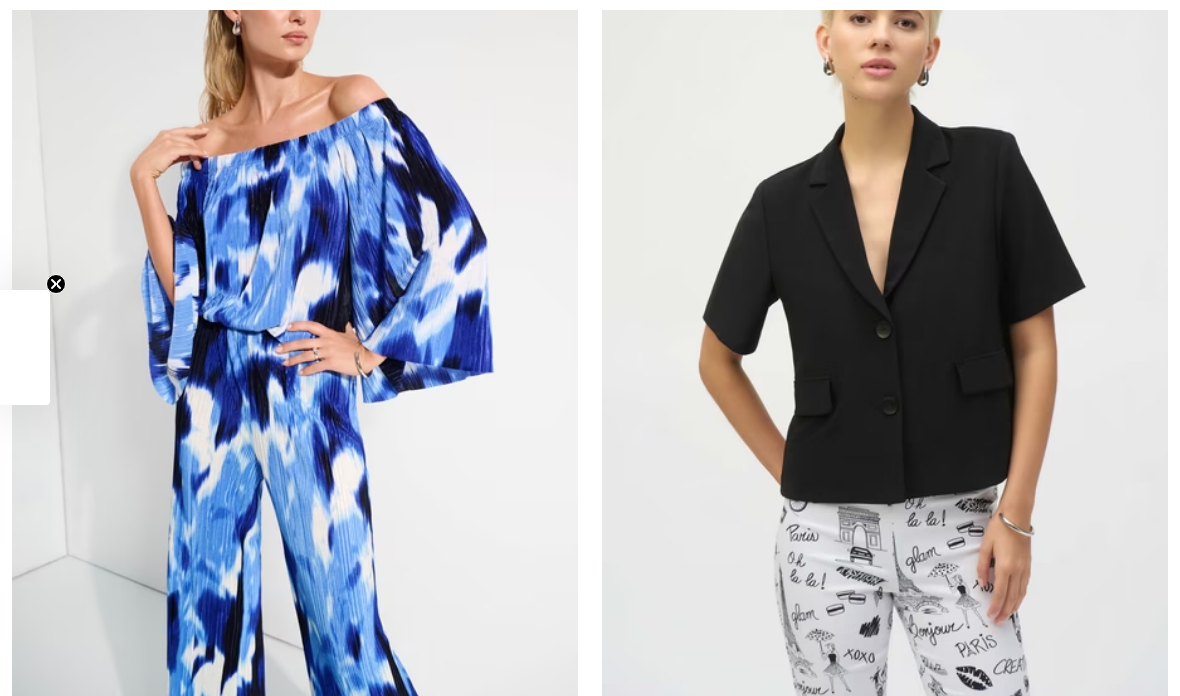 scroll, scrollTop: 0, scrollLeft: 0, axis: both 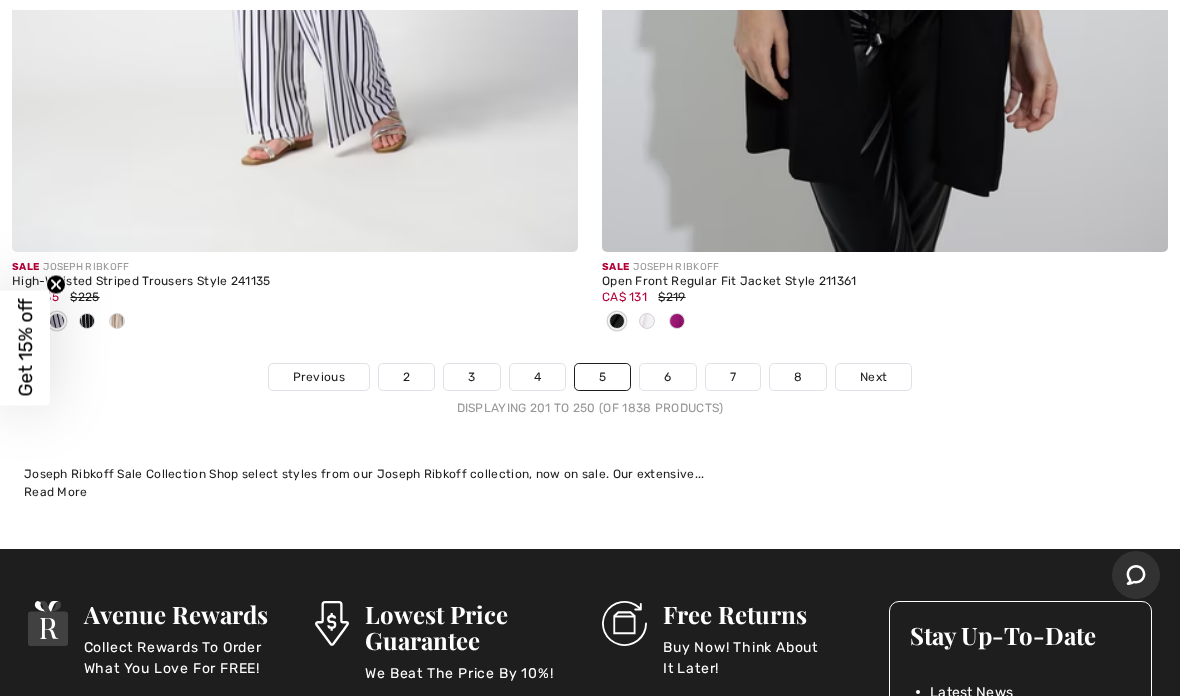 click on "6" at bounding box center [667, 377] 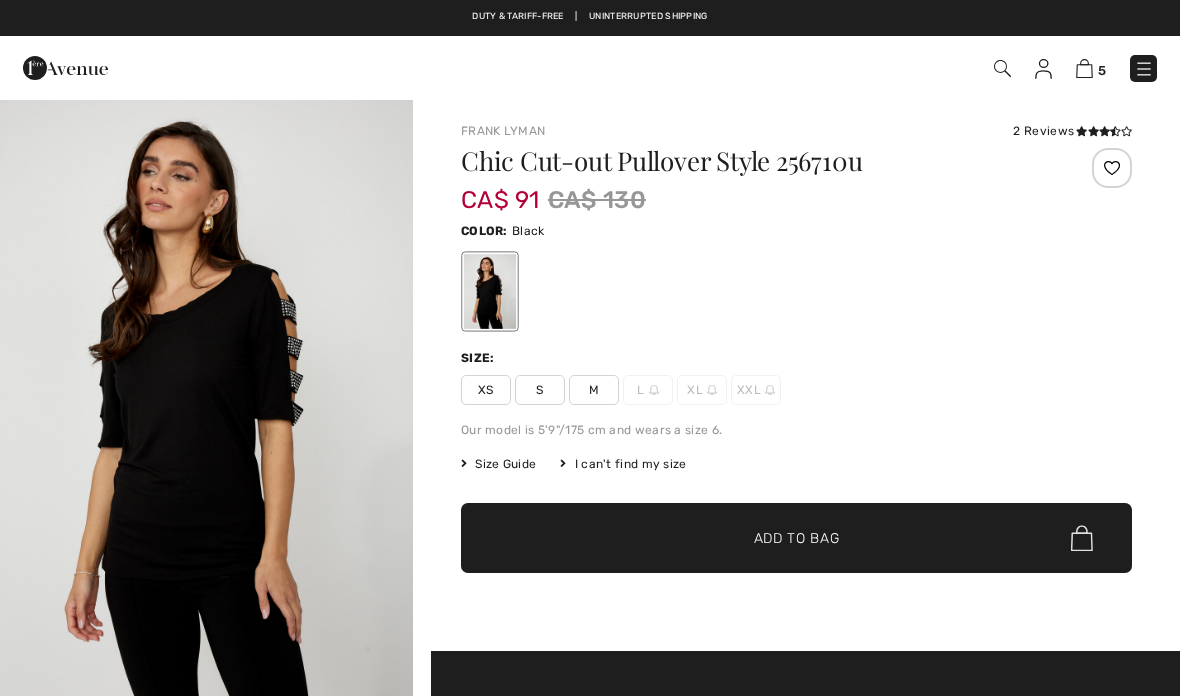 scroll, scrollTop: 131, scrollLeft: 0, axis: vertical 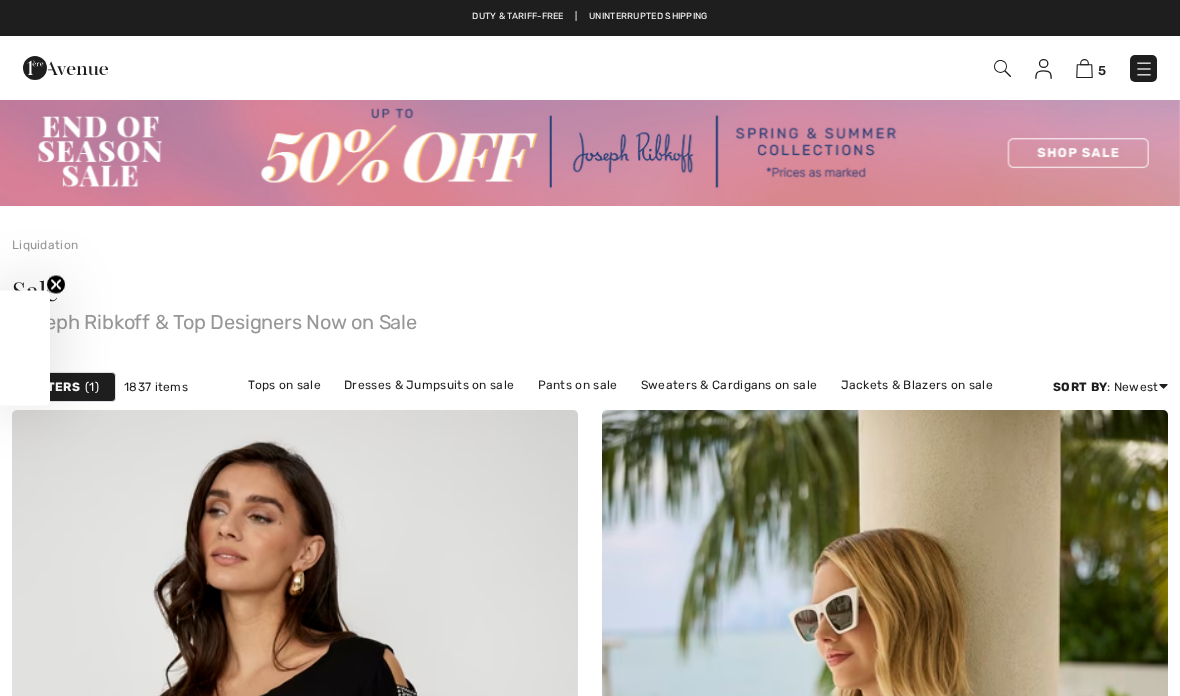 checkbox on "true" 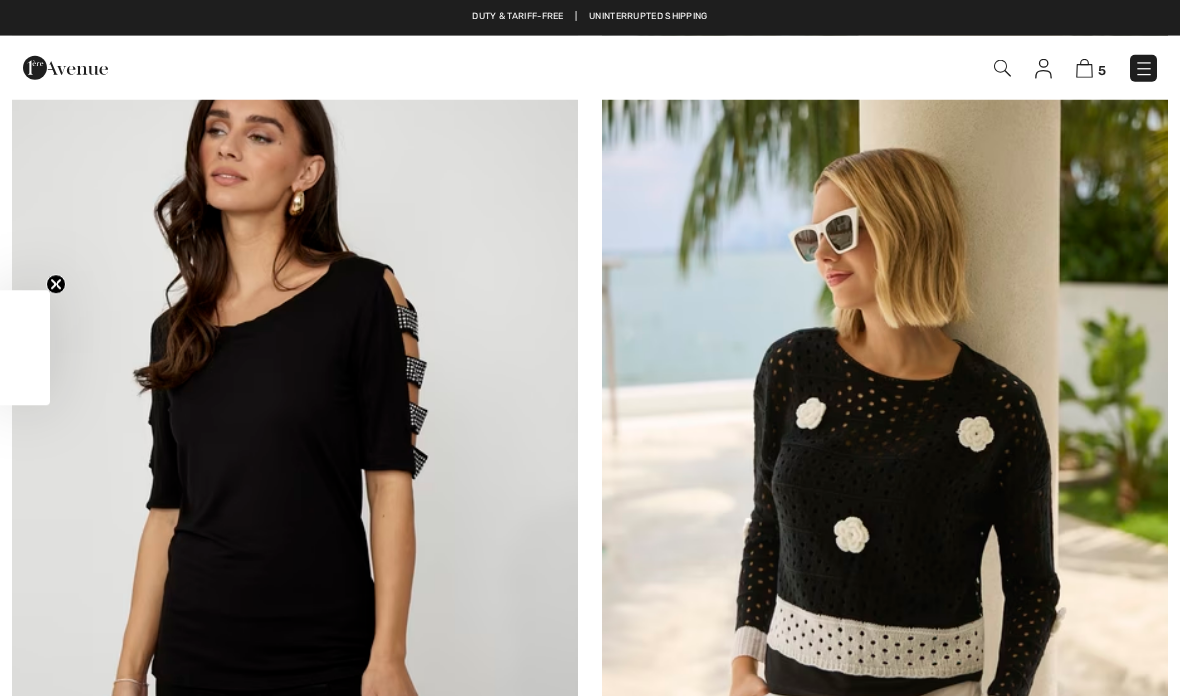 scroll, scrollTop: 0, scrollLeft: 0, axis: both 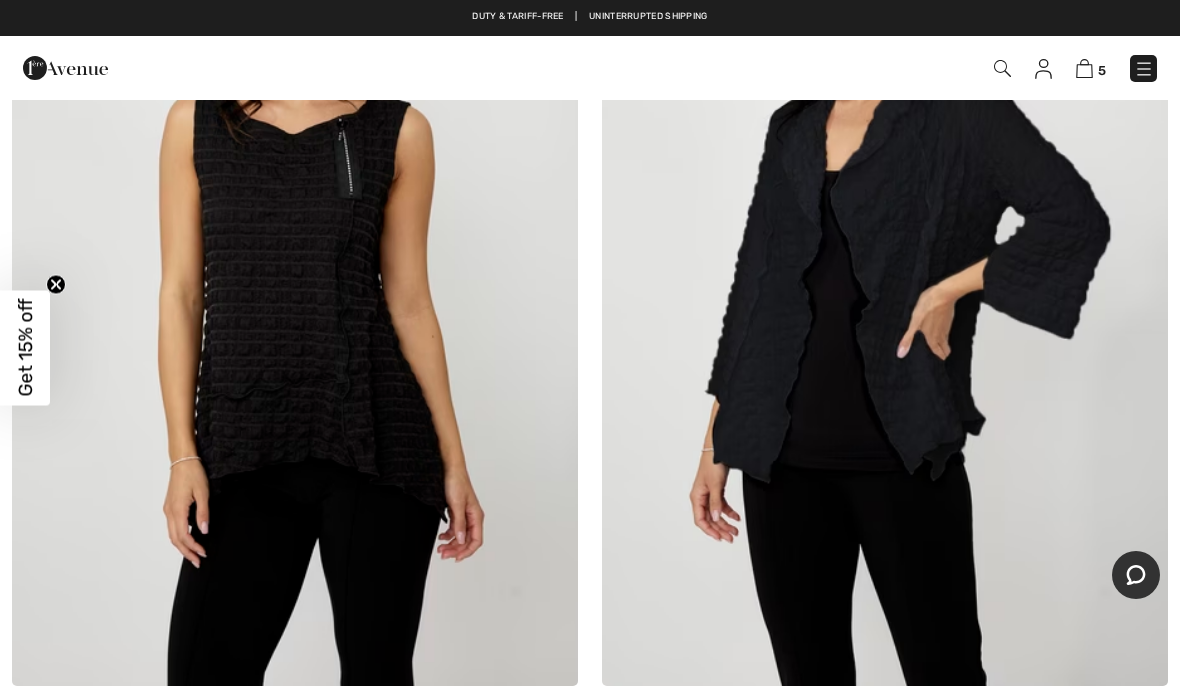 click at bounding box center [885, 261] 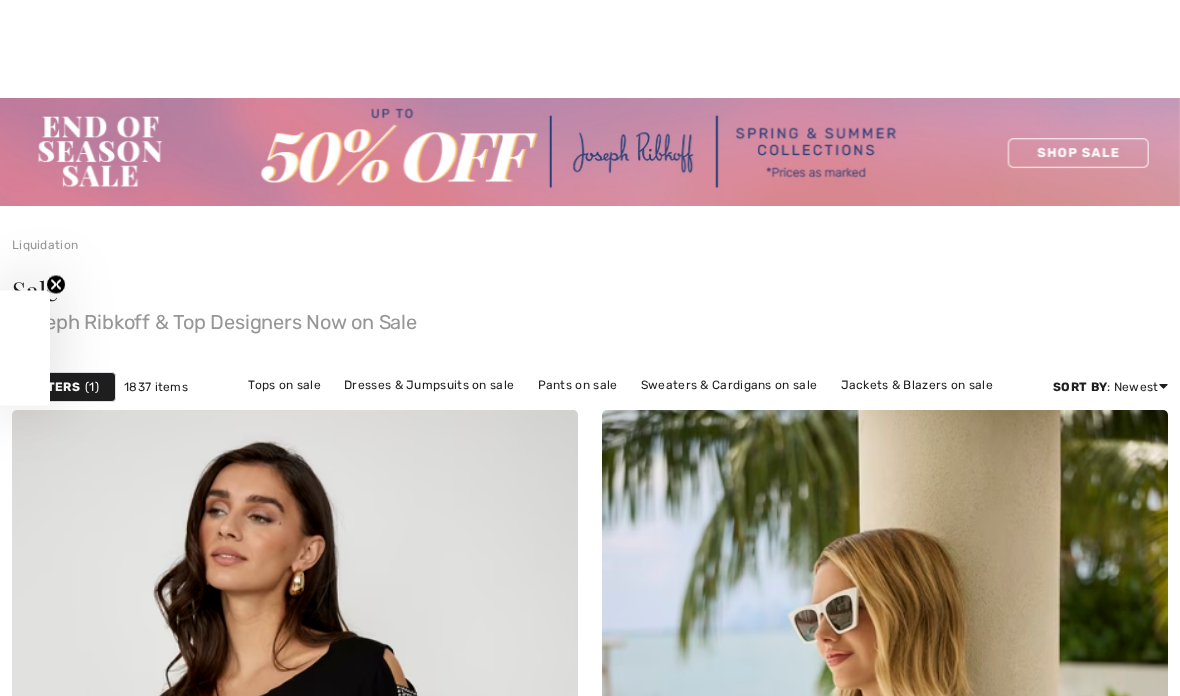 checkbox on "true" 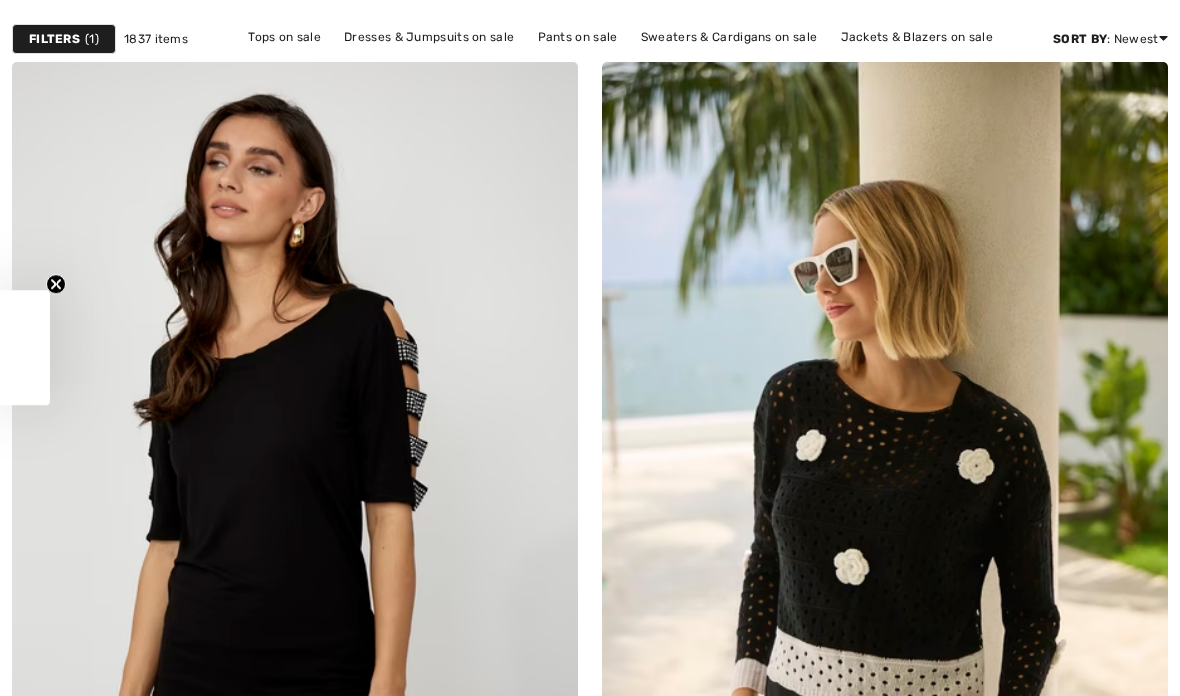 scroll, scrollTop: 0, scrollLeft: 0, axis: both 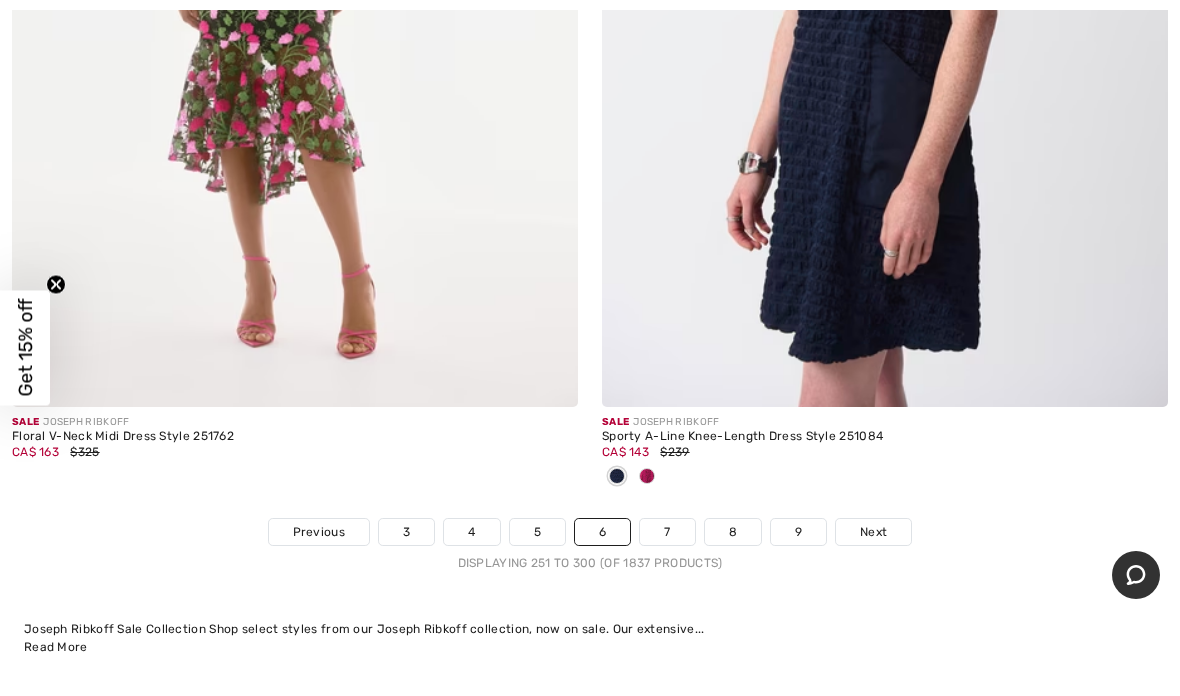 click at bounding box center [647, 477] 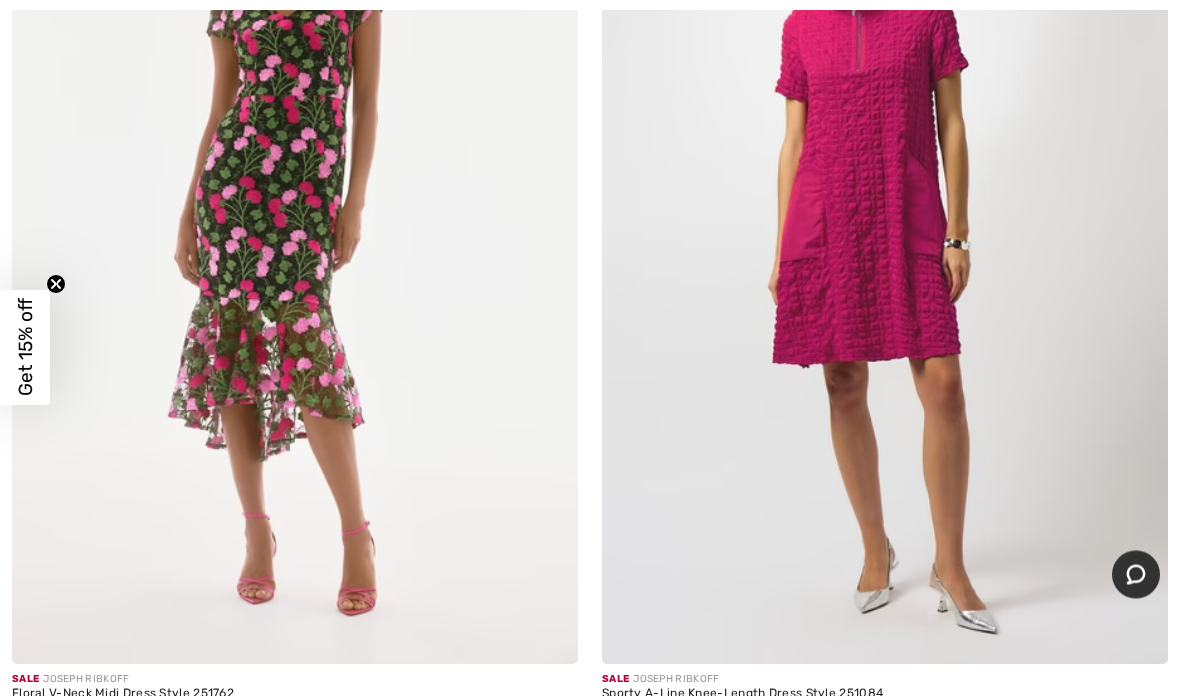 scroll, scrollTop: 24122, scrollLeft: 0, axis: vertical 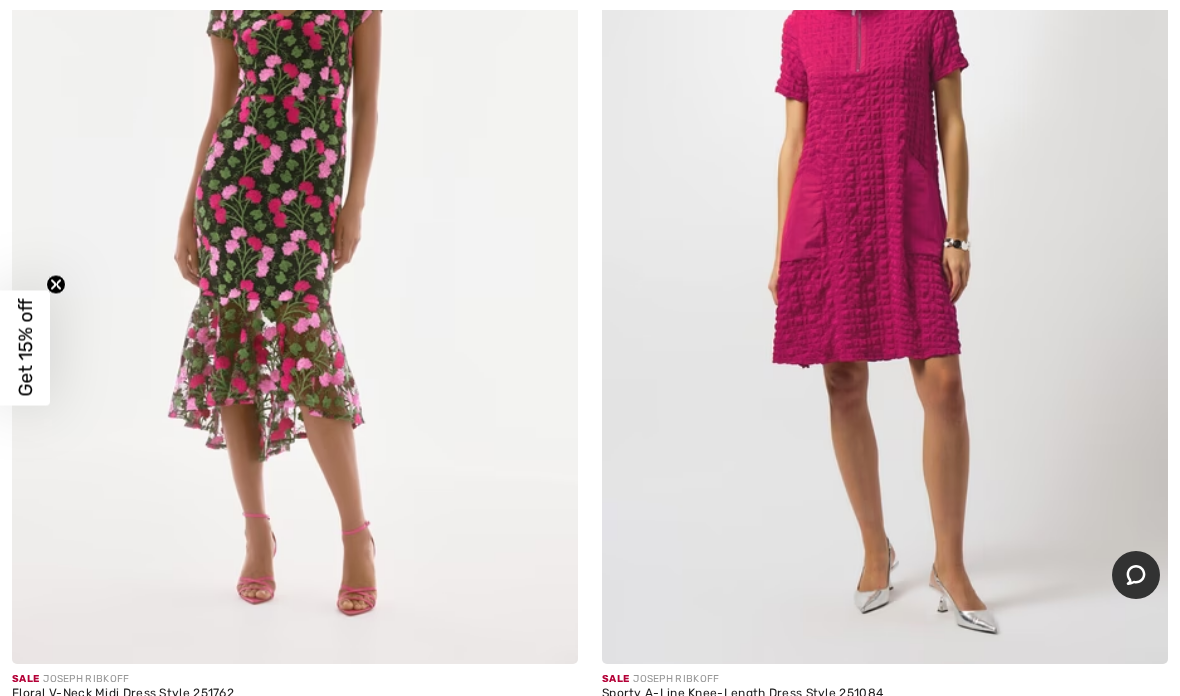 click at bounding box center (885, 239) 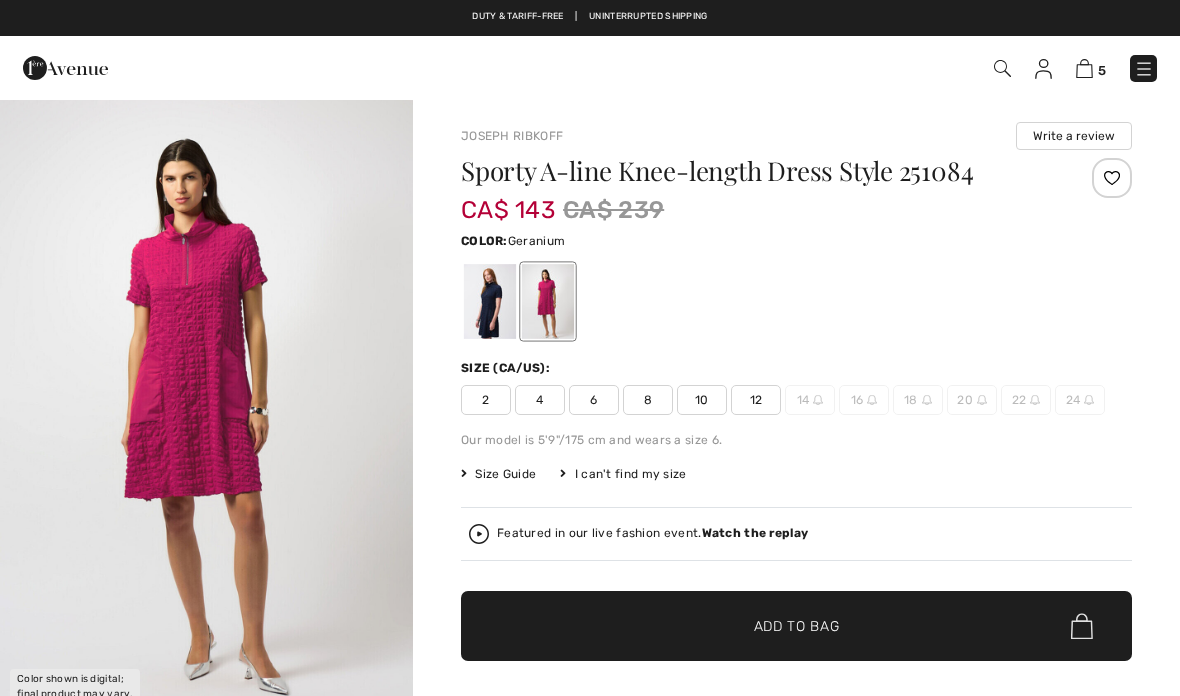 scroll, scrollTop: 0, scrollLeft: 0, axis: both 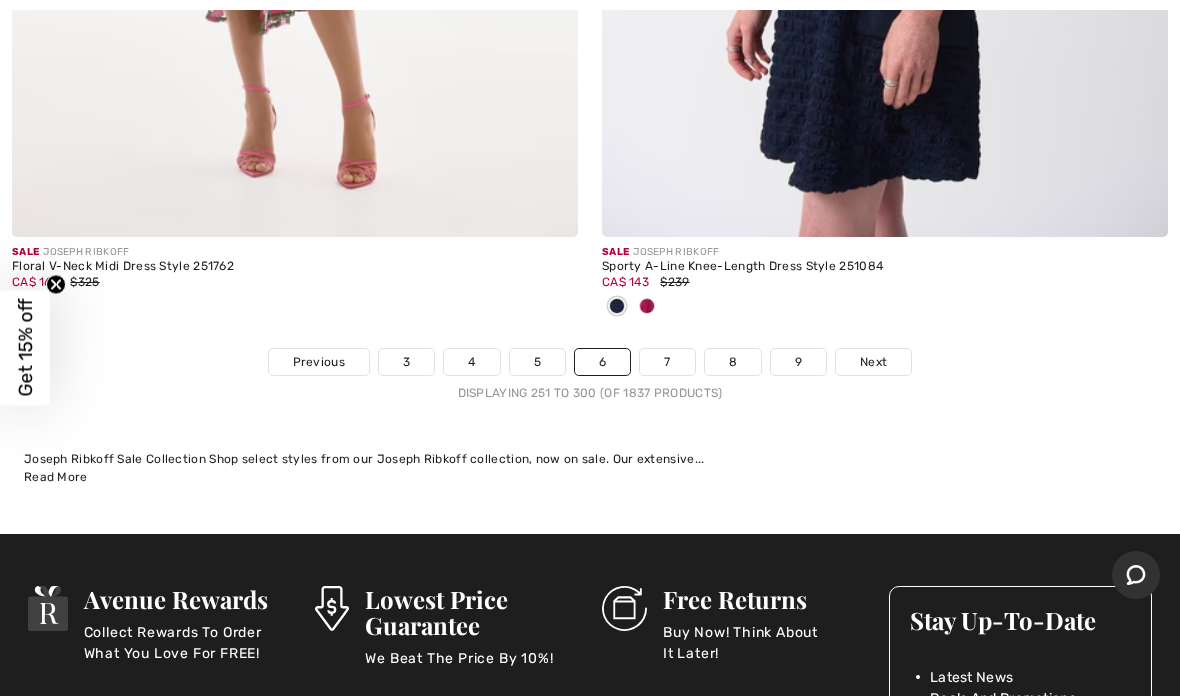 click on "7" at bounding box center (667, 362) 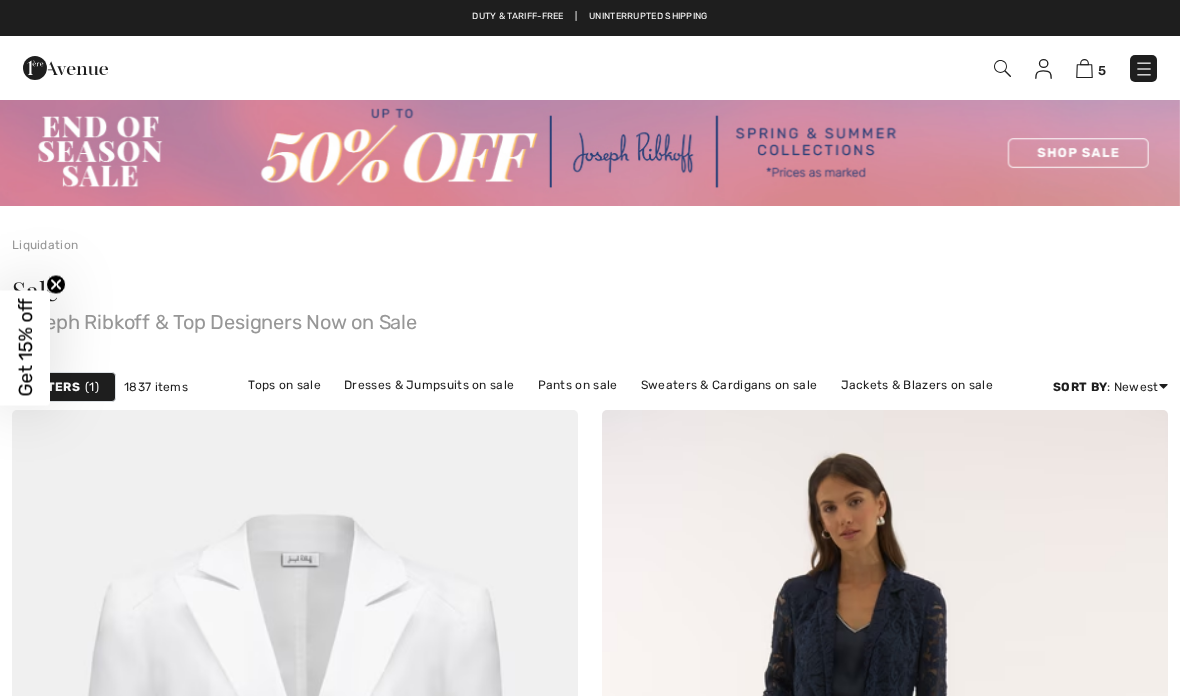 checkbox on "true" 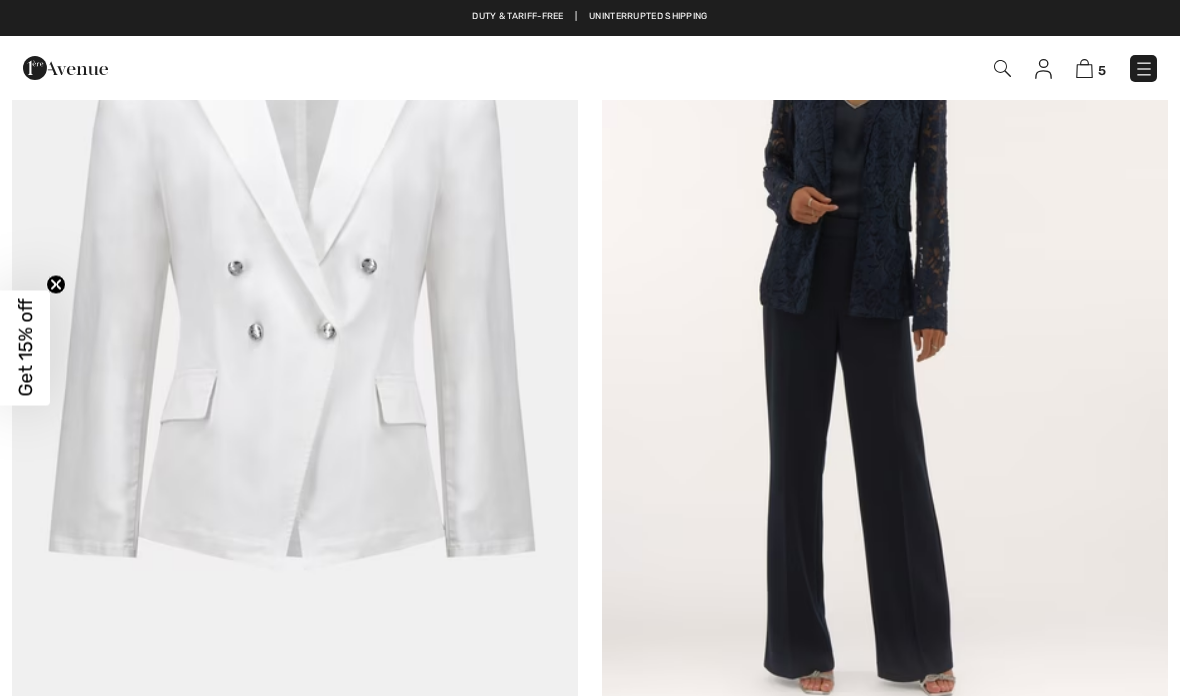 scroll, scrollTop: 0, scrollLeft: 0, axis: both 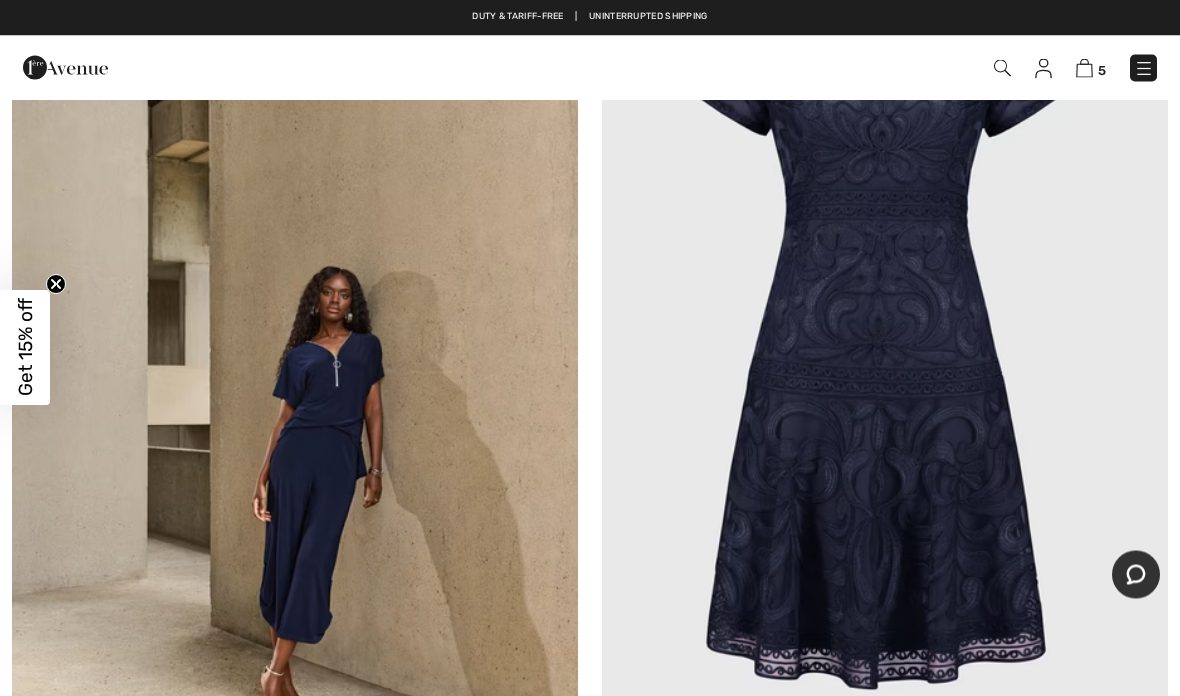 click at bounding box center (885, 328) 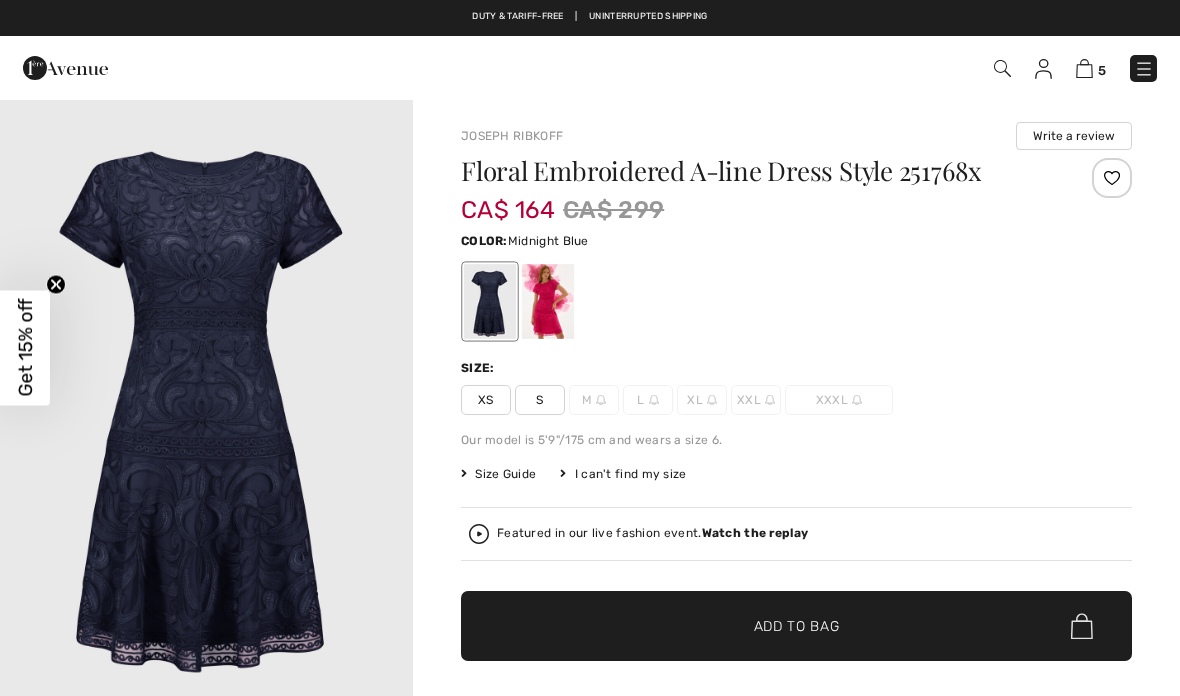 scroll, scrollTop: 0, scrollLeft: 0, axis: both 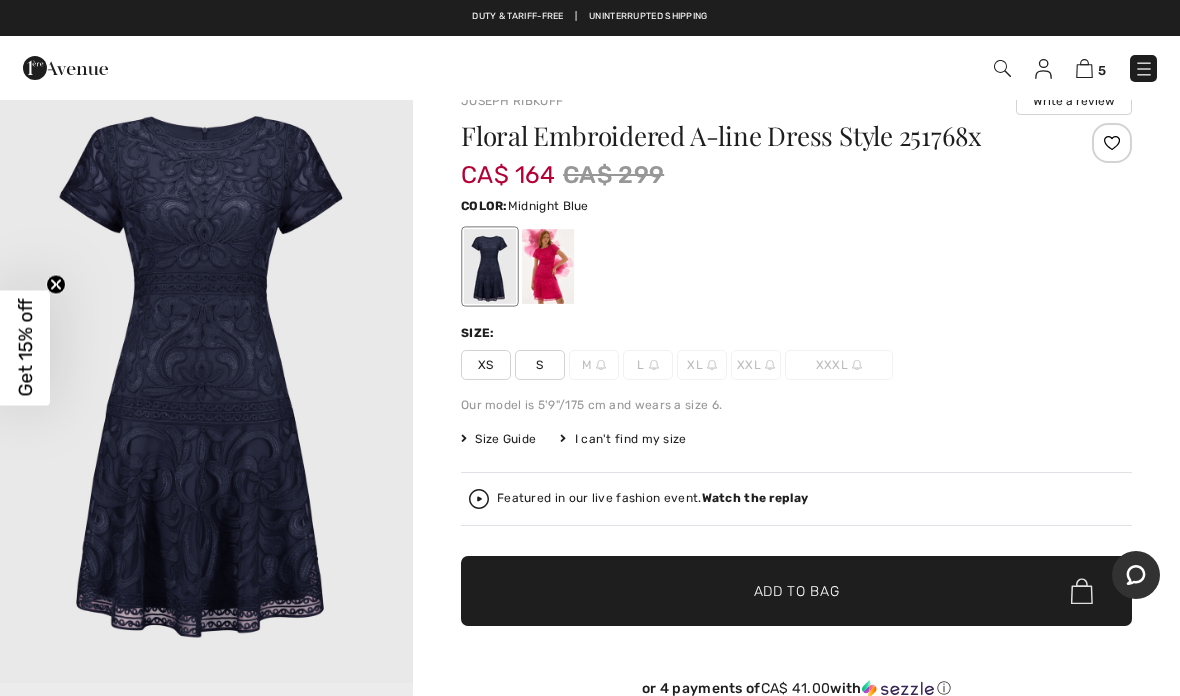 click at bounding box center [548, 266] 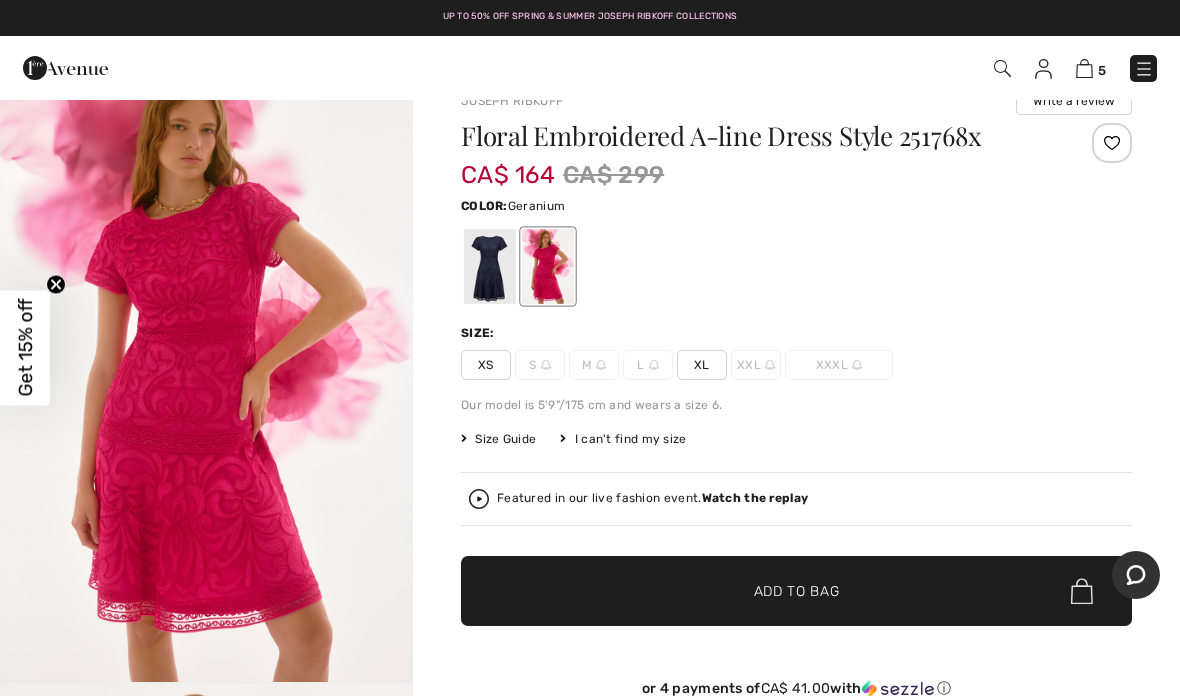 click on "XL" at bounding box center [702, 365] 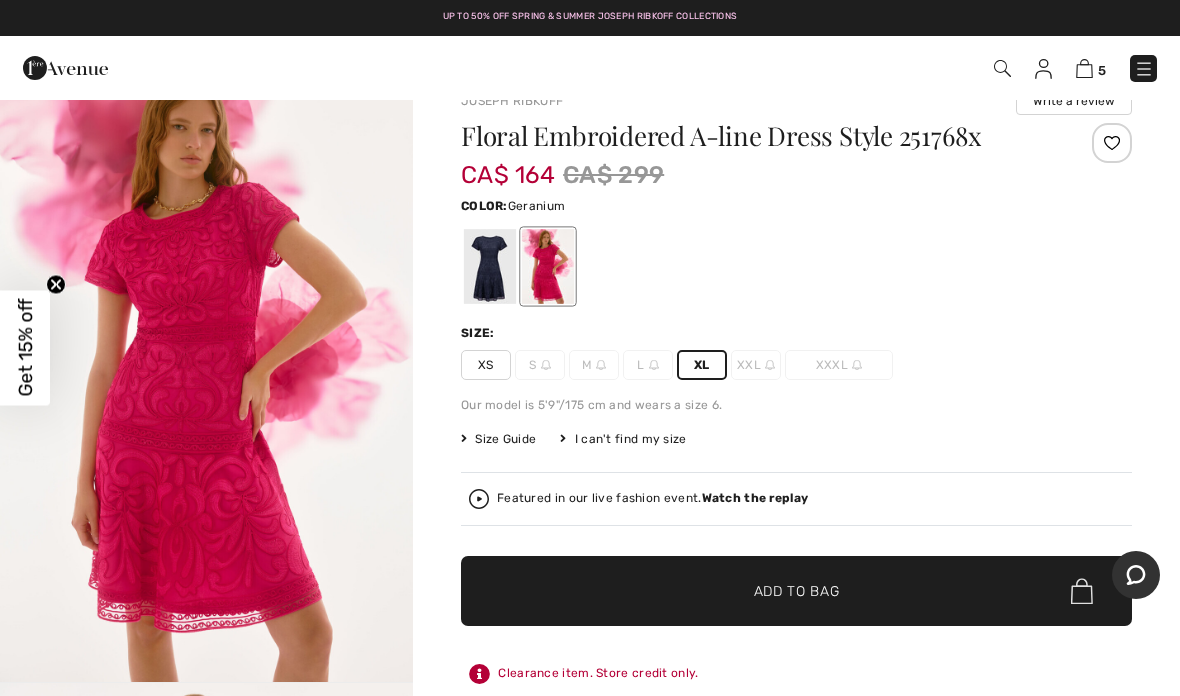 click on "✔ Added to Bag
Add to Bag" at bounding box center [796, 591] 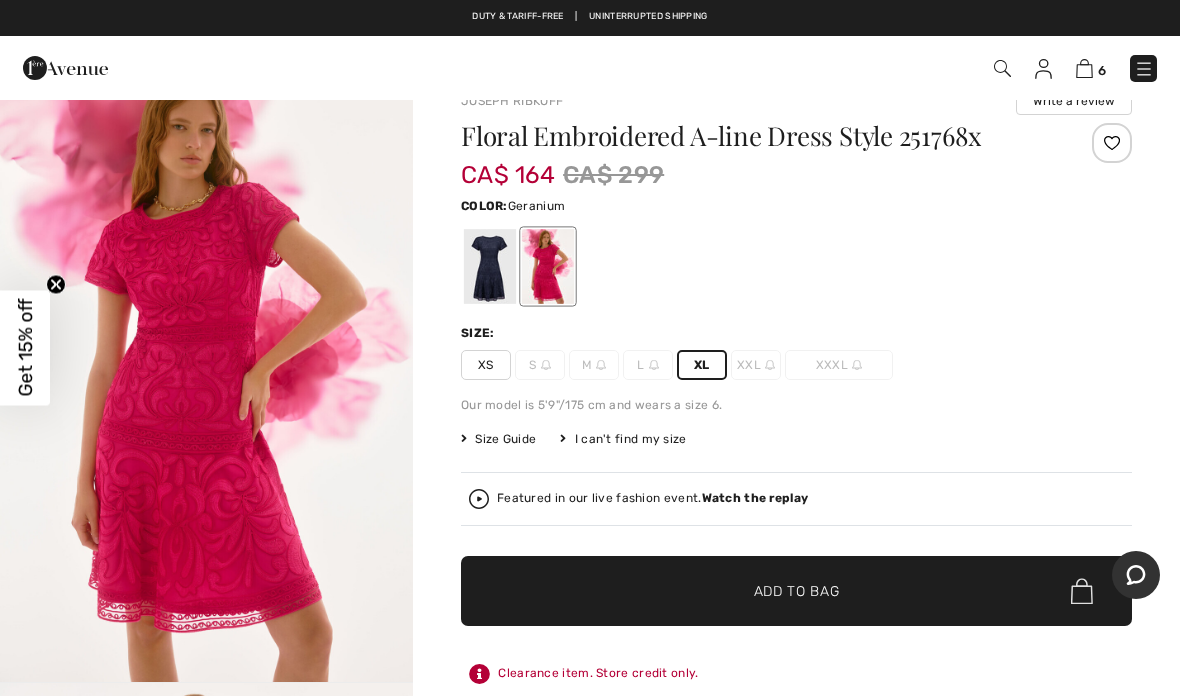 click at bounding box center (548, 266) 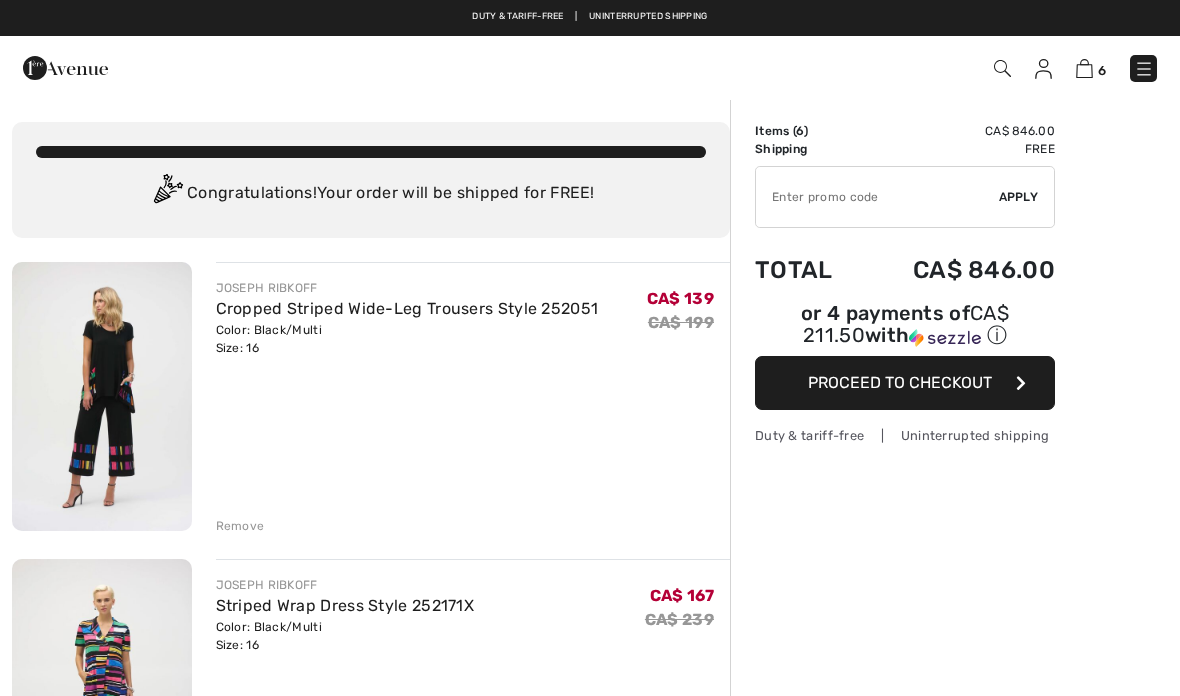 scroll, scrollTop: 0, scrollLeft: 0, axis: both 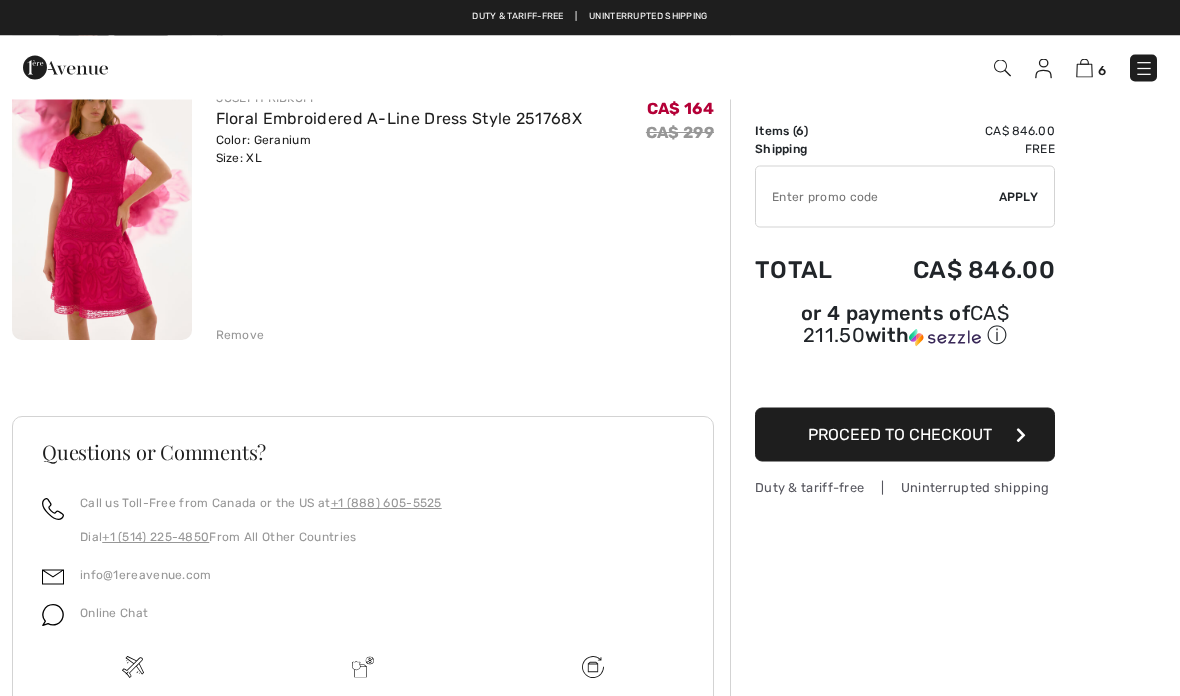 click at bounding box center (102, 207) 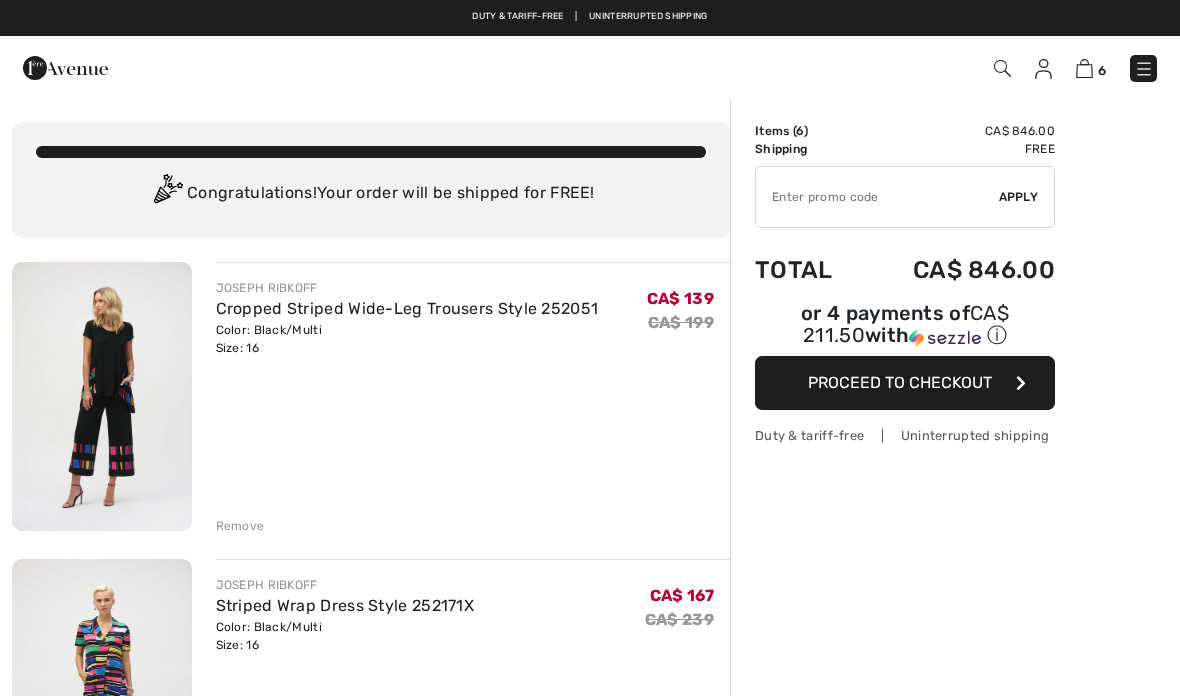 scroll, scrollTop: 0, scrollLeft: 0, axis: both 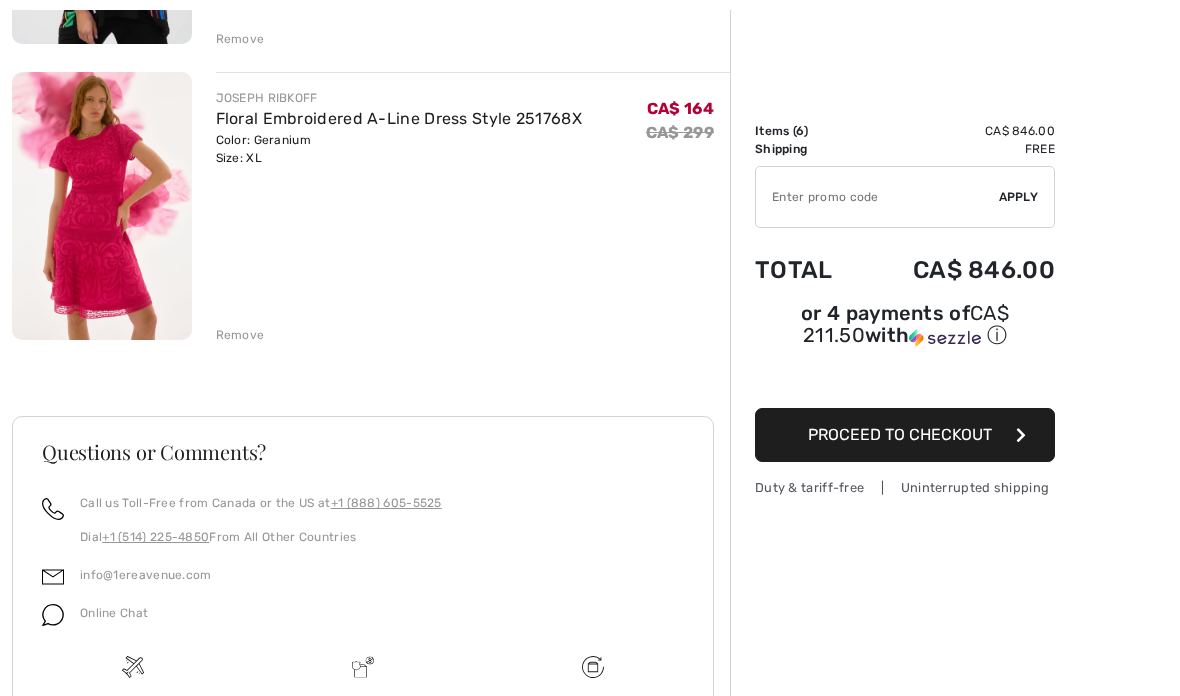click on "Remove" at bounding box center (240, 335) 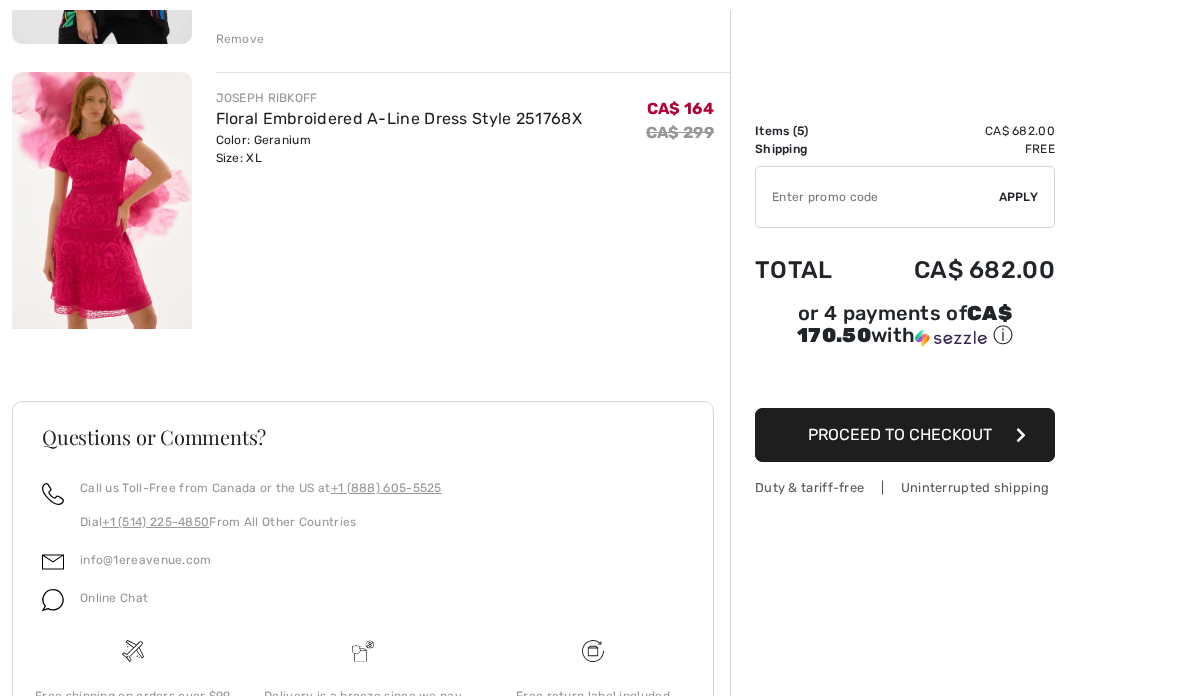 scroll, scrollTop: 1539, scrollLeft: 0, axis: vertical 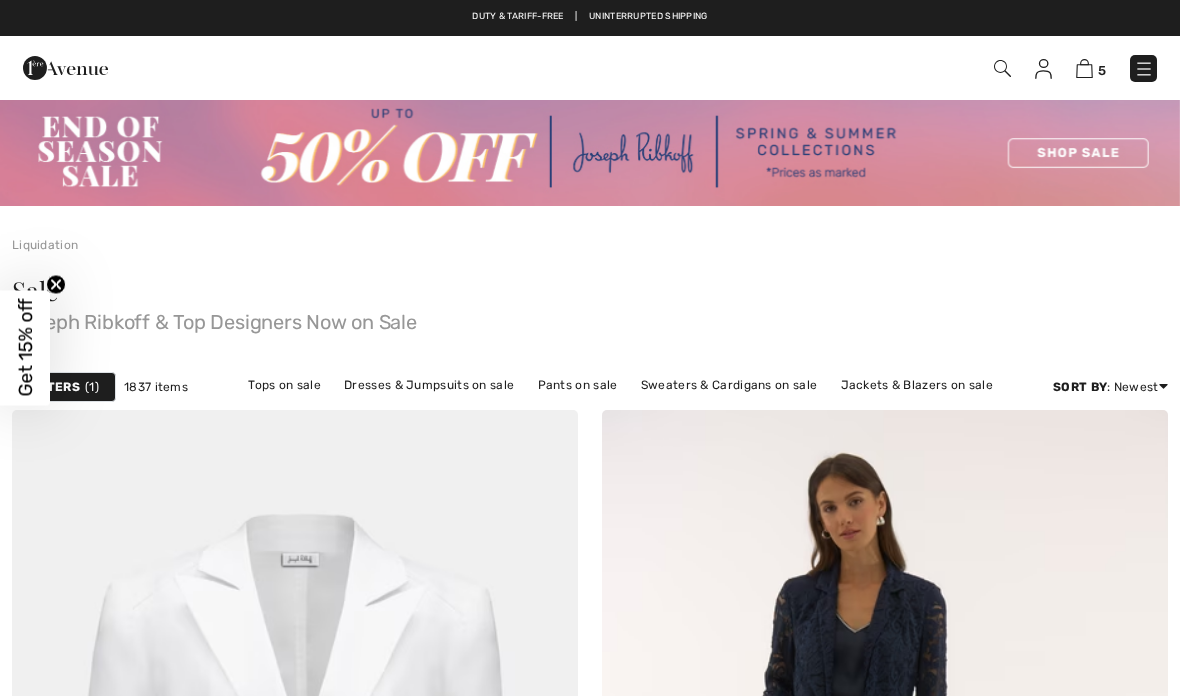 checkbox on "true" 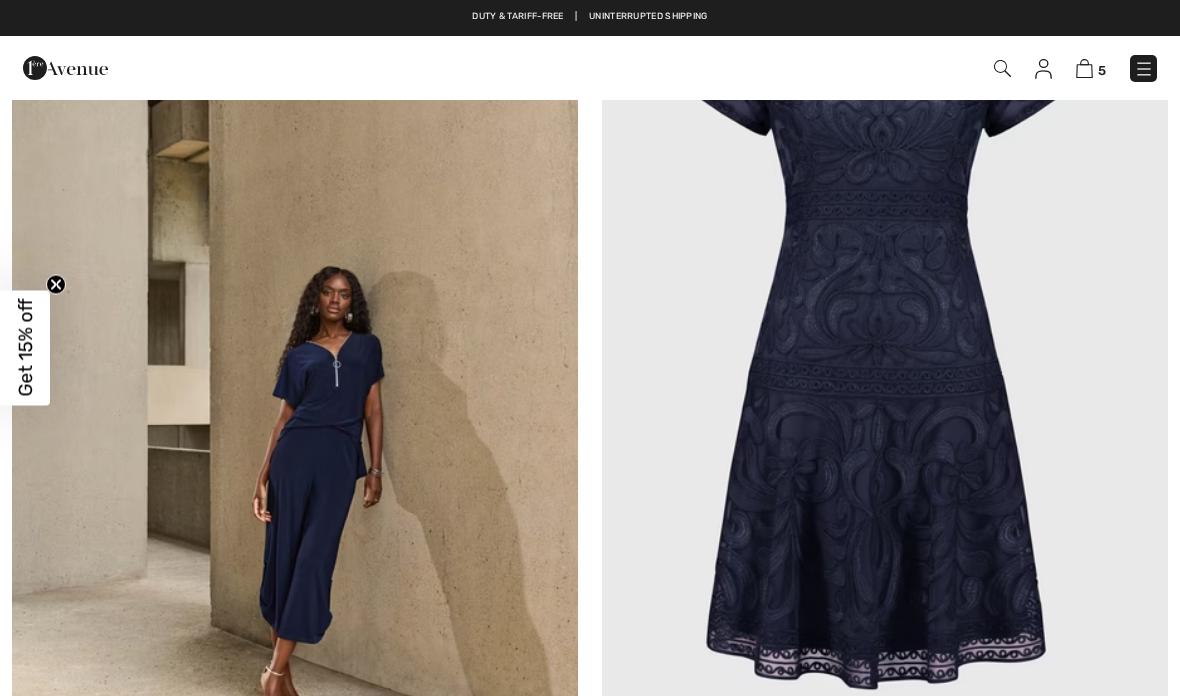 scroll, scrollTop: 0, scrollLeft: 0, axis: both 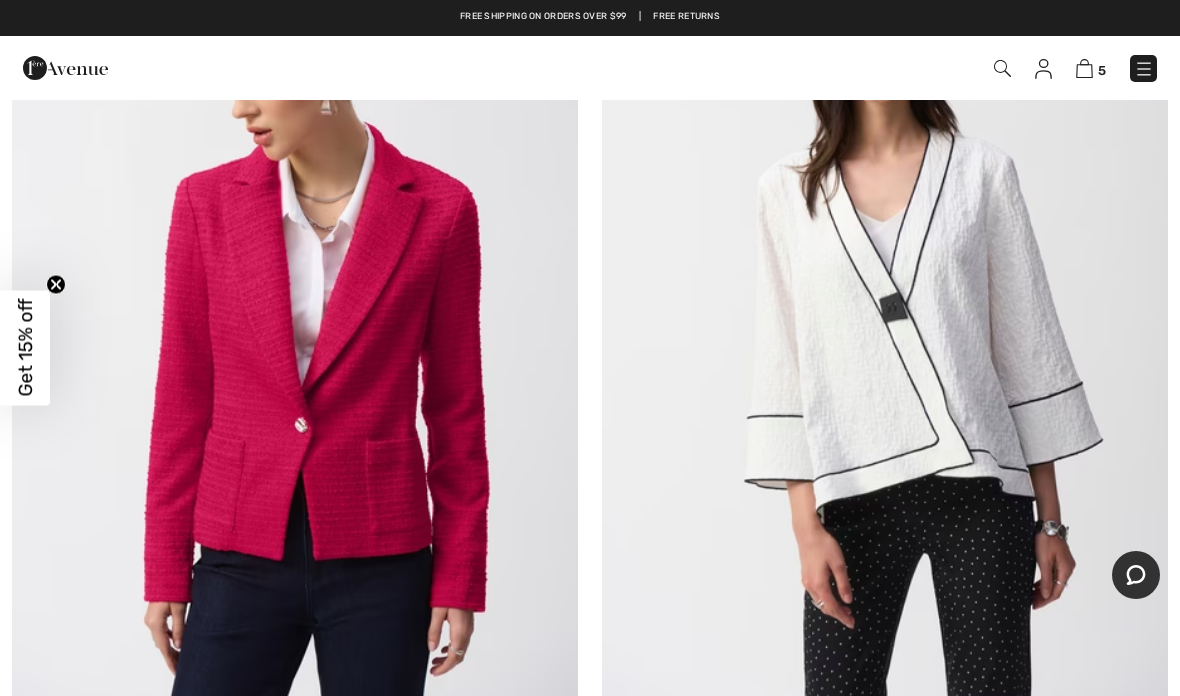 click at bounding box center [885, 330] 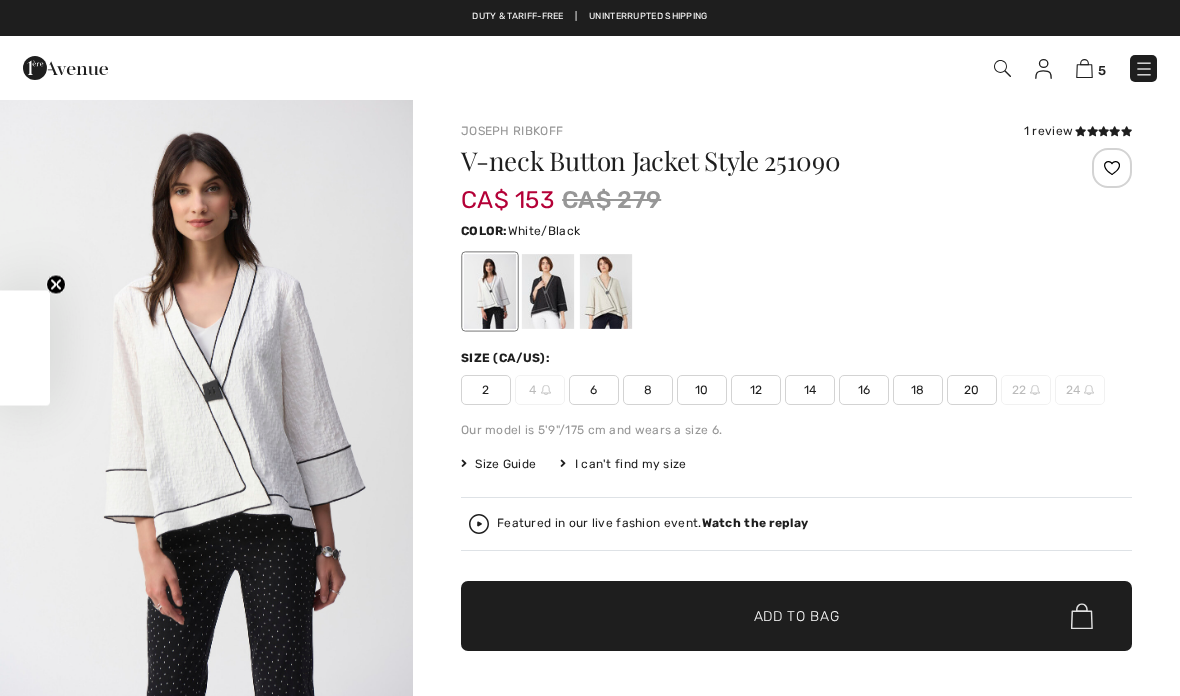 scroll, scrollTop: 0, scrollLeft: 0, axis: both 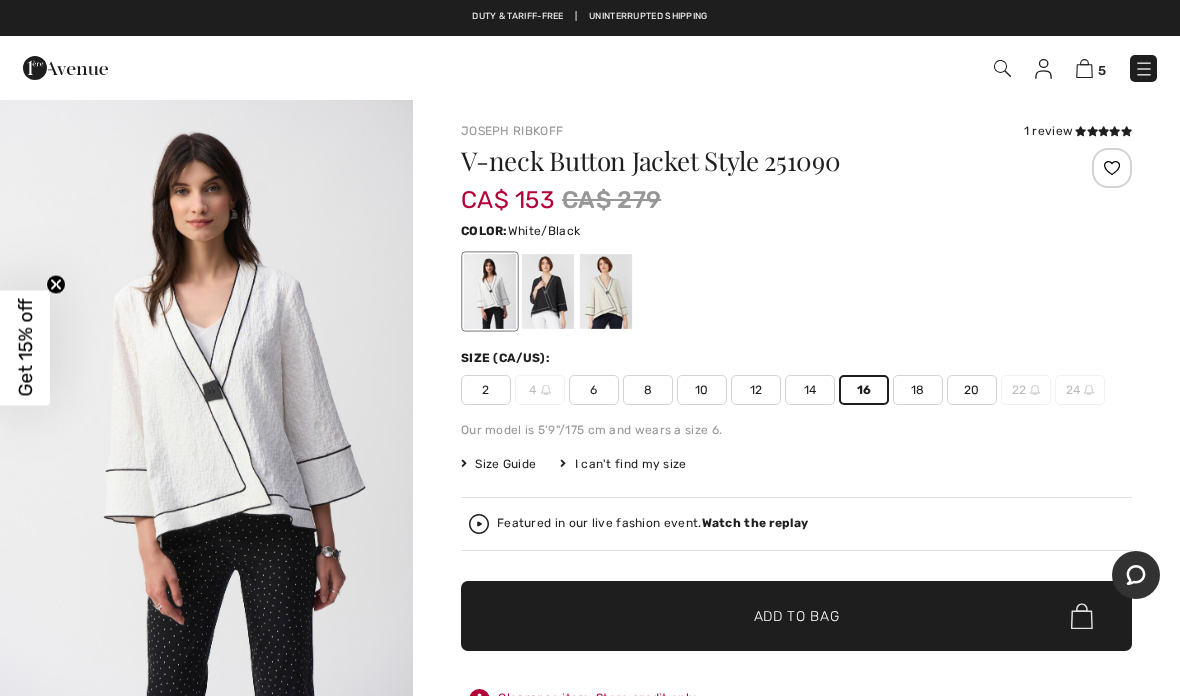 click on "Add to Bag" at bounding box center (797, 616) 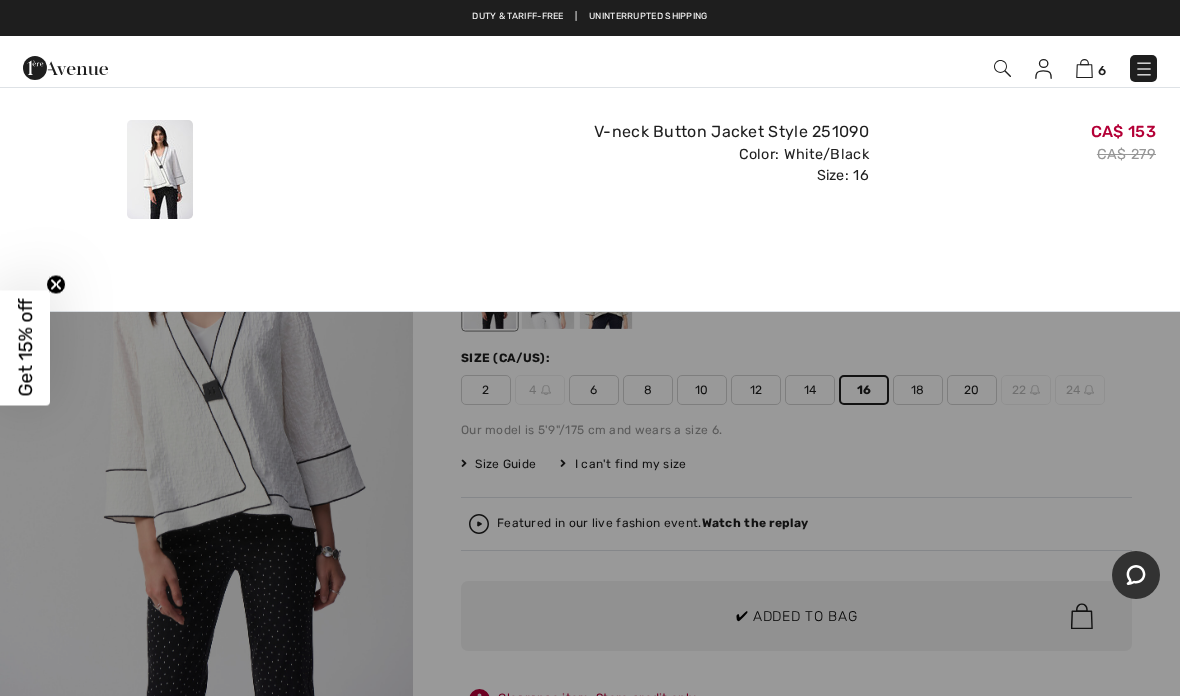 scroll, scrollTop: 9, scrollLeft: 0, axis: vertical 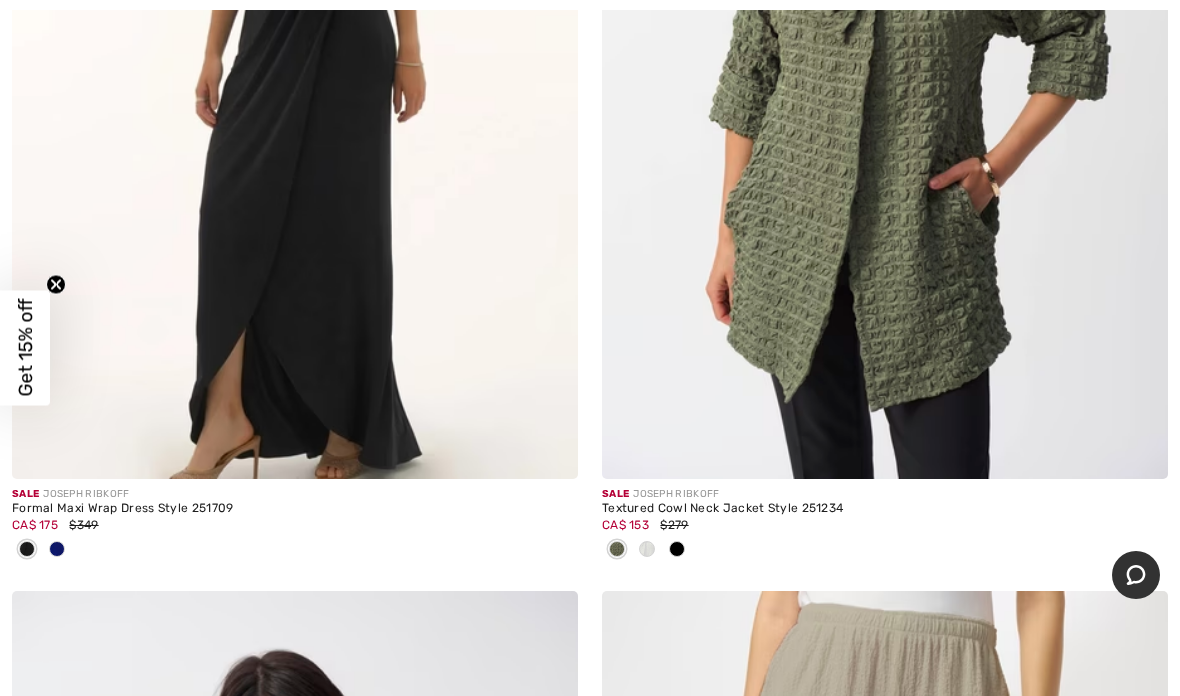 click at bounding box center [677, 550] 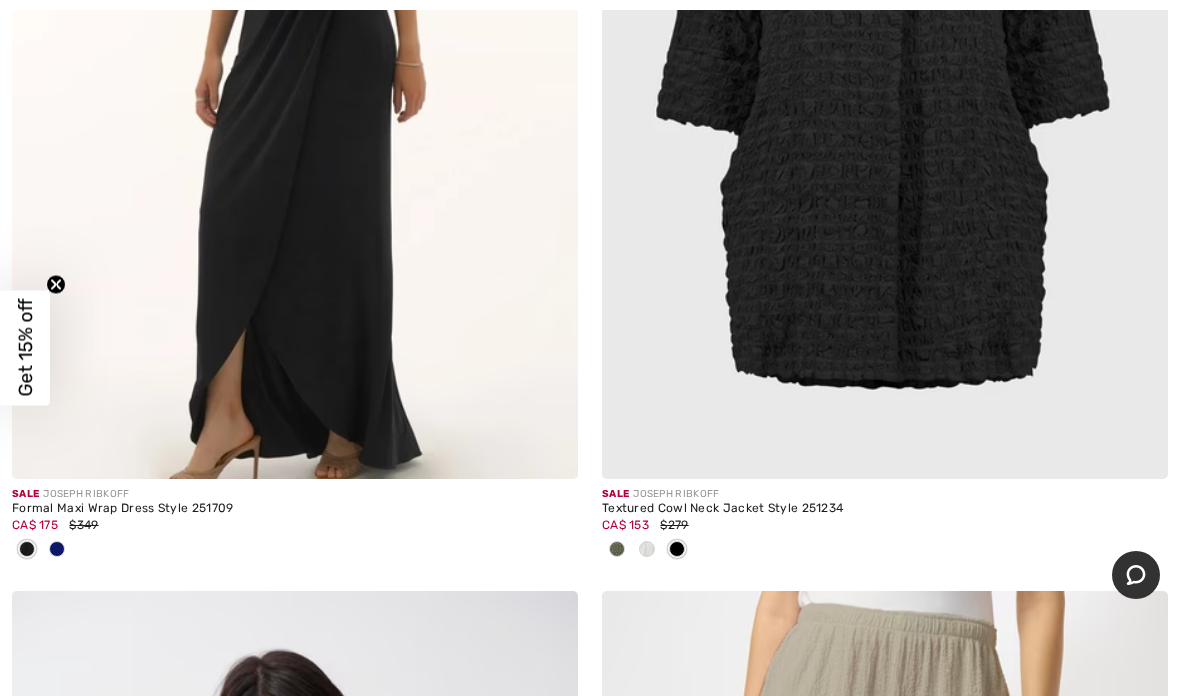 click at bounding box center [677, 550] 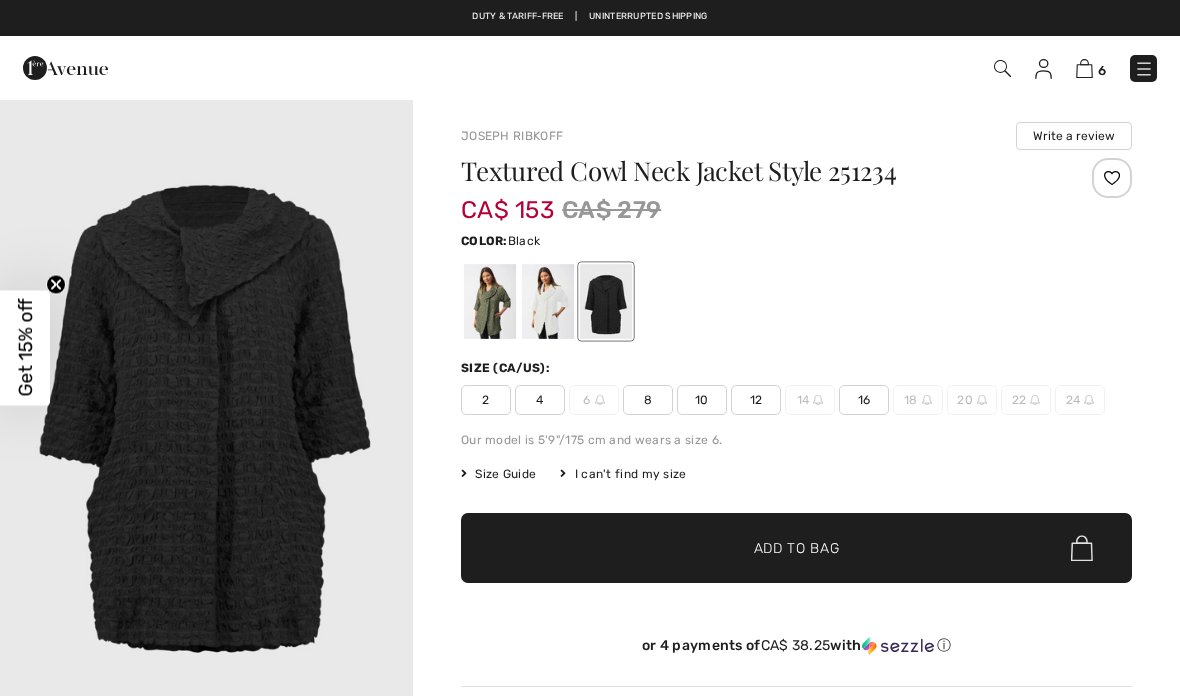 scroll, scrollTop: 0, scrollLeft: 0, axis: both 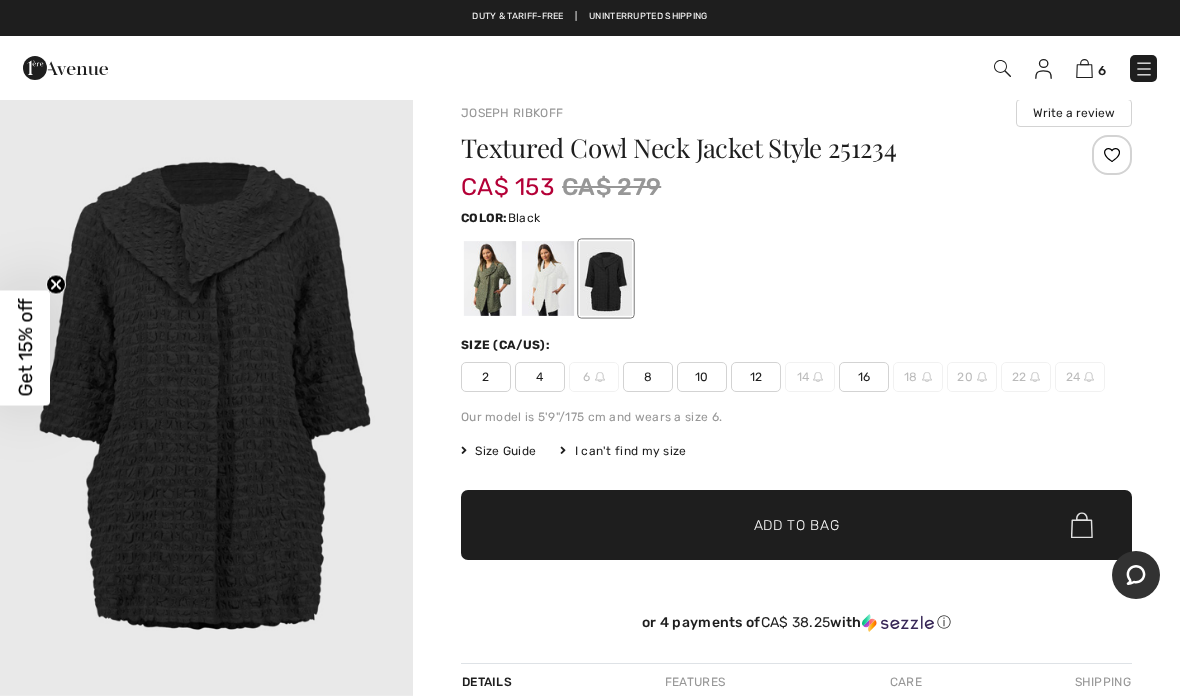 click on "16" at bounding box center [864, 377] 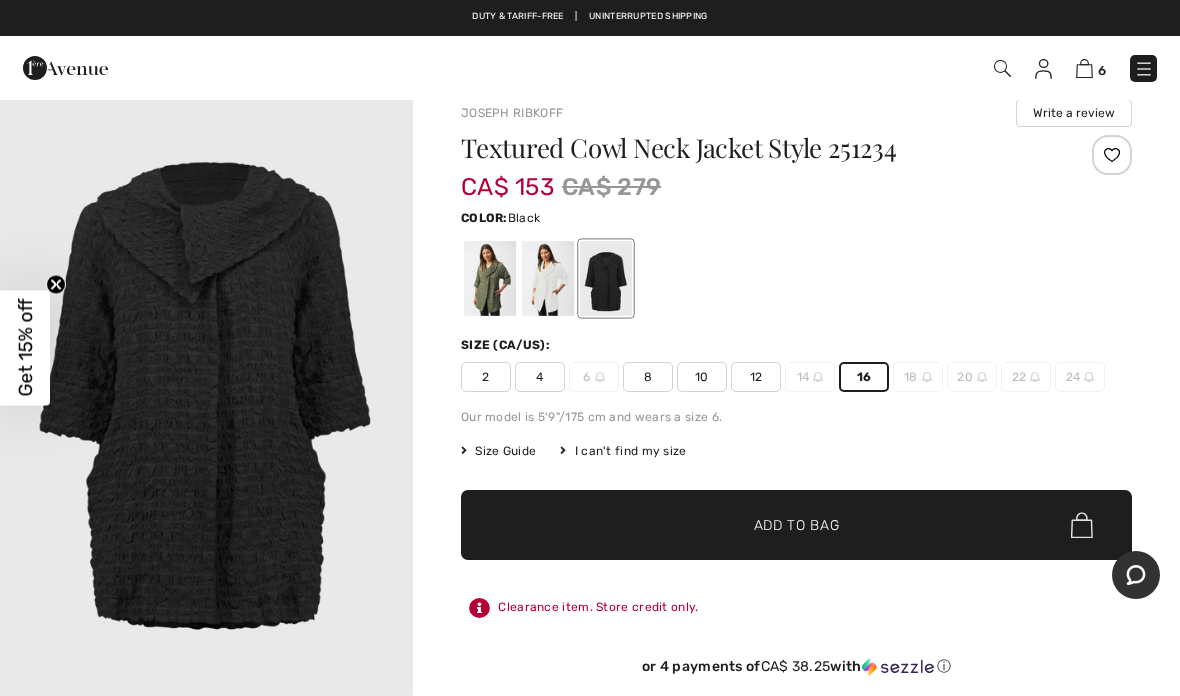 click on "Add to Bag" at bounding box center (797, 525) 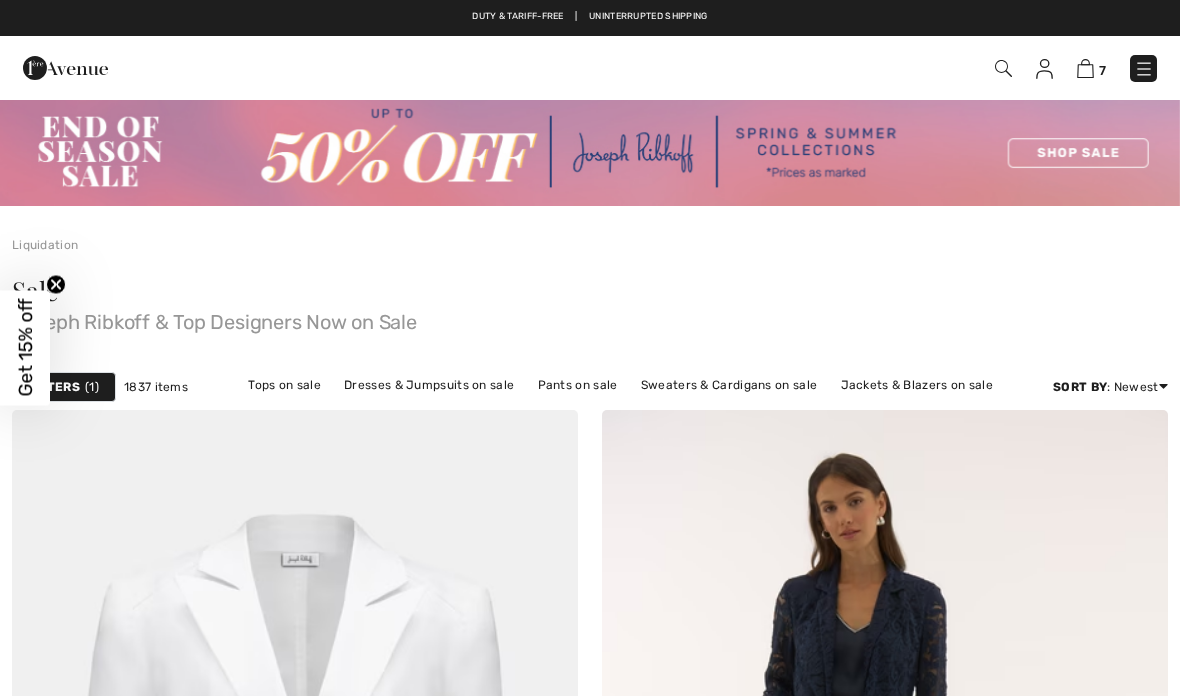 scroll, scrollTop: 13726, scrollLeft: 0, axis: vertical 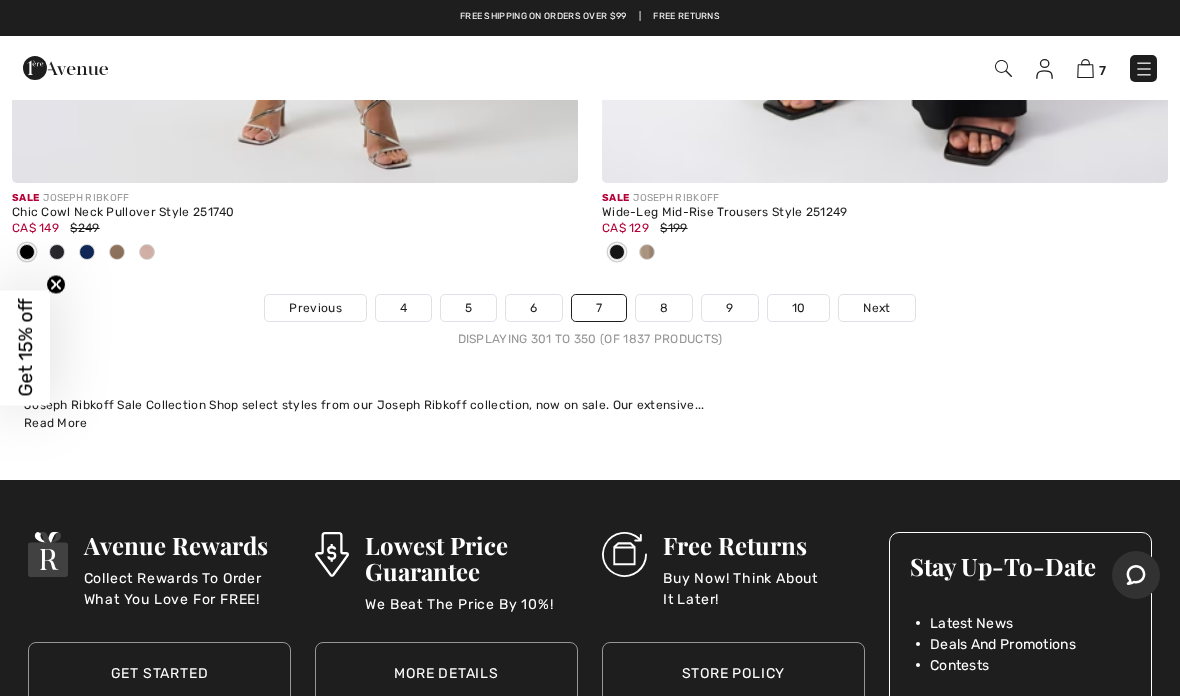 click on "8" at bounding box center [664, 308] 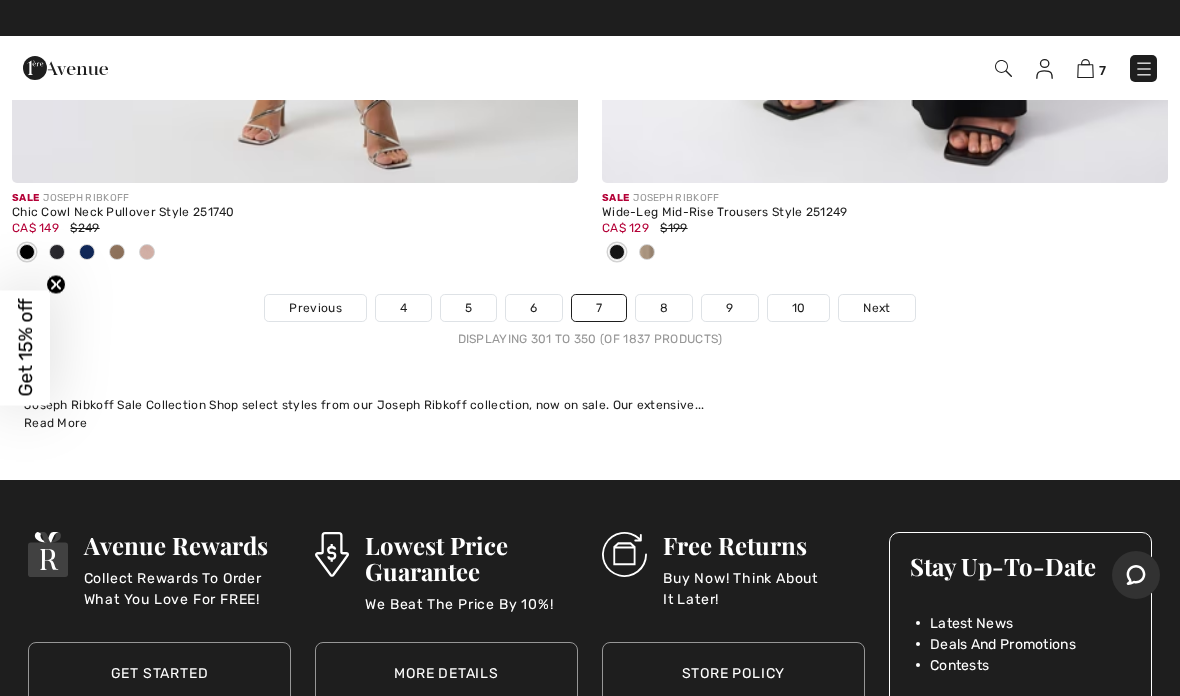 click on "8" at bounding box center [664, 308] 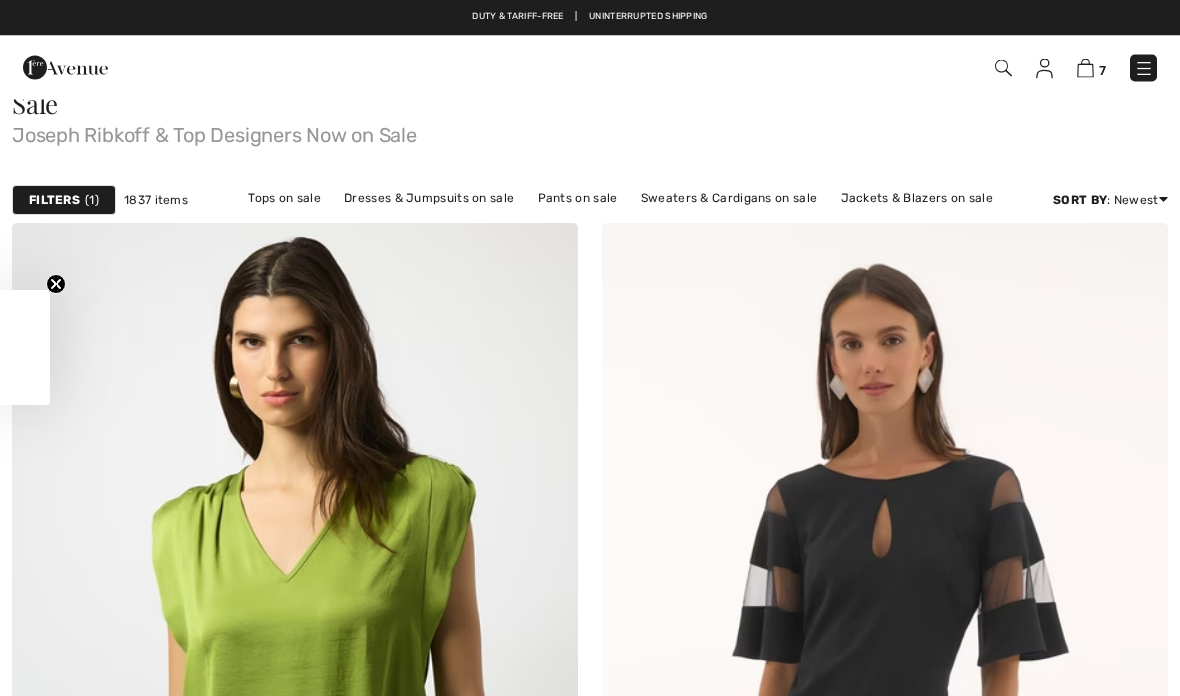 scroll, scrollTop: 0, scrollLeft: 0, axis: both 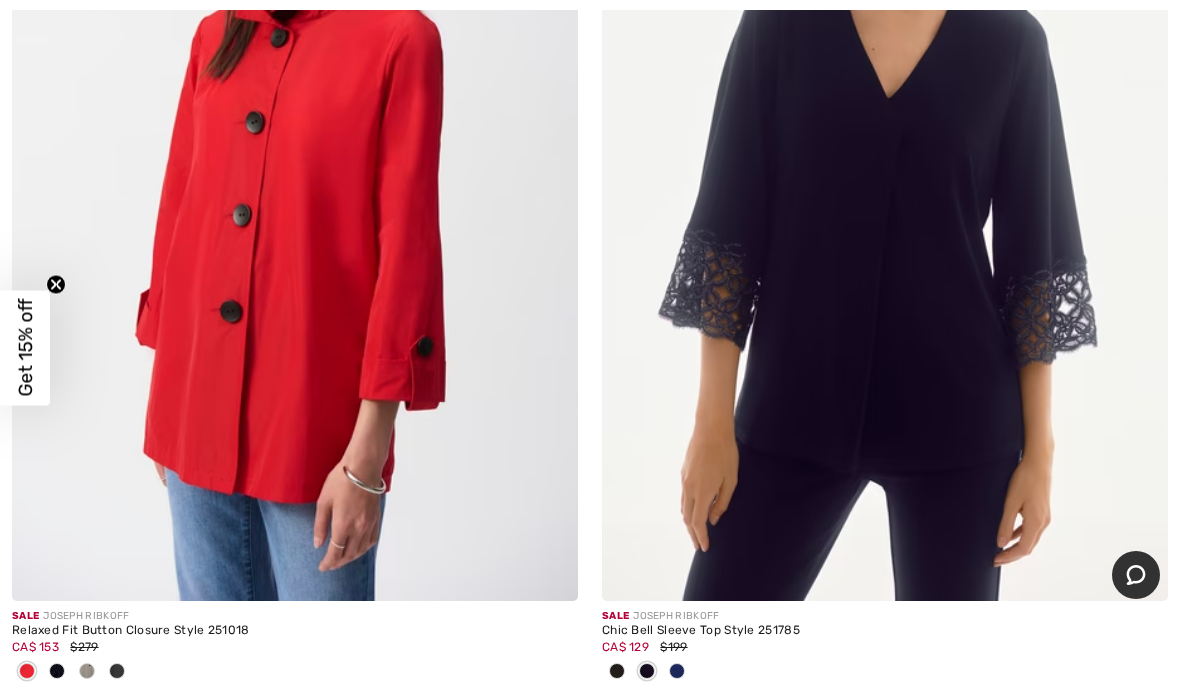 click at bounding box center [885, 176] 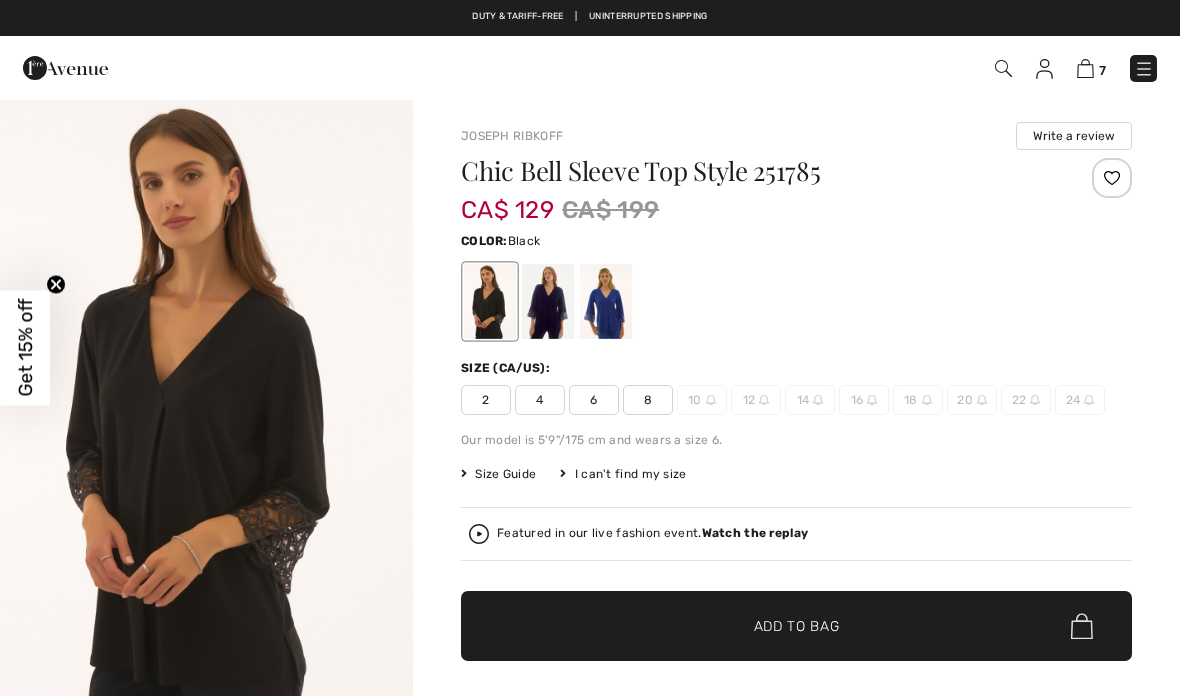 checkbox on "true" 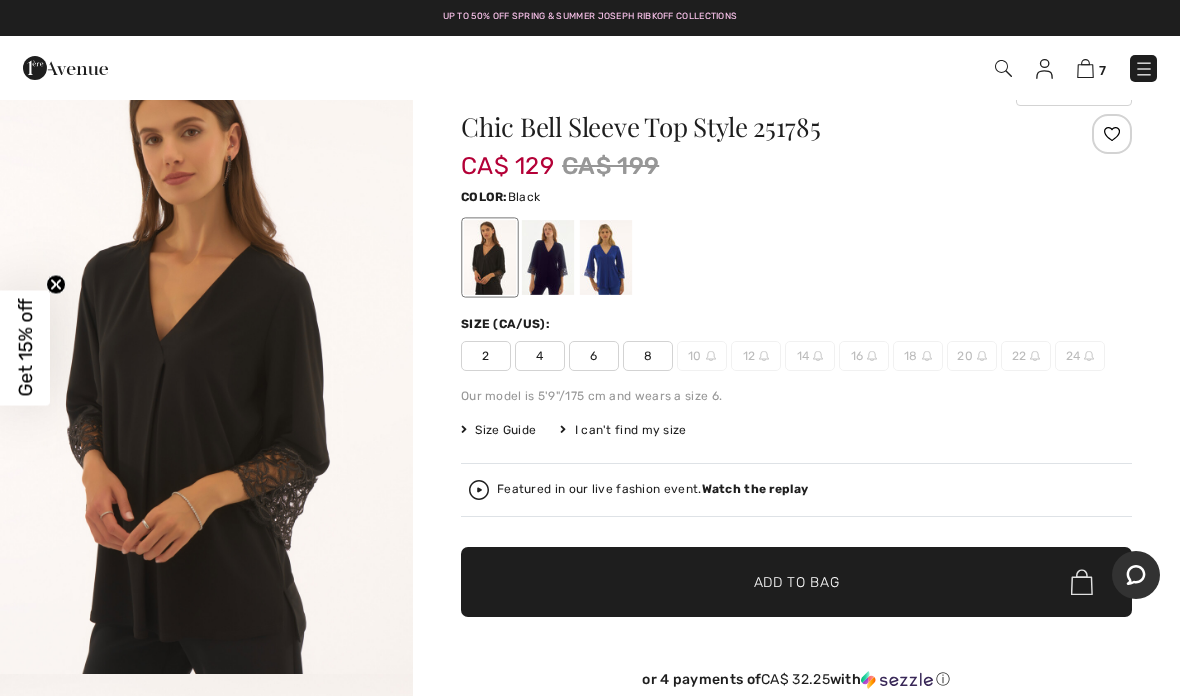 scroll, scrollTop: 0, scrollLeft: 0, axis: both 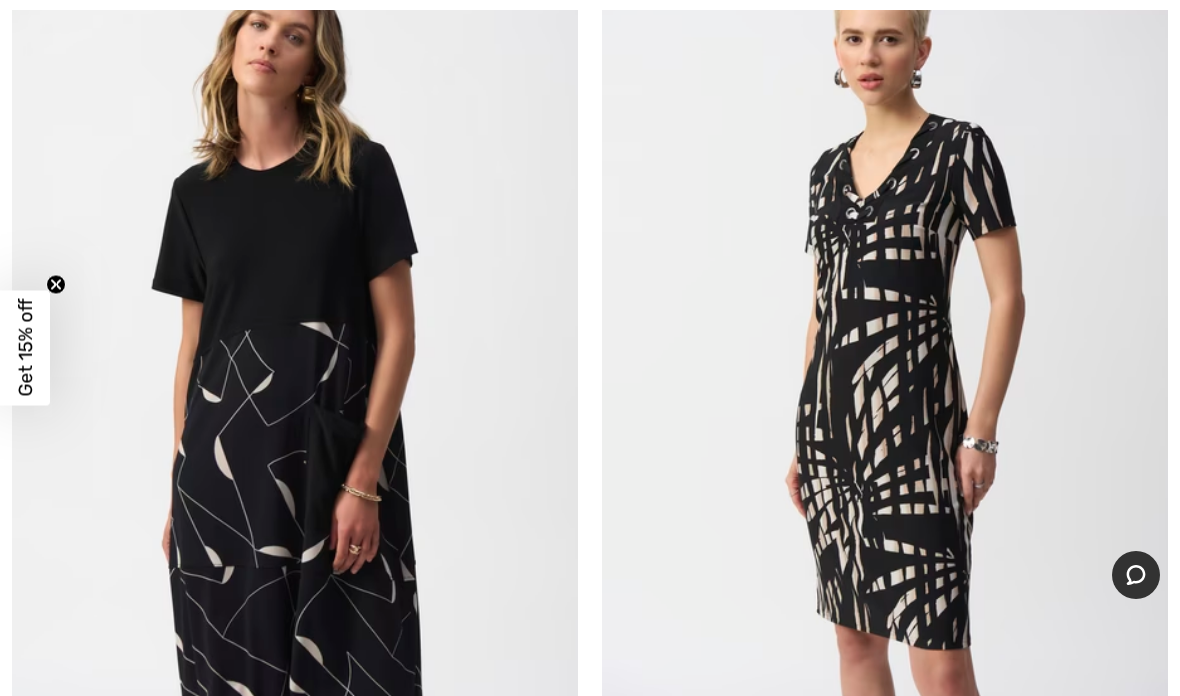 click at bounding box center [295, 358] 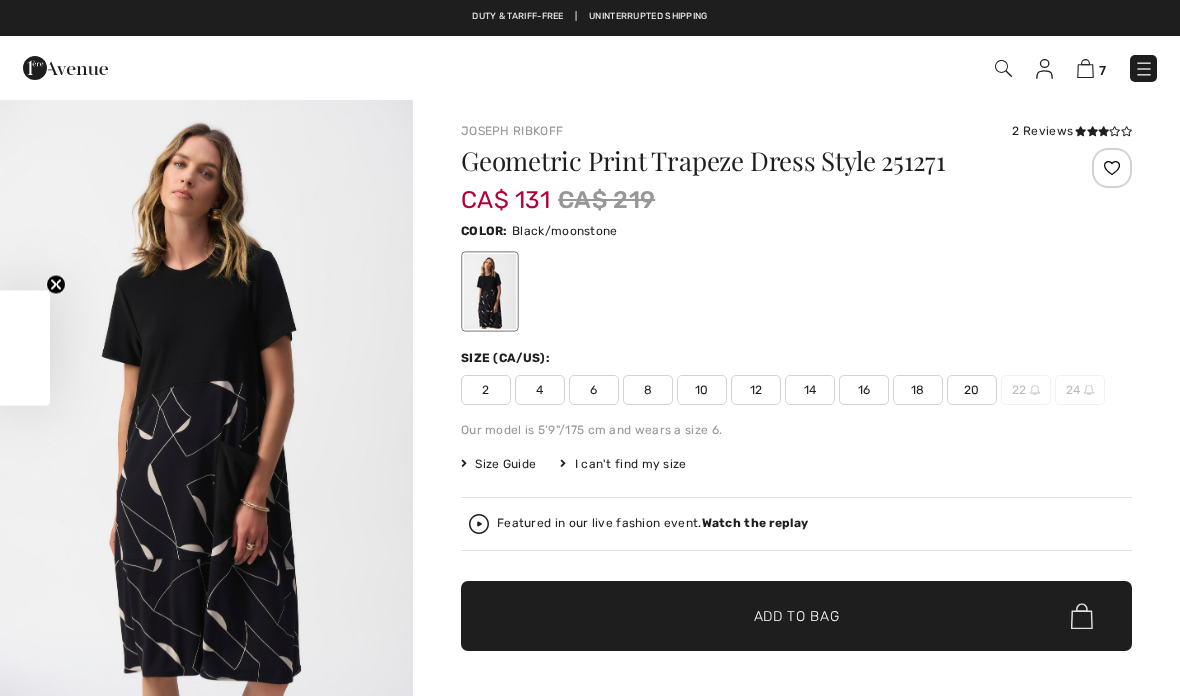 scroll, scrollTop: 78, scrollLeft: 0, axis: vertical 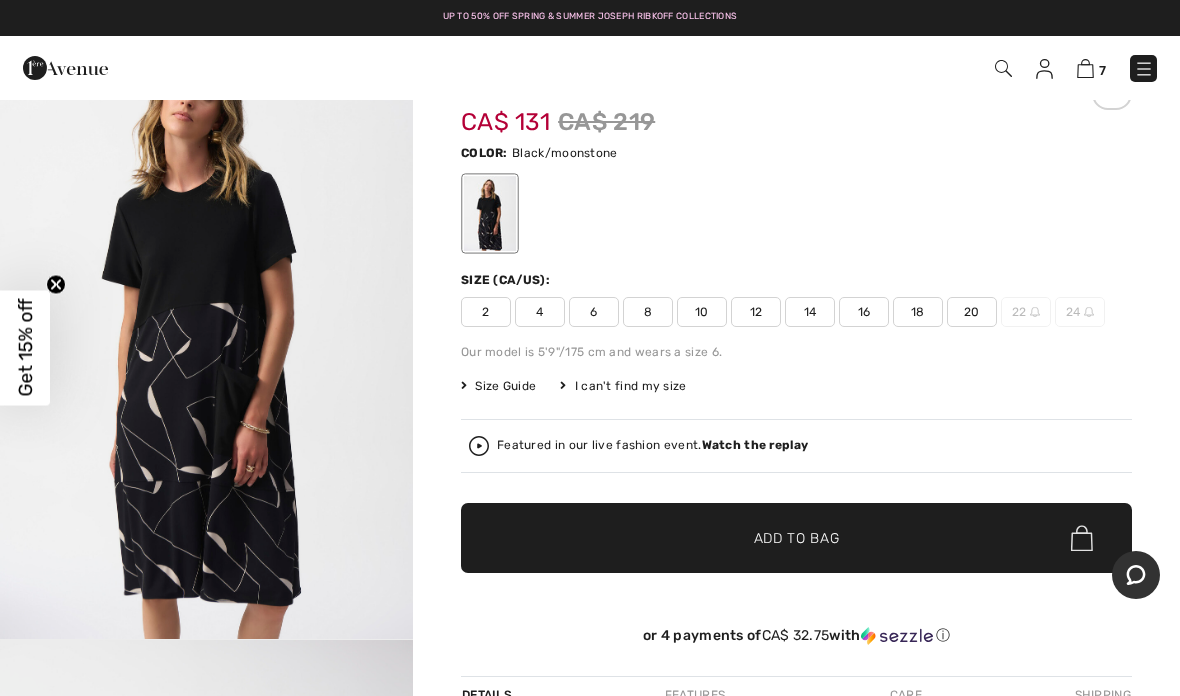 click on "16" at bounding box center [864, 312] 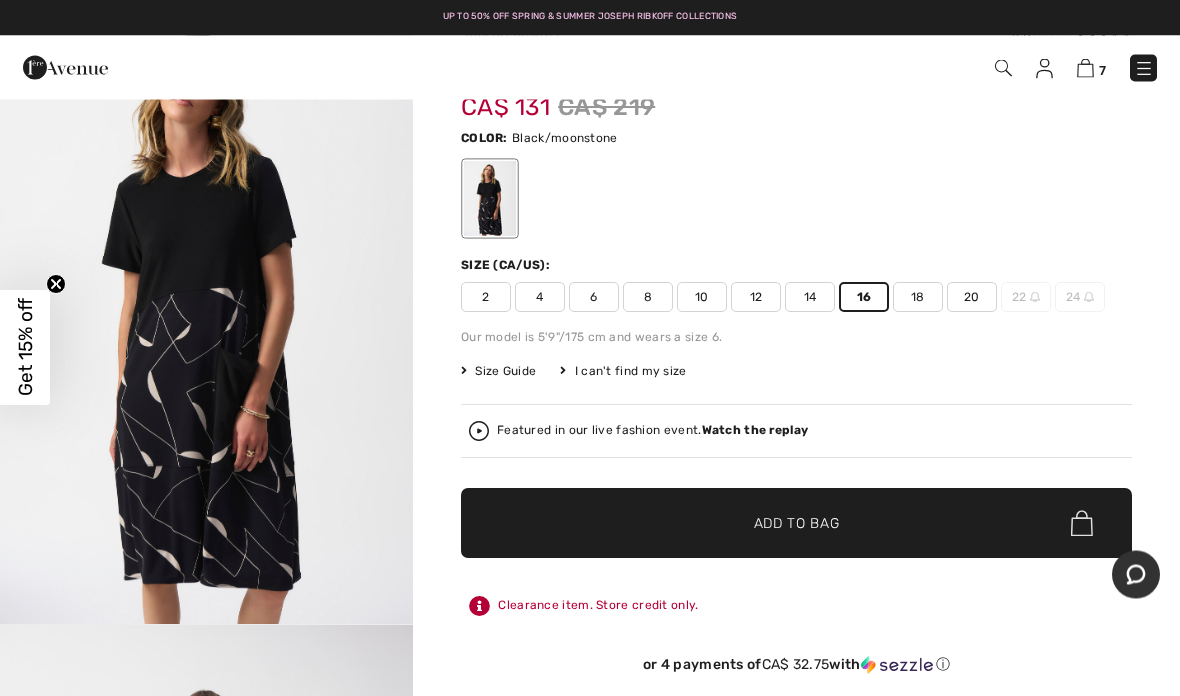scroll, scrollTop: 164, scrollLeft: 0, axis: vertical 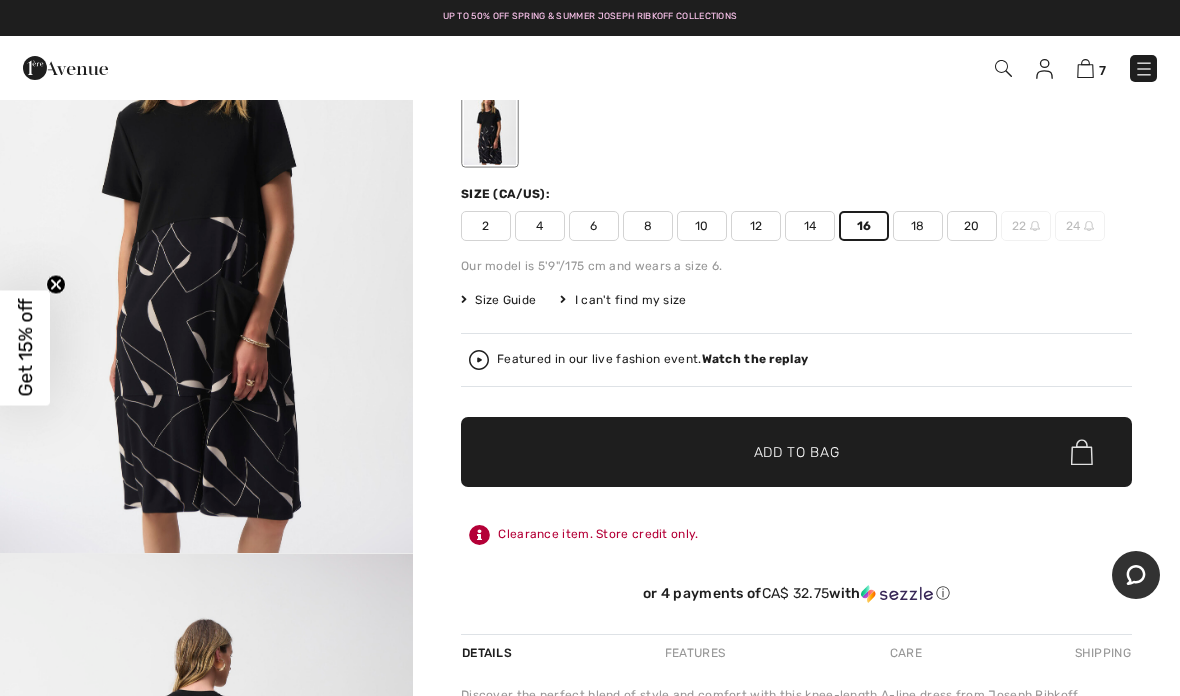 click on "✔ Added to Bag
Add to Bag" at bounding box center [796, 452] 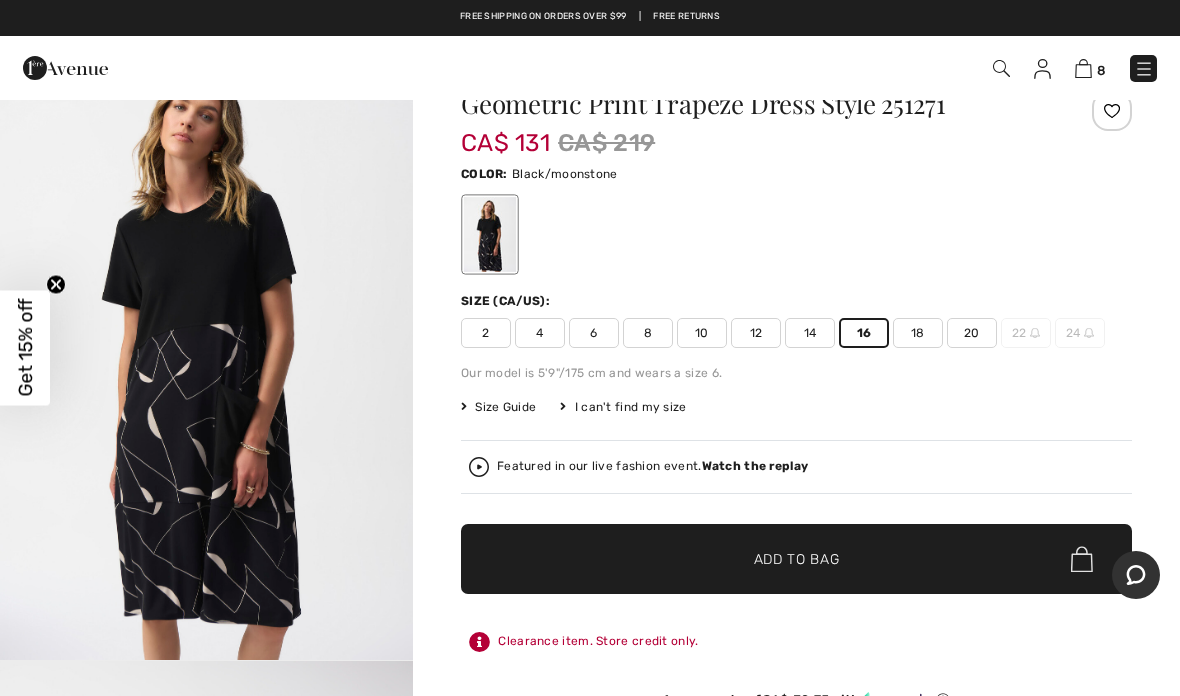 scroll, scrollTop: 0, scrollLeft: 0, axis: both 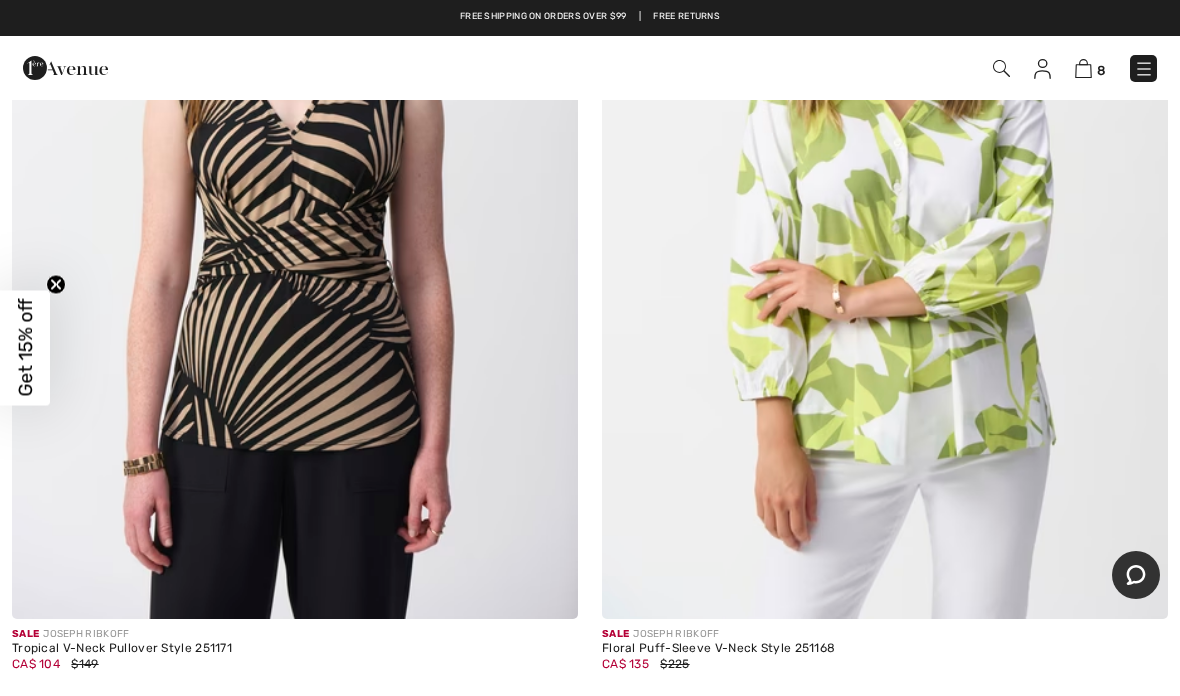 click on "9" at bounding box center [662, 711] 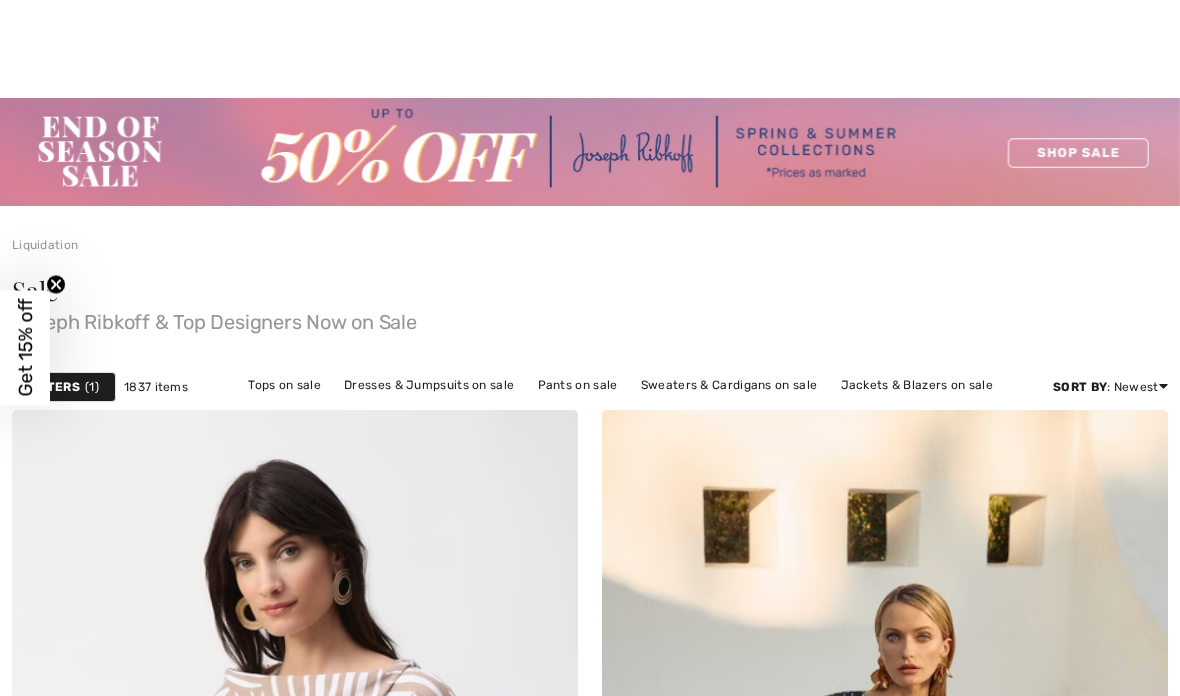 scroll, scrollTop: 531, scrollLeft: 0, axis: vertical 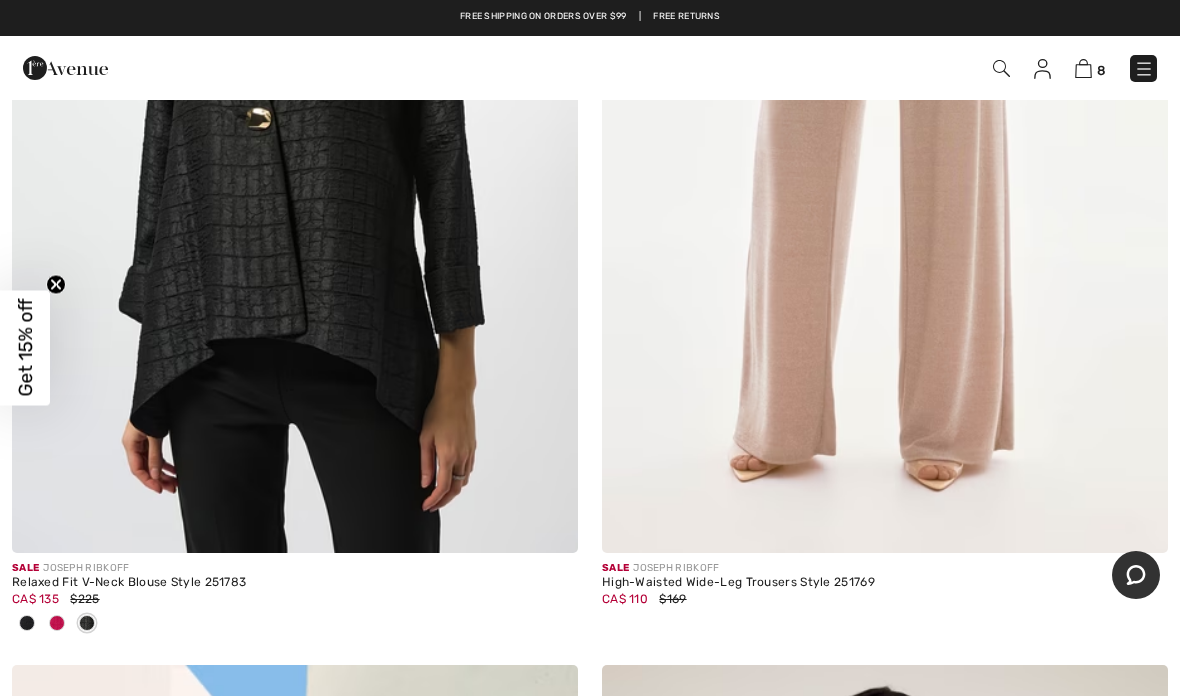 click at bounding box center (295, 128) 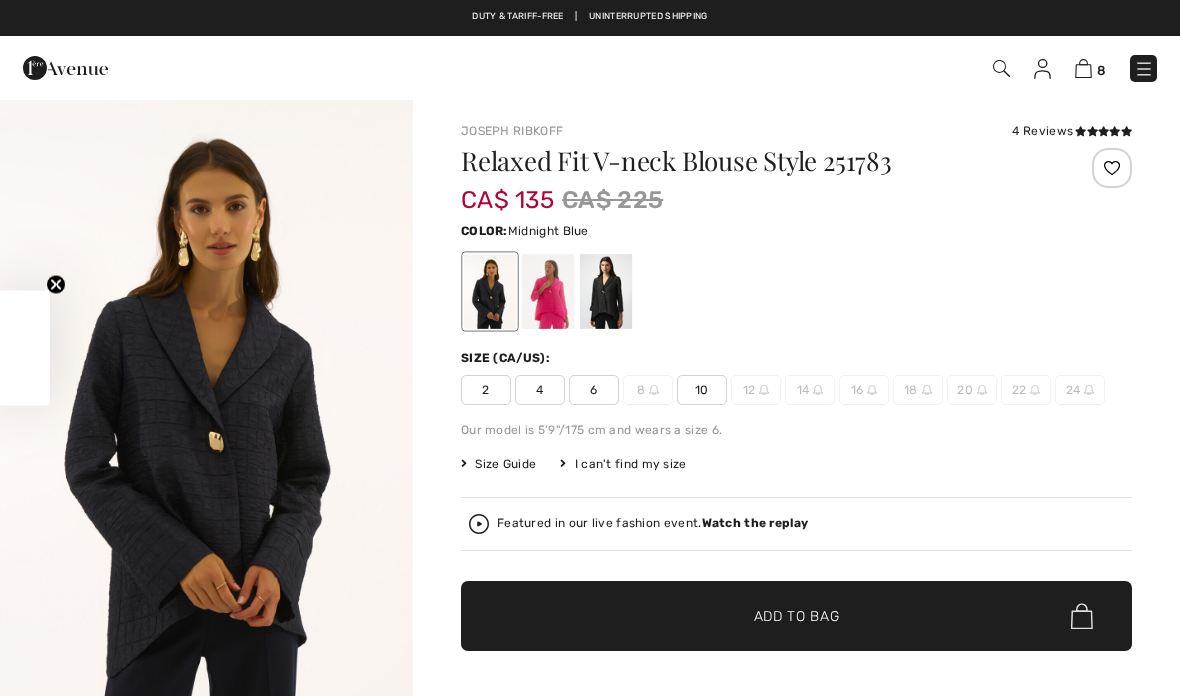 scroll, scrollTop: 0, scrollLeft: 0, axis: both 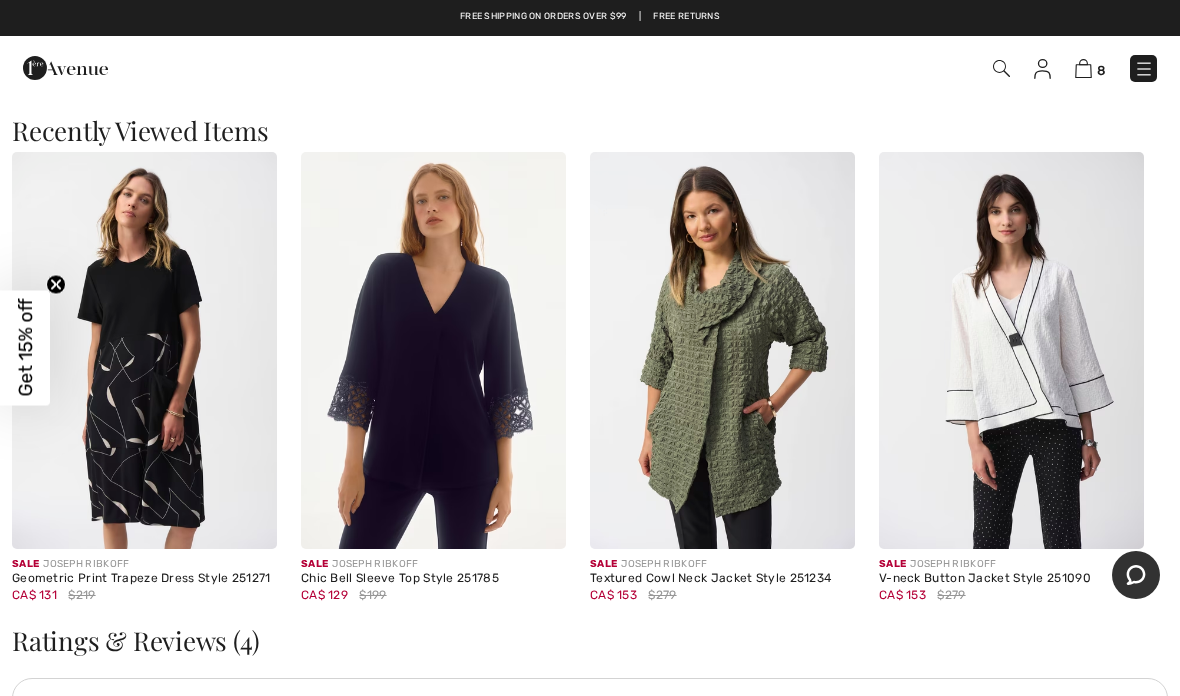 click at bounding box center (433, 351) 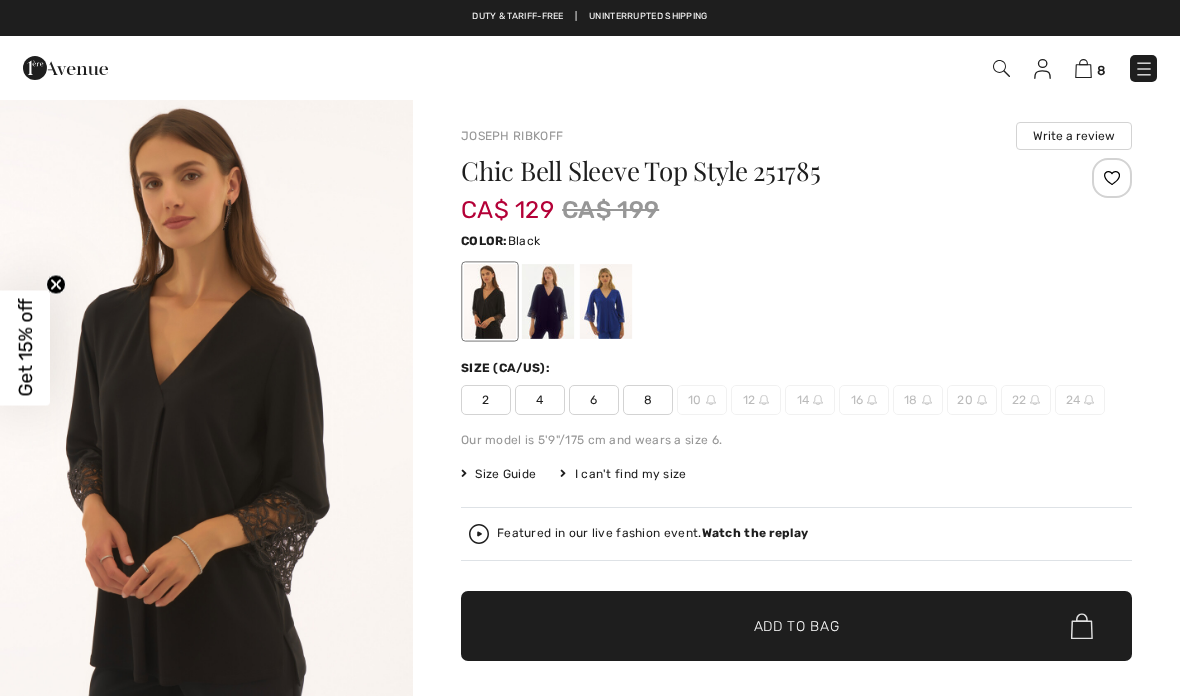 checkbox on "true" 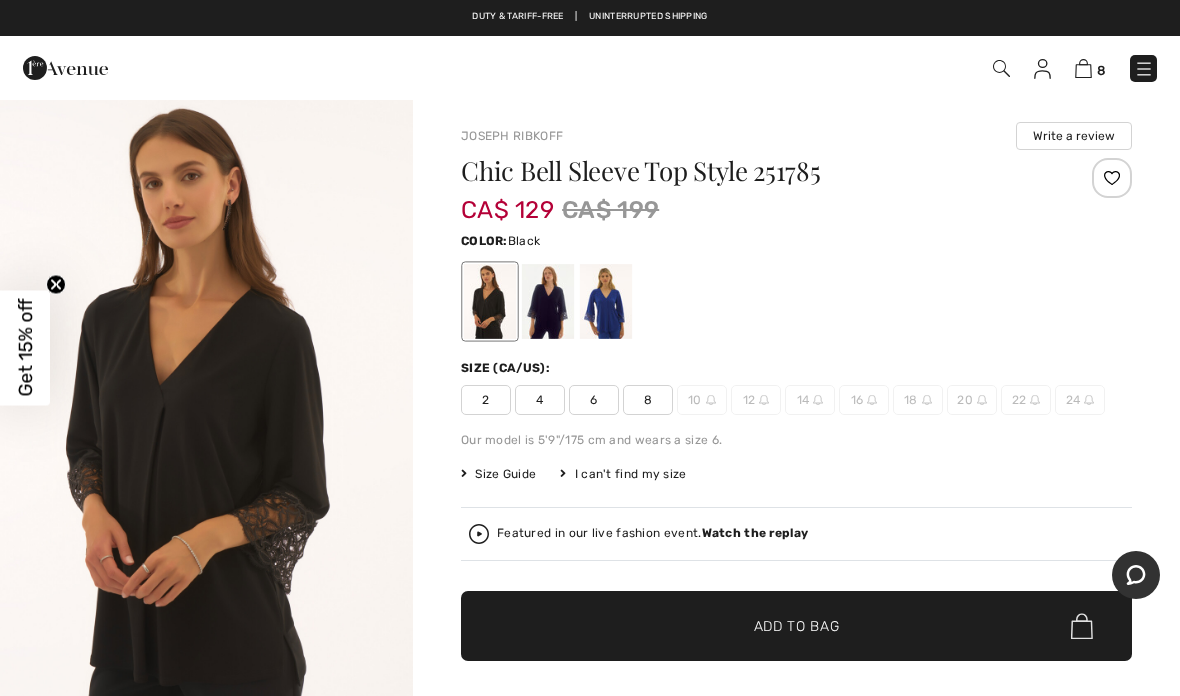 scroll, scrollTop: 4, scrollLeft: 0, axis: vertical 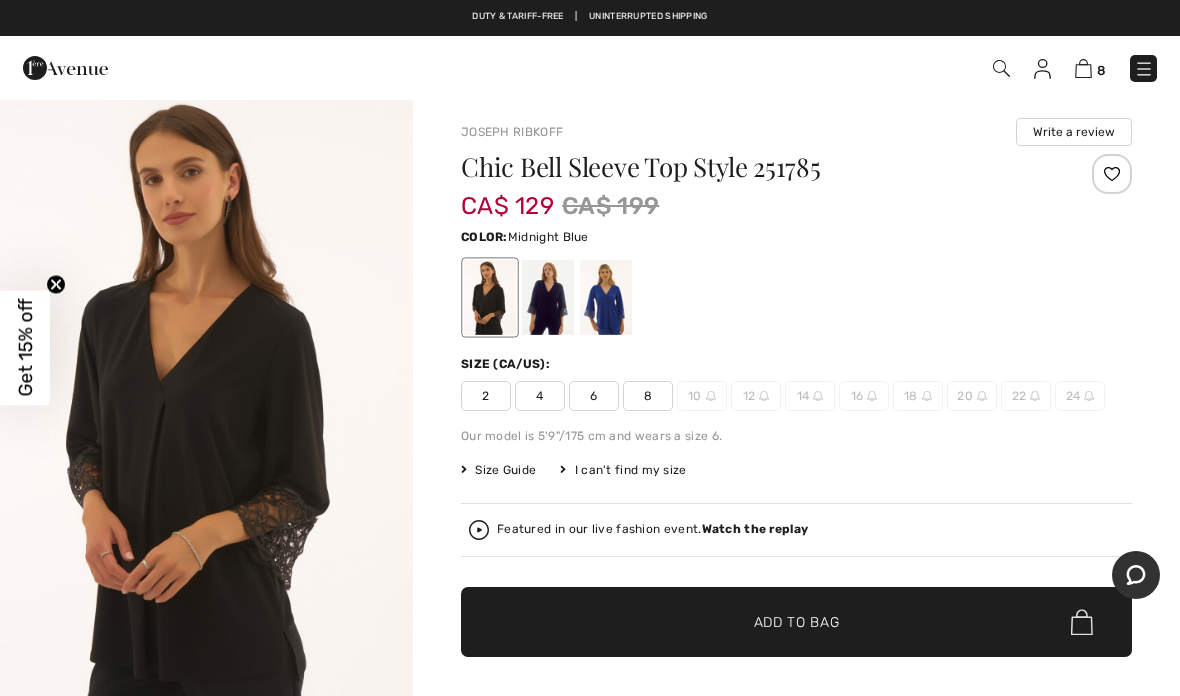 click at bounding box center (548, 297) 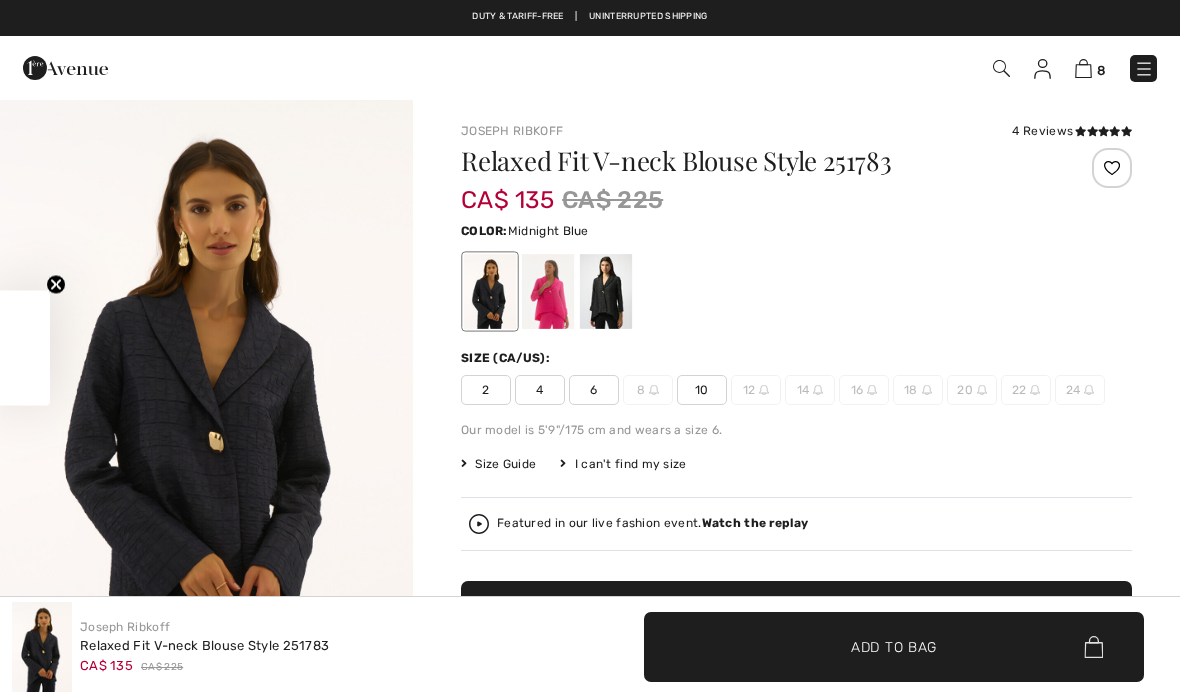 scroll, scrollTop: 2956, scrollLeft: 0, axis: vertical 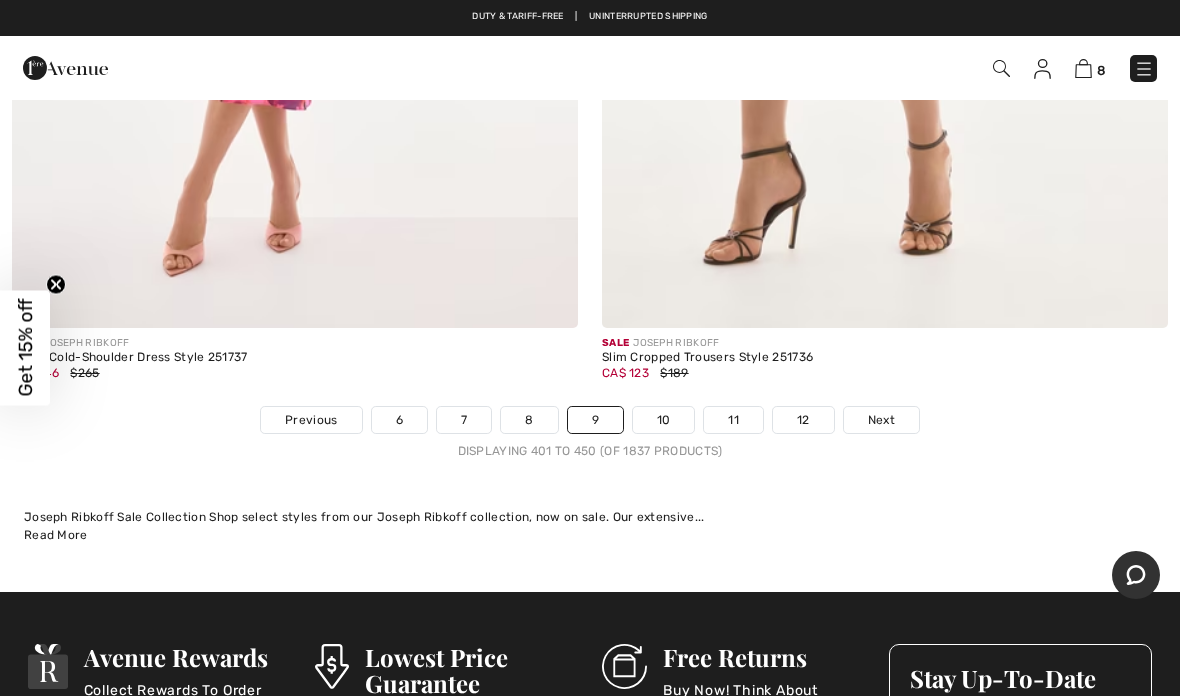click on "10" at bounding box center [664, 420] 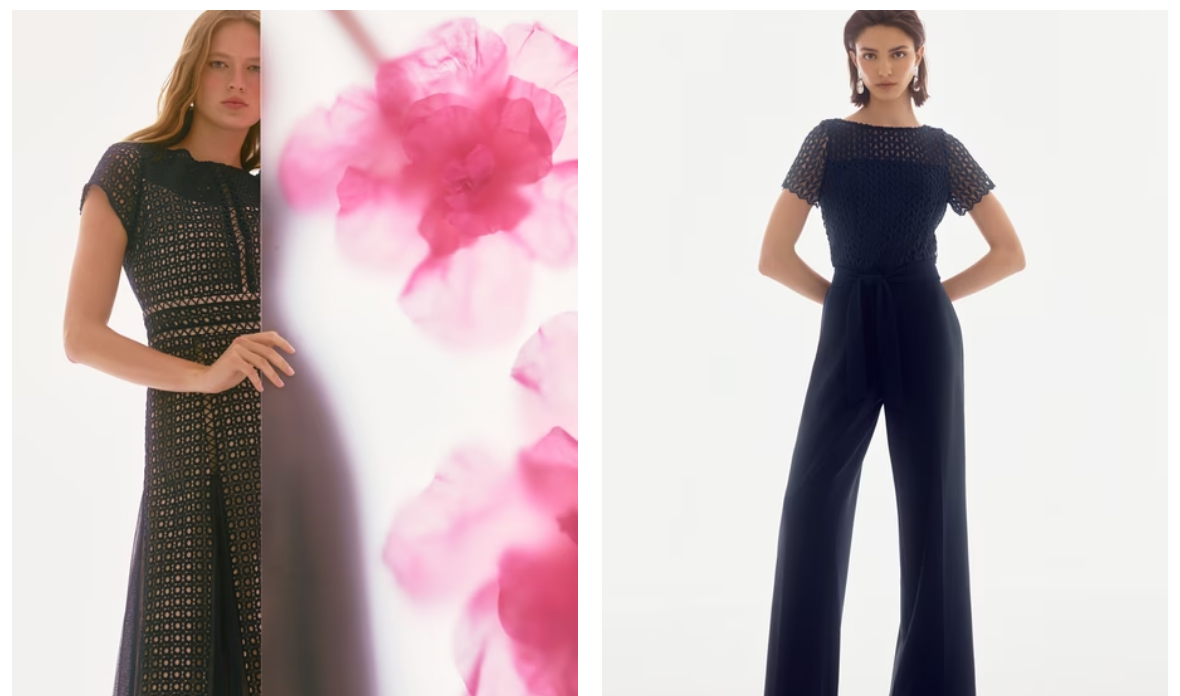 scroll, scrollTop: 0, scrollLeft: 0, axis: both 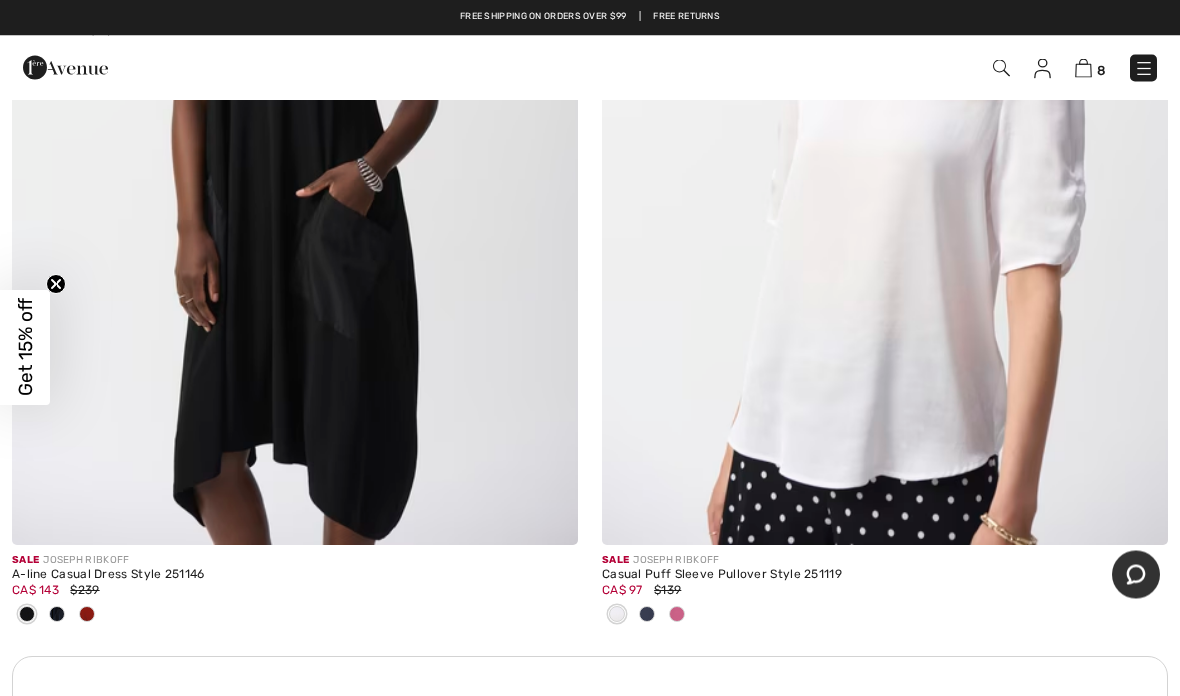 click at bounding box center [885, 121] 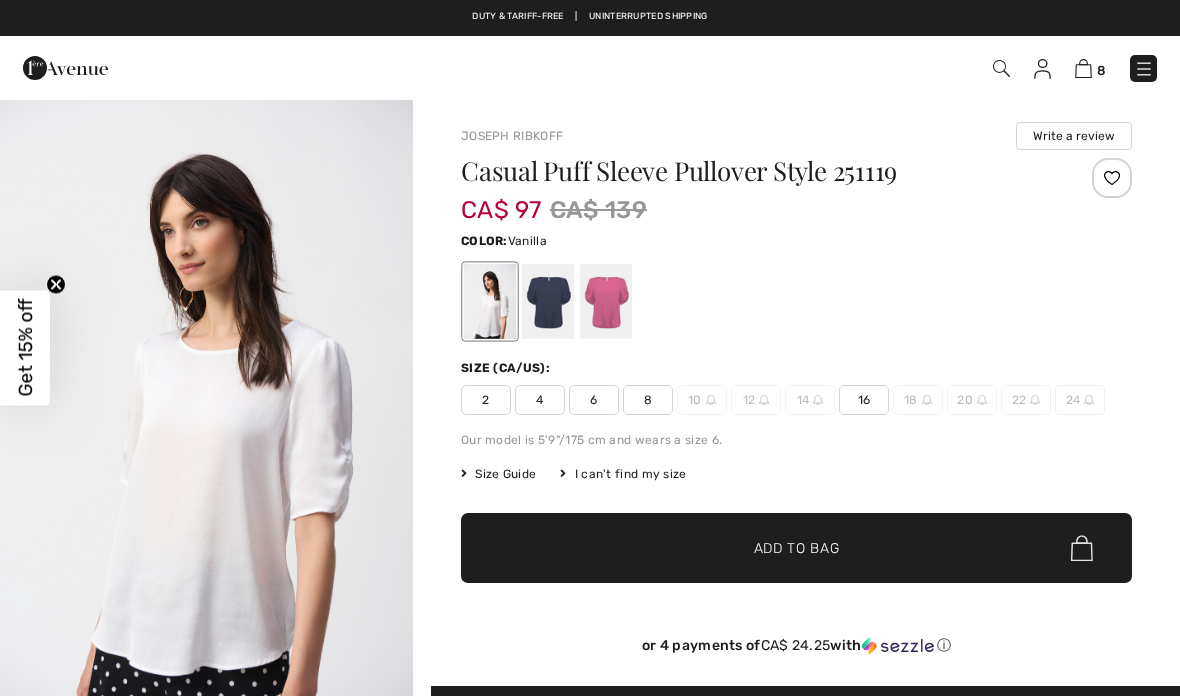 scroll, scrollTop: 0, scrollLeft: 0, axis: both 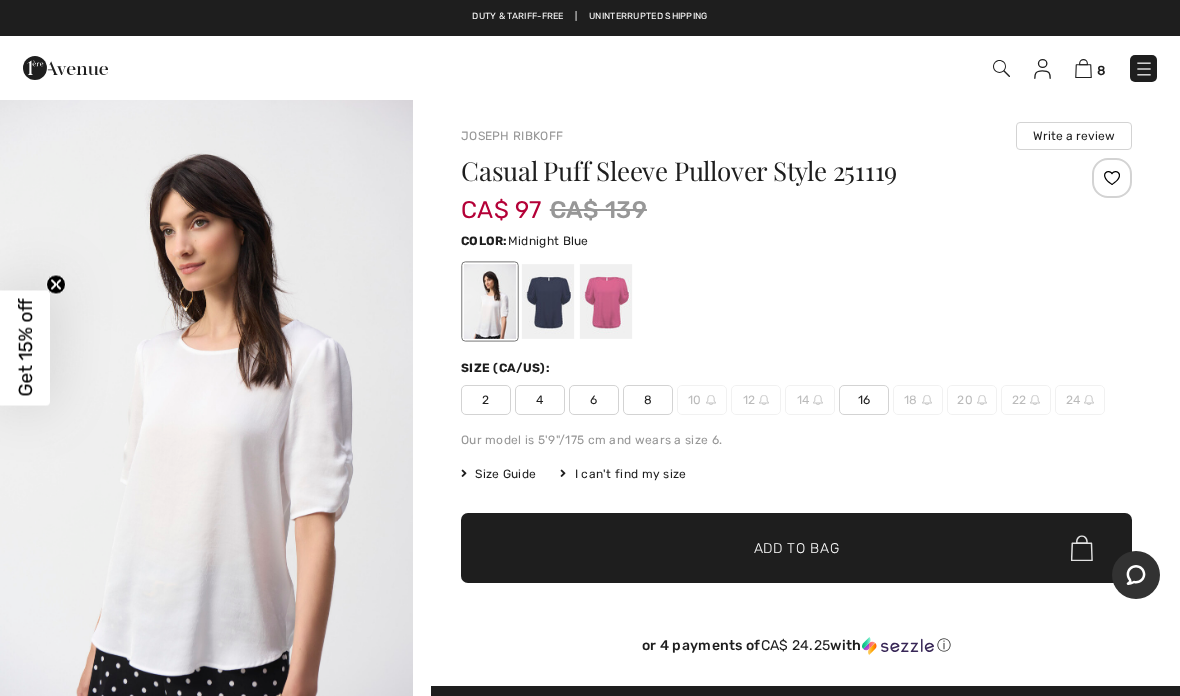 click at bounding box center (548, 301) 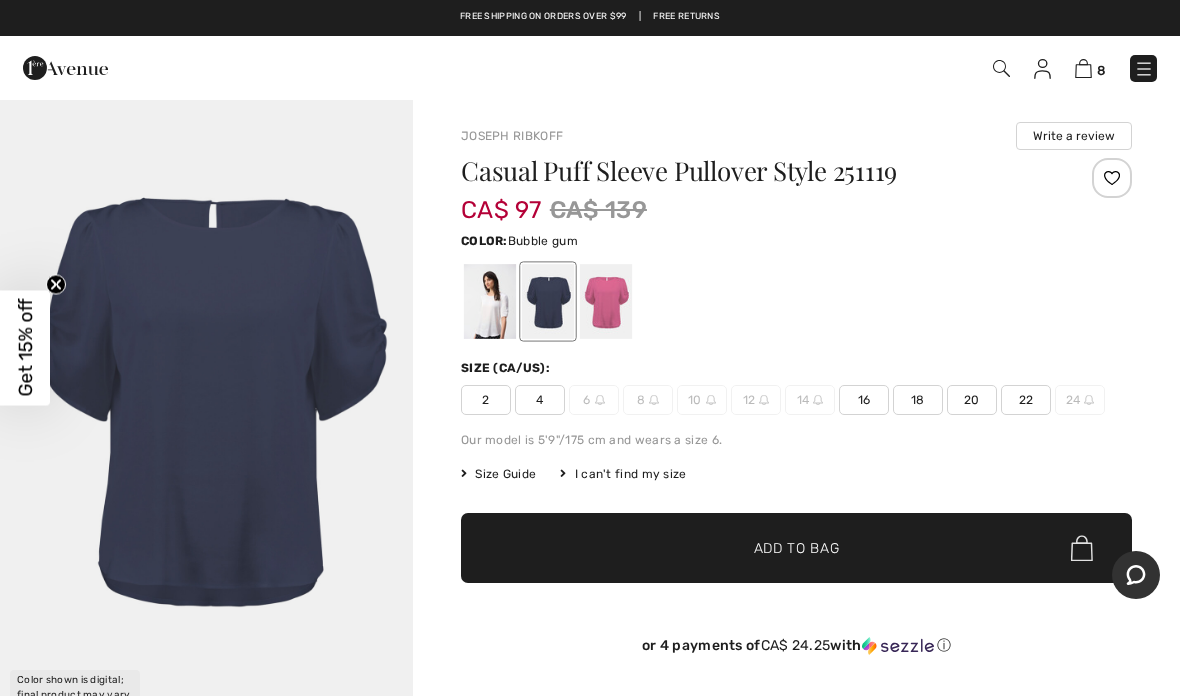click at bounding box center [606, 301] 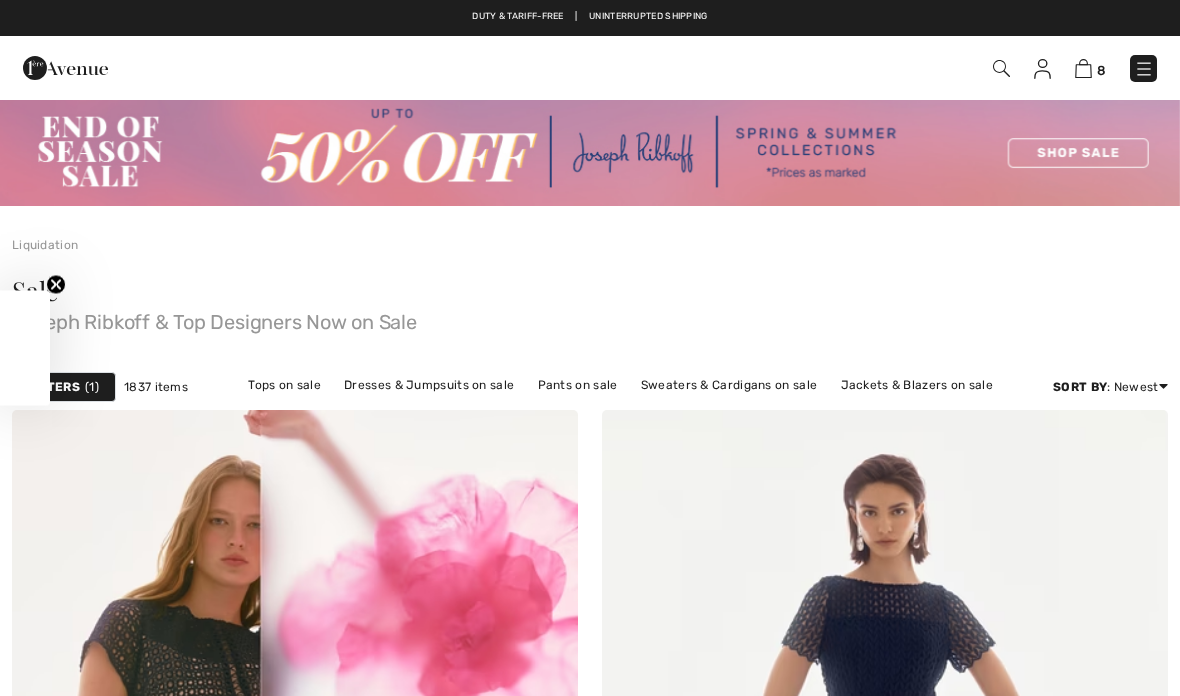 scroll, scrollTop: 17325, scrollLeft: 0, axis: vertical 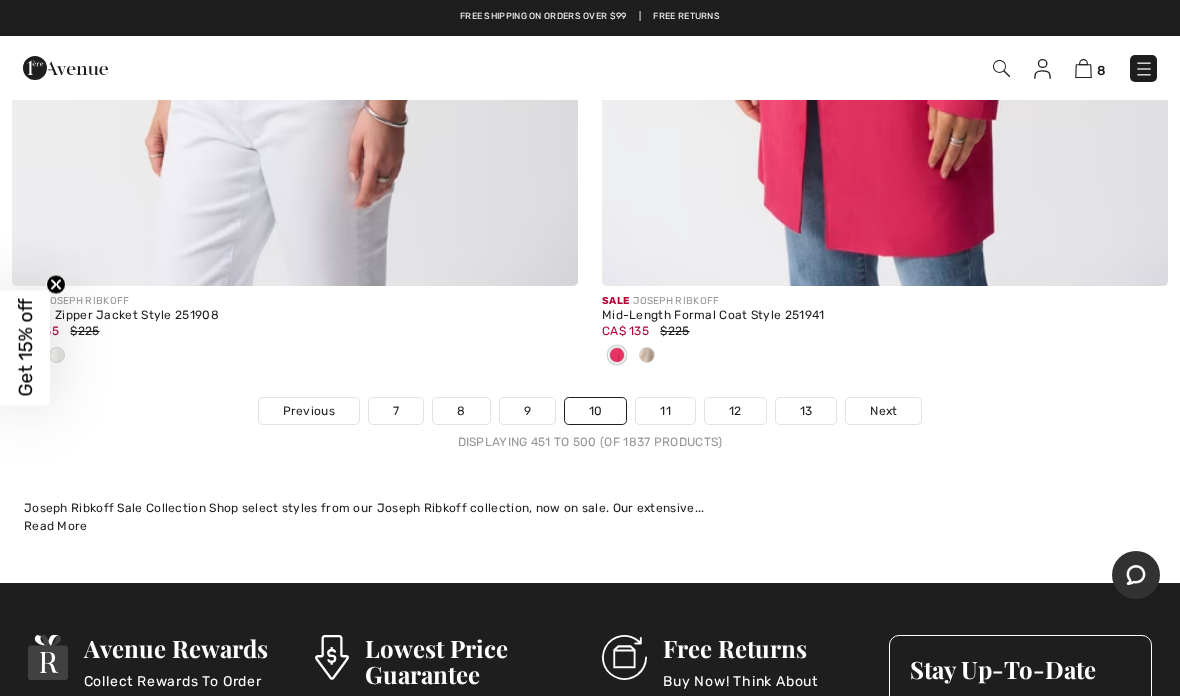 click on "11" at bounding box center [665, 411] 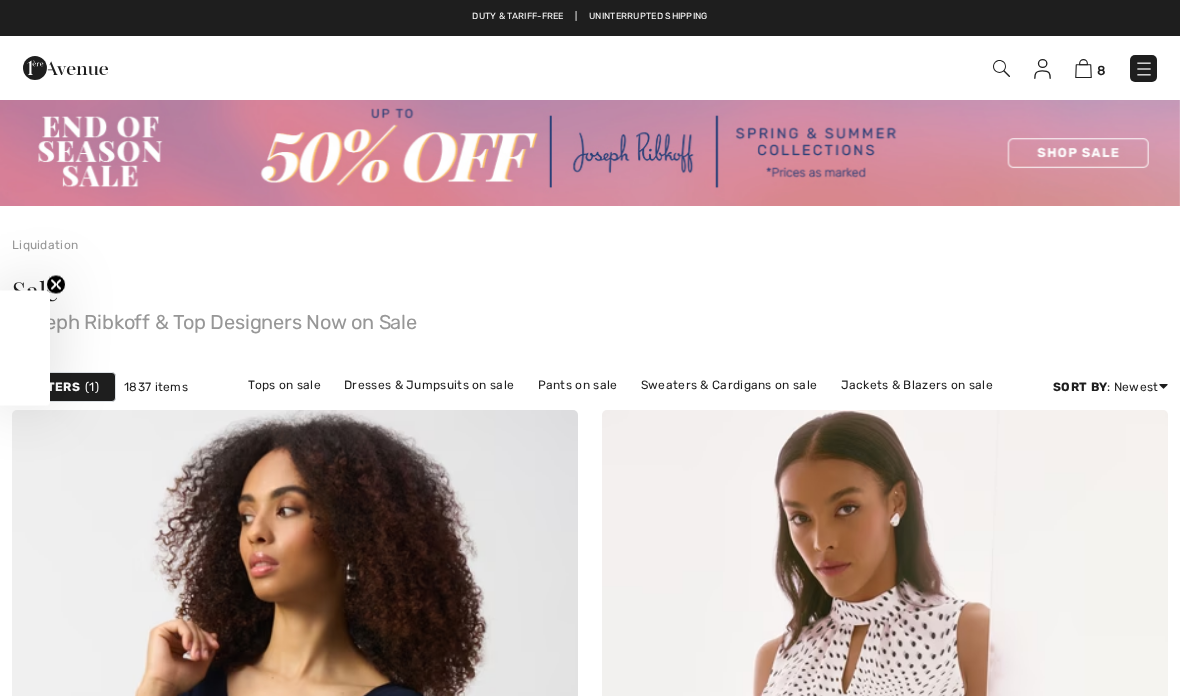scroll, scrollTop: 0, scrollLeft: 0, axis: both 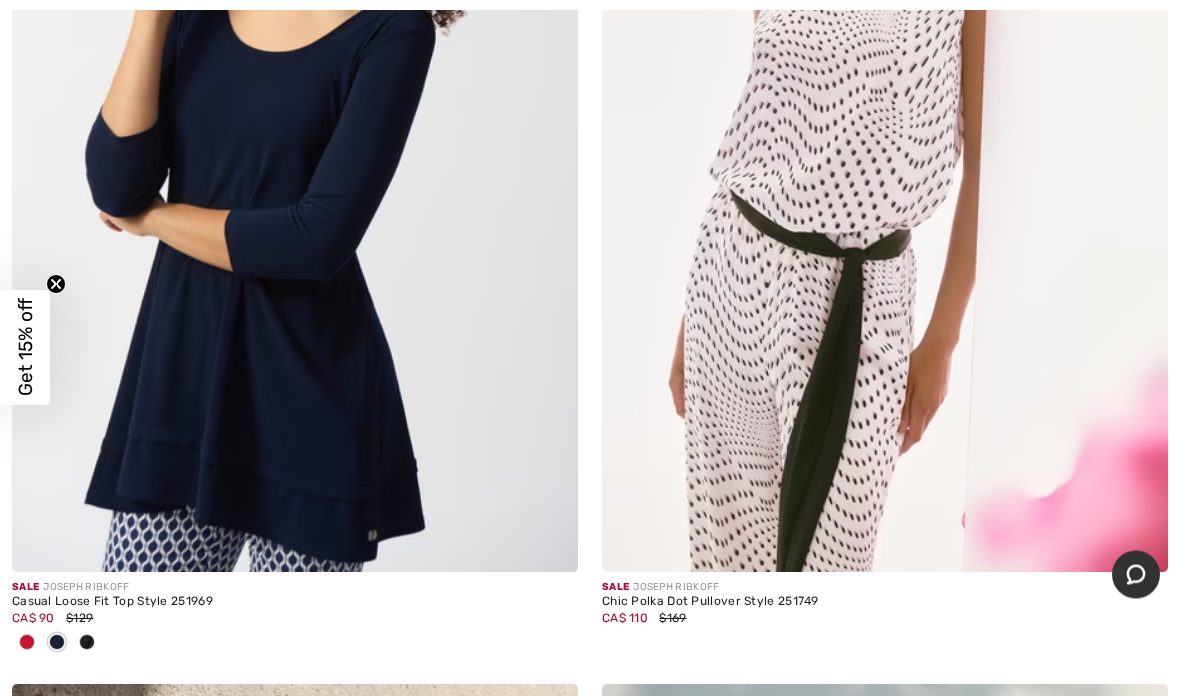 click at bounding box center [87, 643] 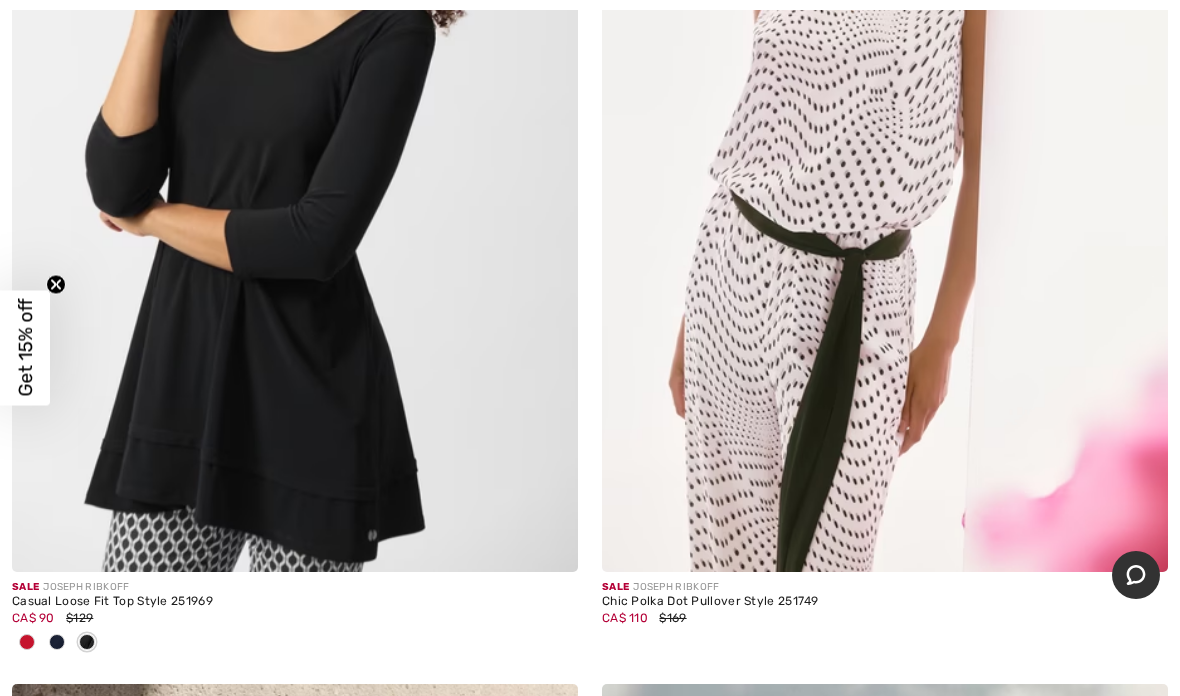 scroll, scrollTop: 689, scrollLeft: 0, axis: vertical 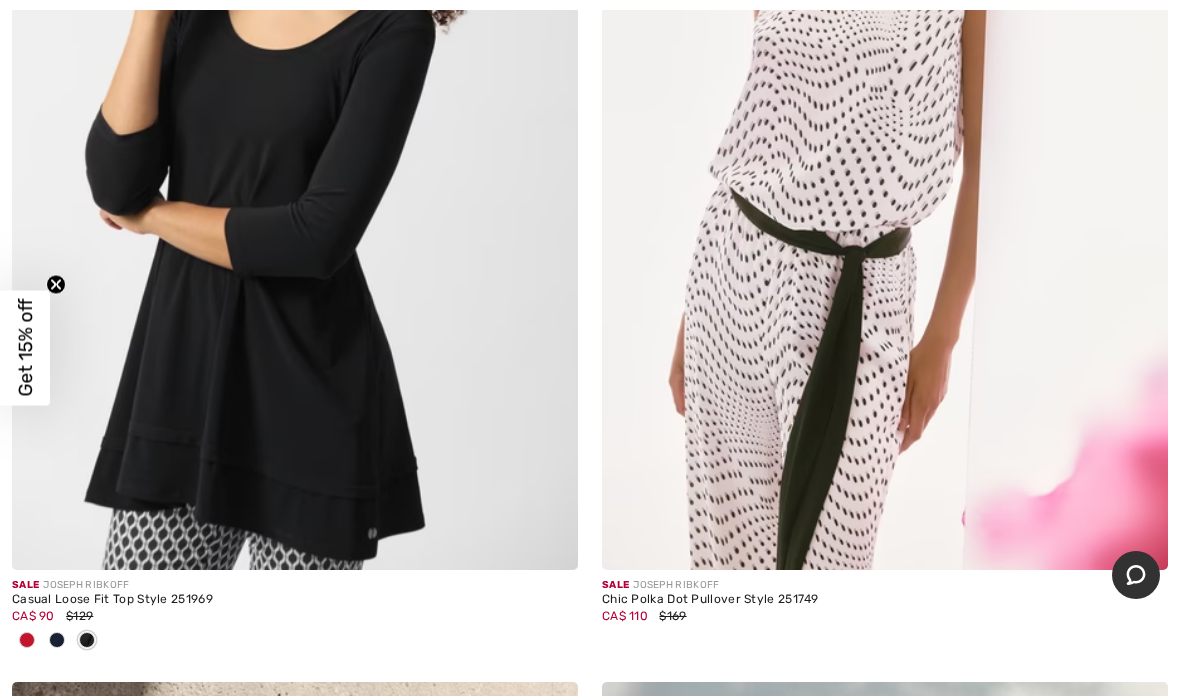 click at bounding box center (295, 145) 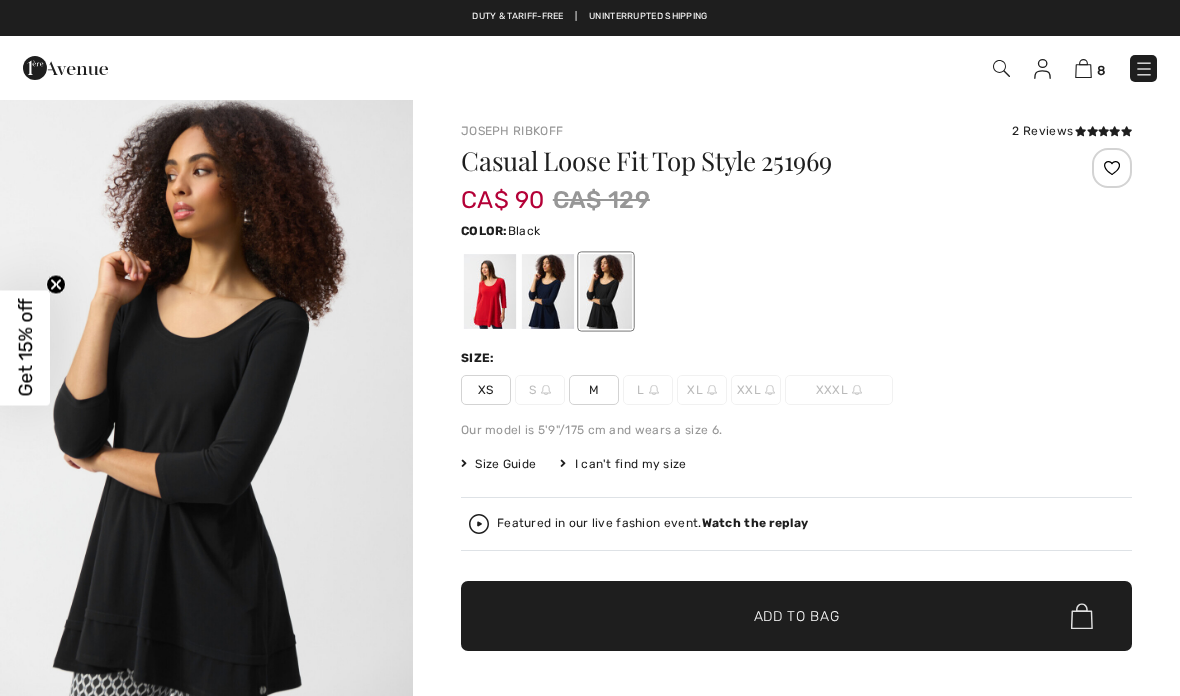 scroll, scrollTop: 0, scrollLeft: 0, axis: both 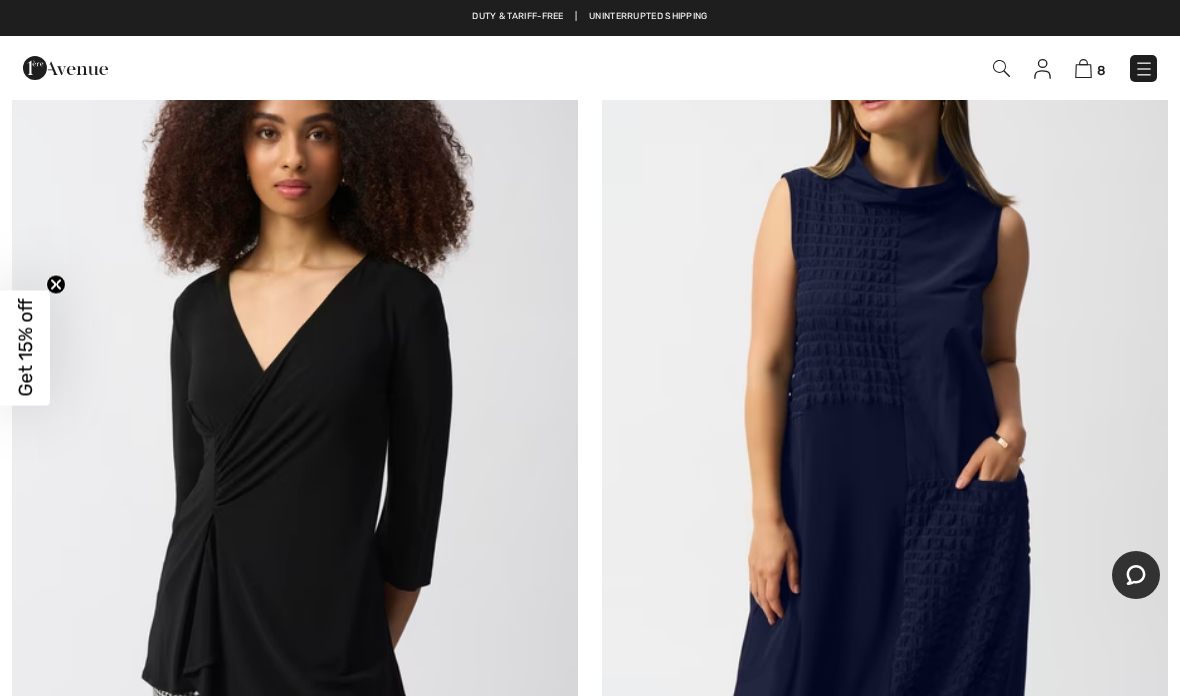 click at bounding box center [295, 406] 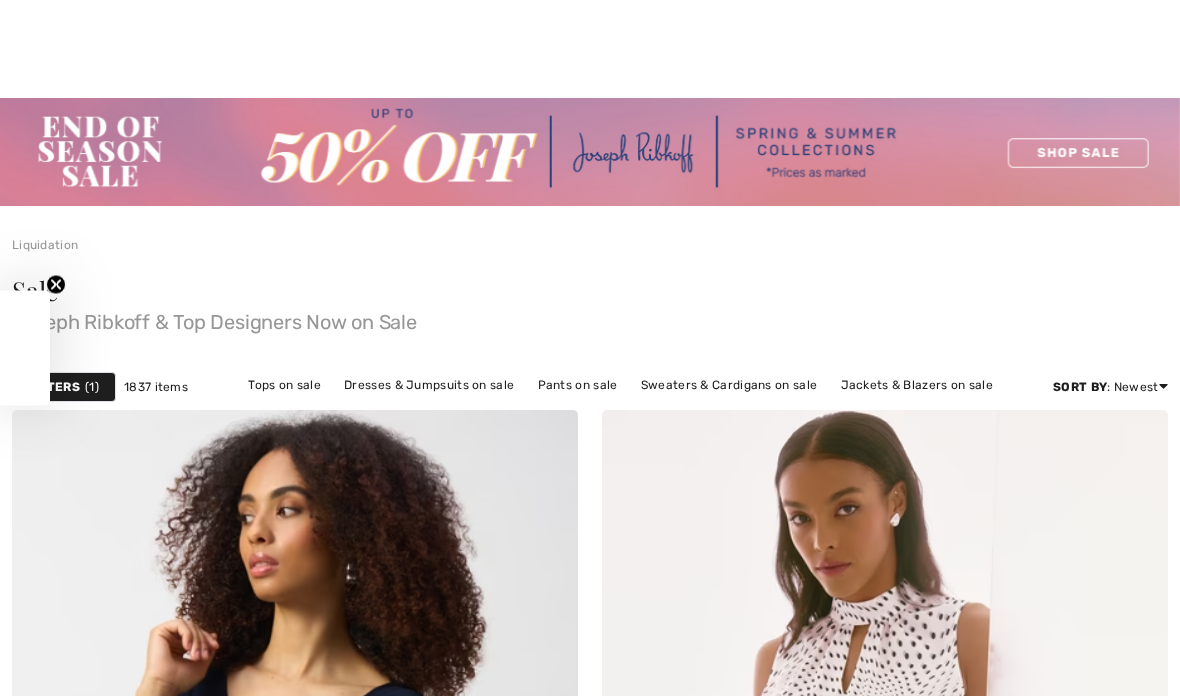scroll, scrollTop: 424, scrollLeft: 0, axis: vertical 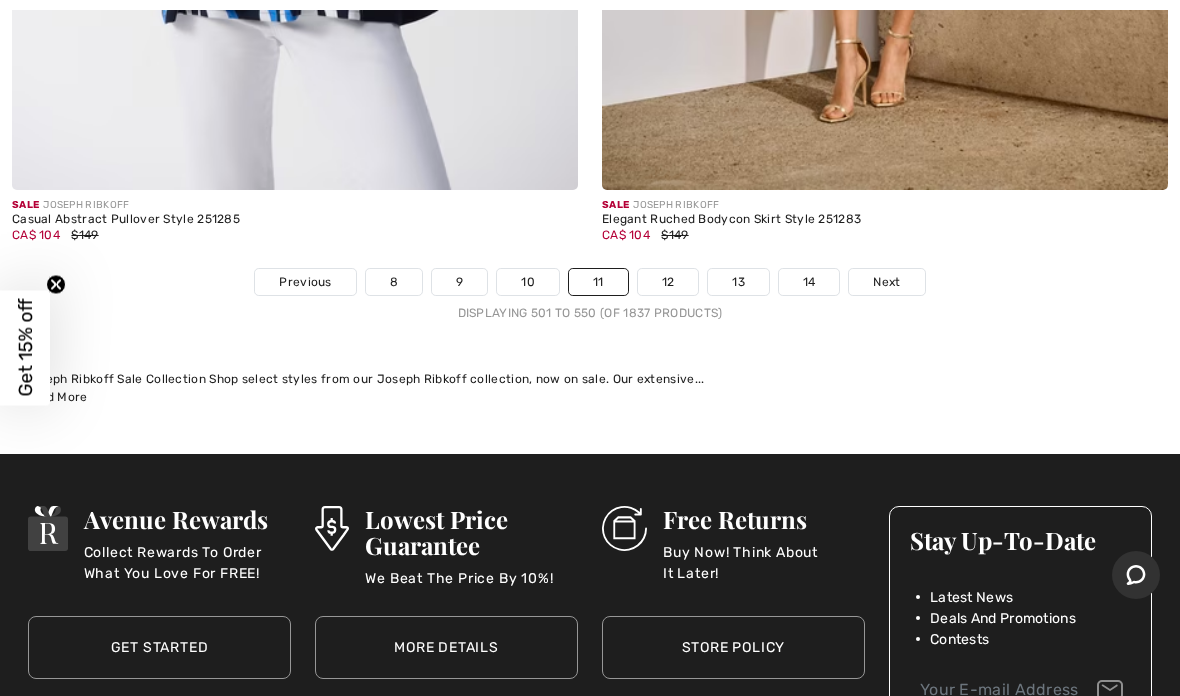 click on "12" at bounding box center (668, 282) 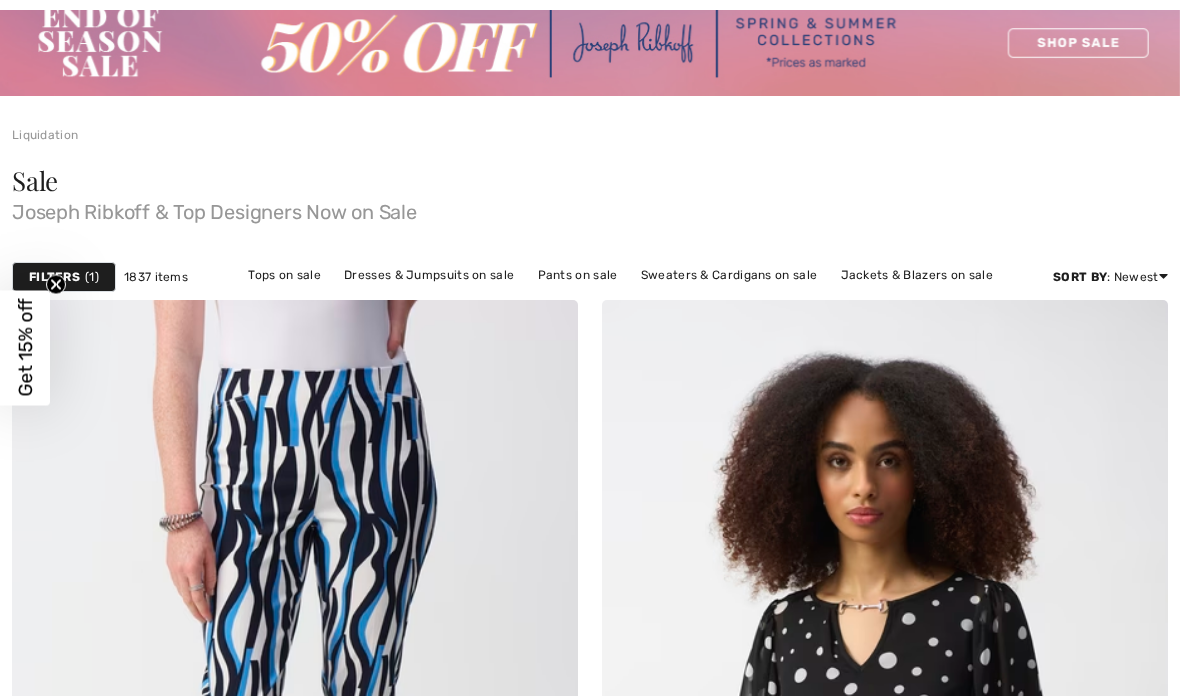 scroll, scrollTop: 412, scrollLeft: 0, axis: vertical 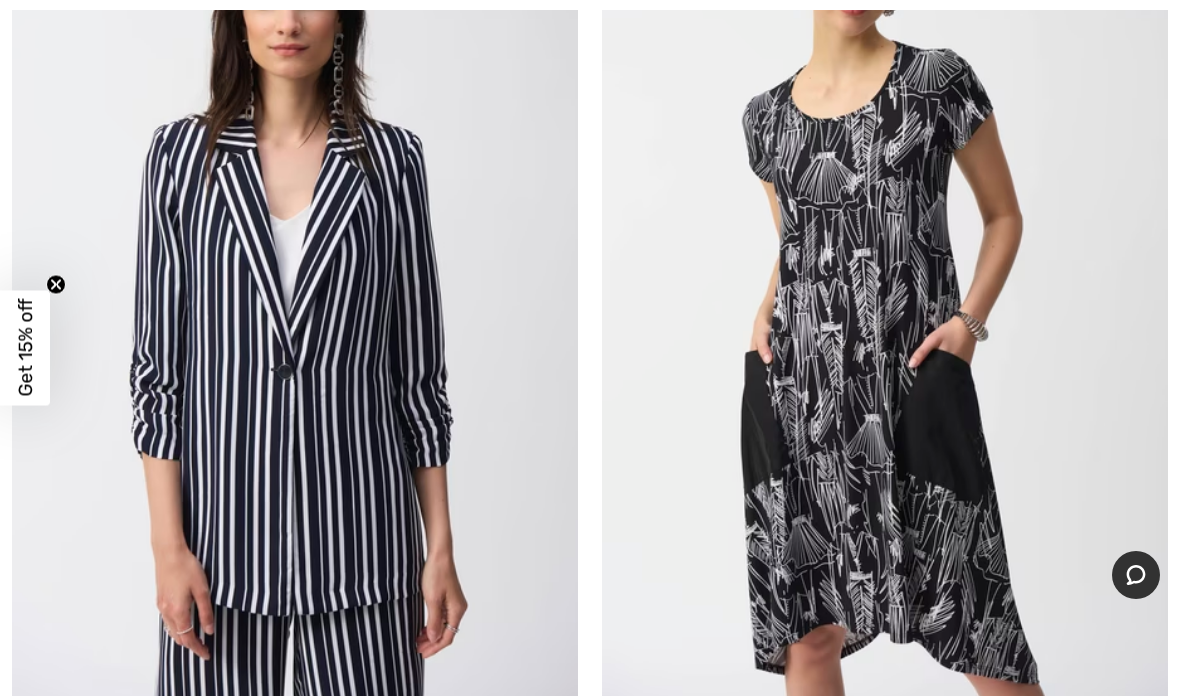 click at bounding box center [885, 281] 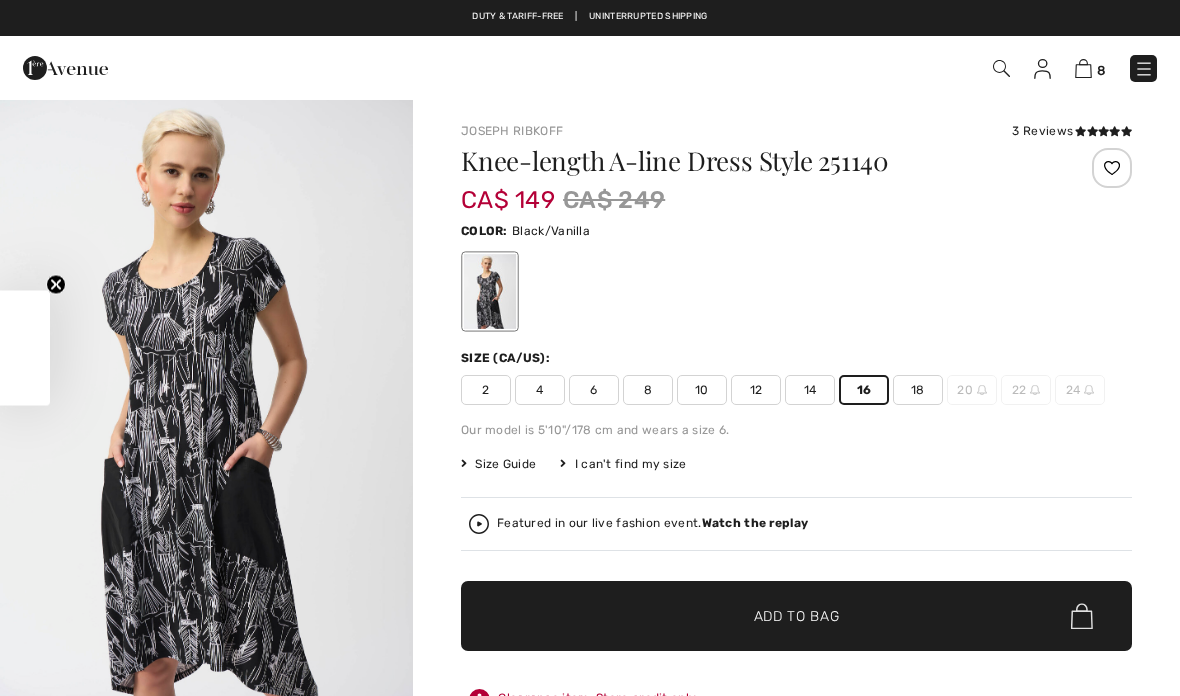 scroll, scrollTop: 0, scrollLeft: 0, axis: both 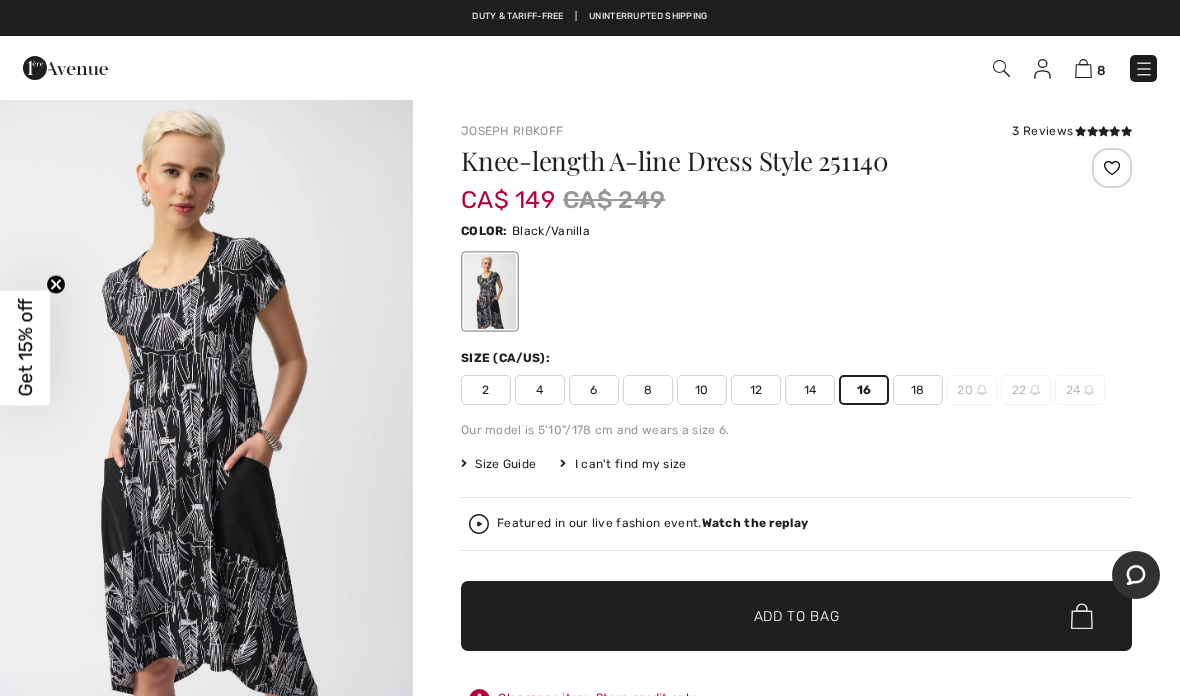 click on "✔ Added to Bag
Add to Bag" at bounding box center [796, 616] 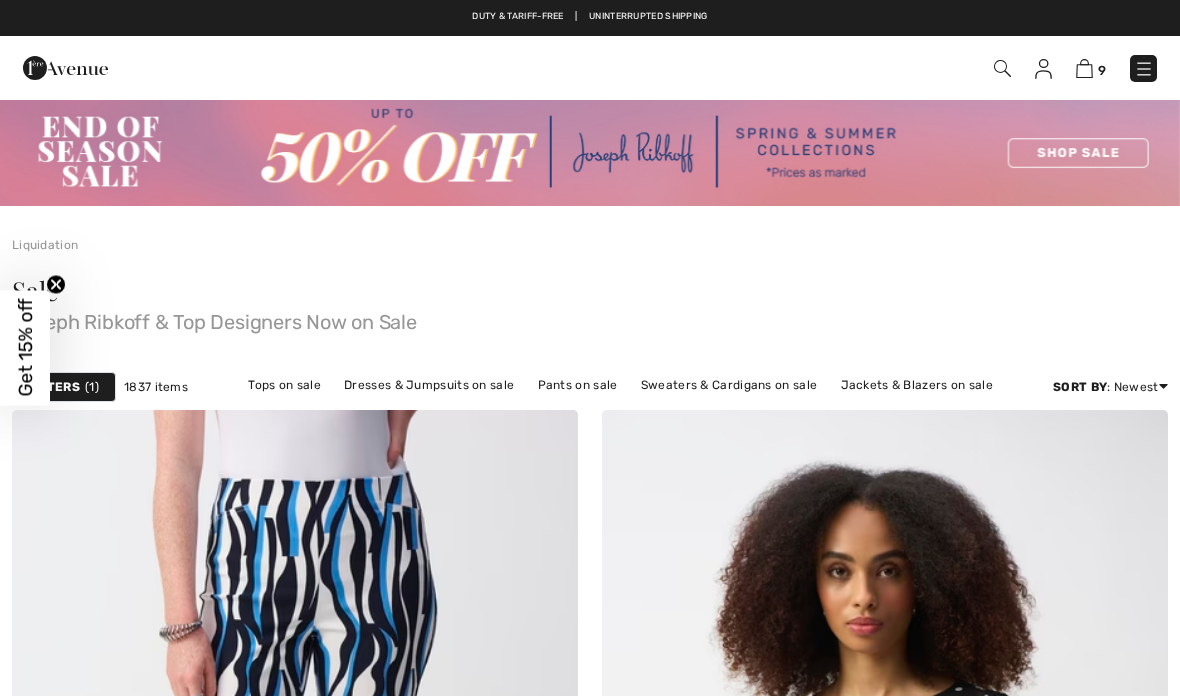 scroll, scrollTop: 10128, scrollLeft: 0, axis: vertical 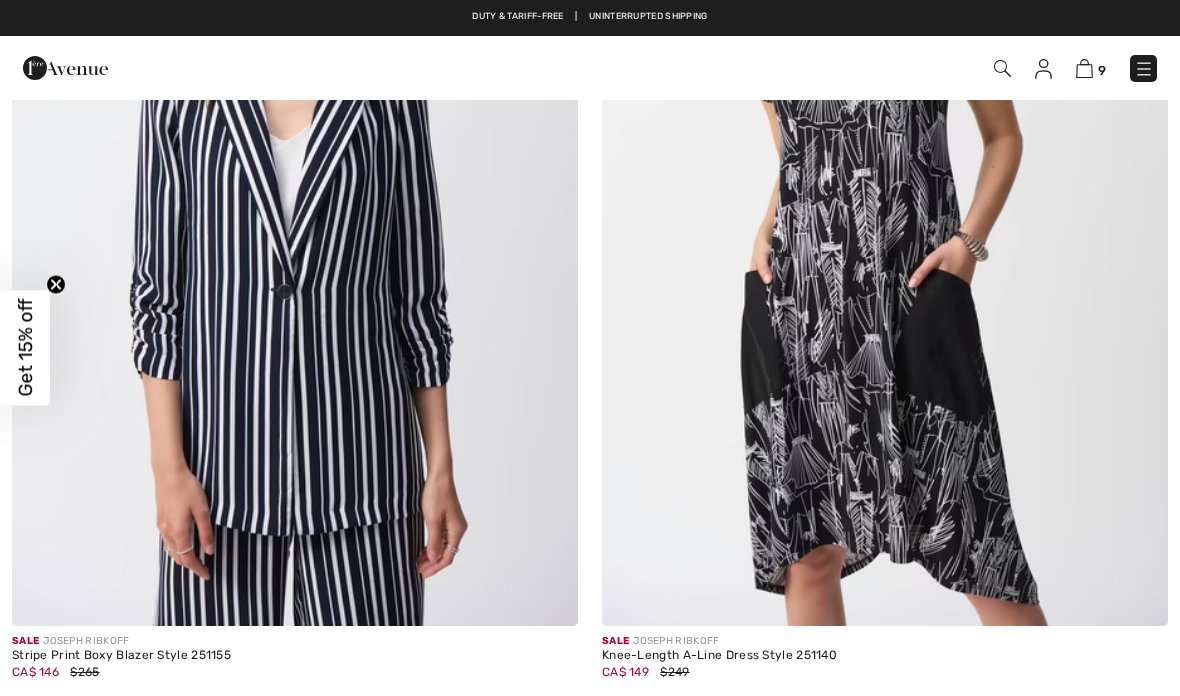 checkbox on "true" 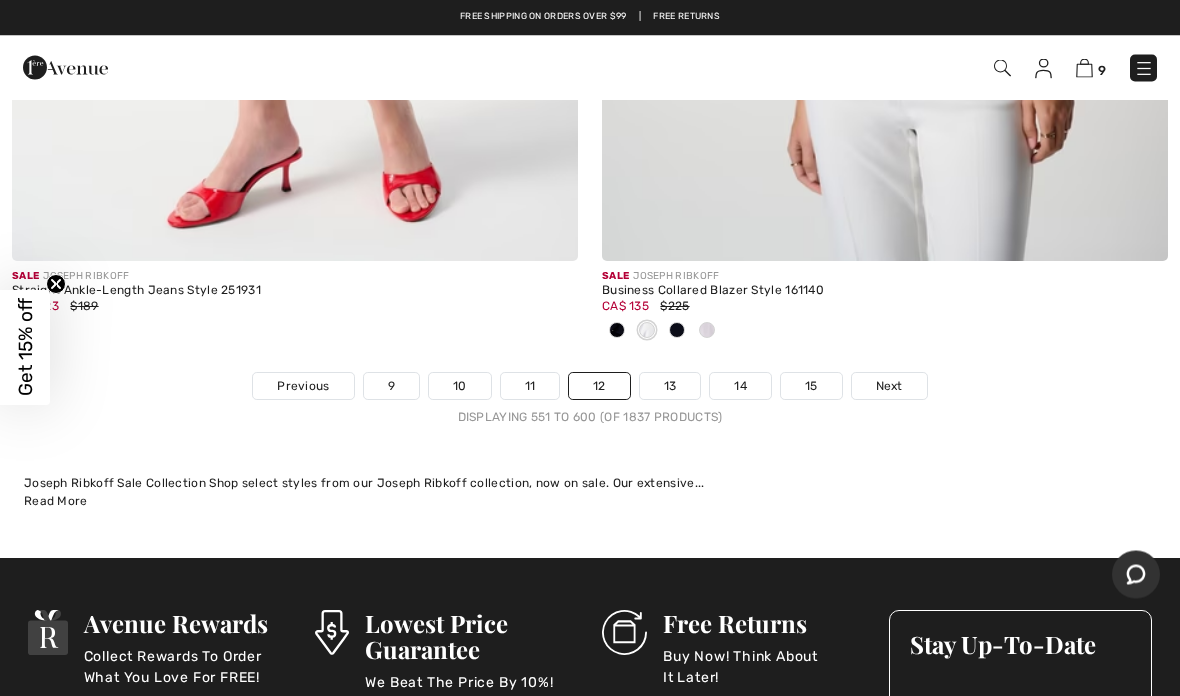 scroll, scrollTop: 24195, scrollLeft: 0, axis: vertical 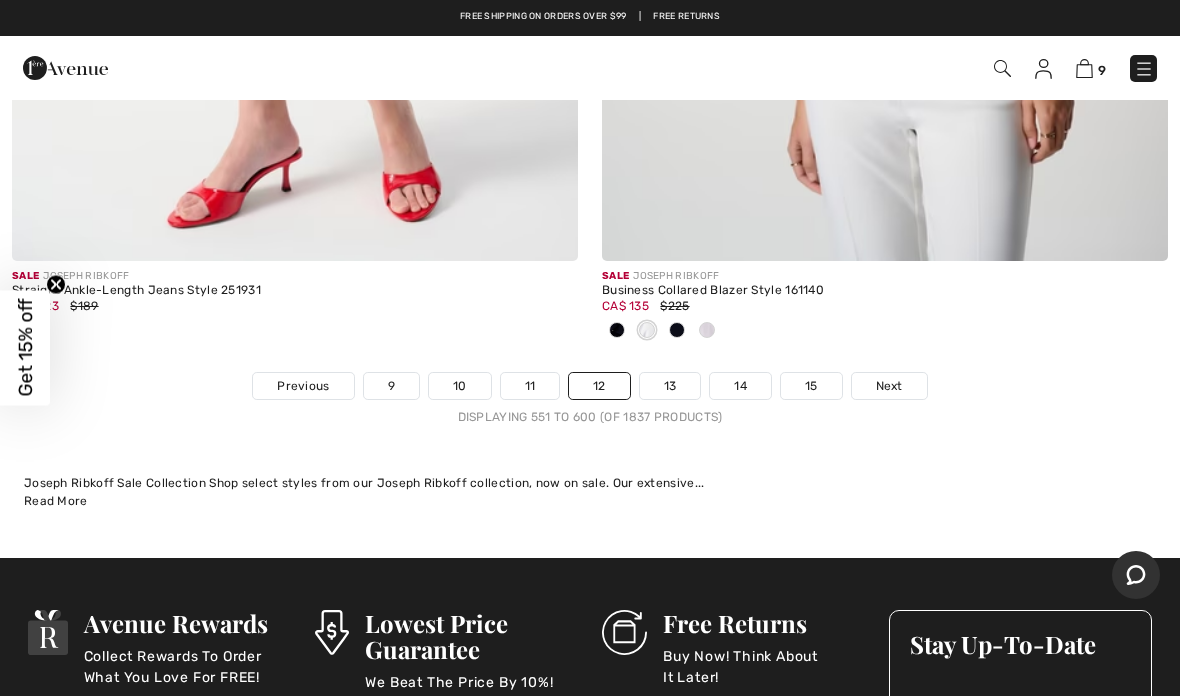 click on "13" at bounding box center (670, 386) 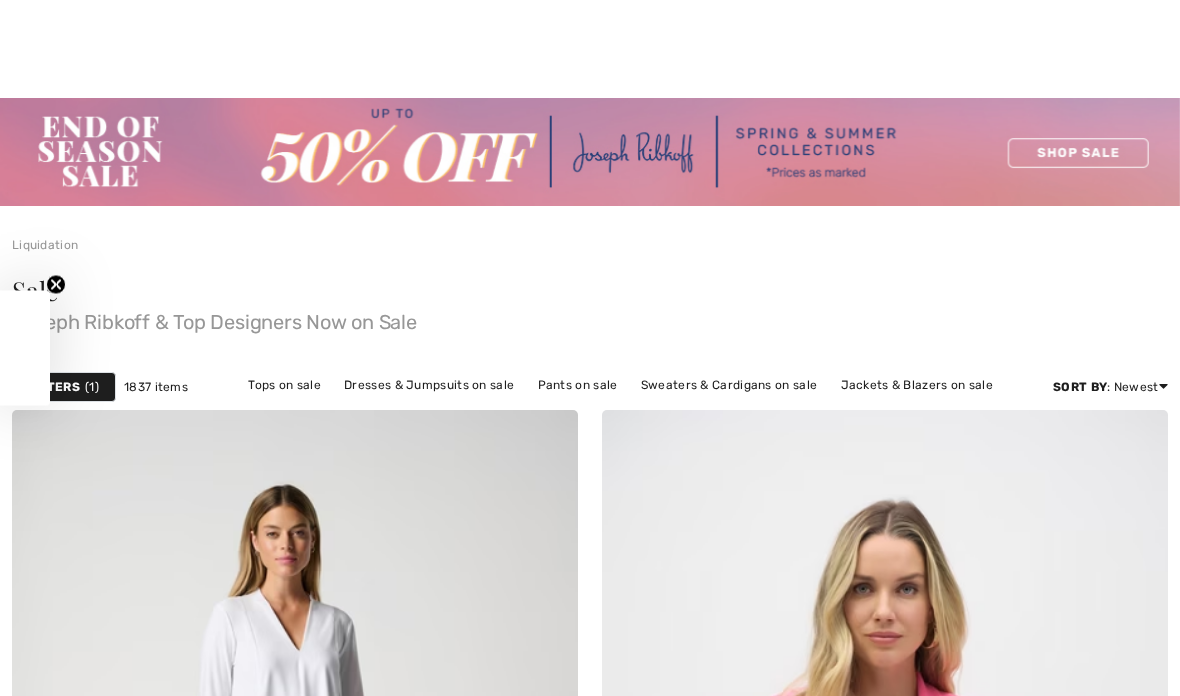 scroll, scrollTop: 170, scrollLeft: 0, axis: vertical 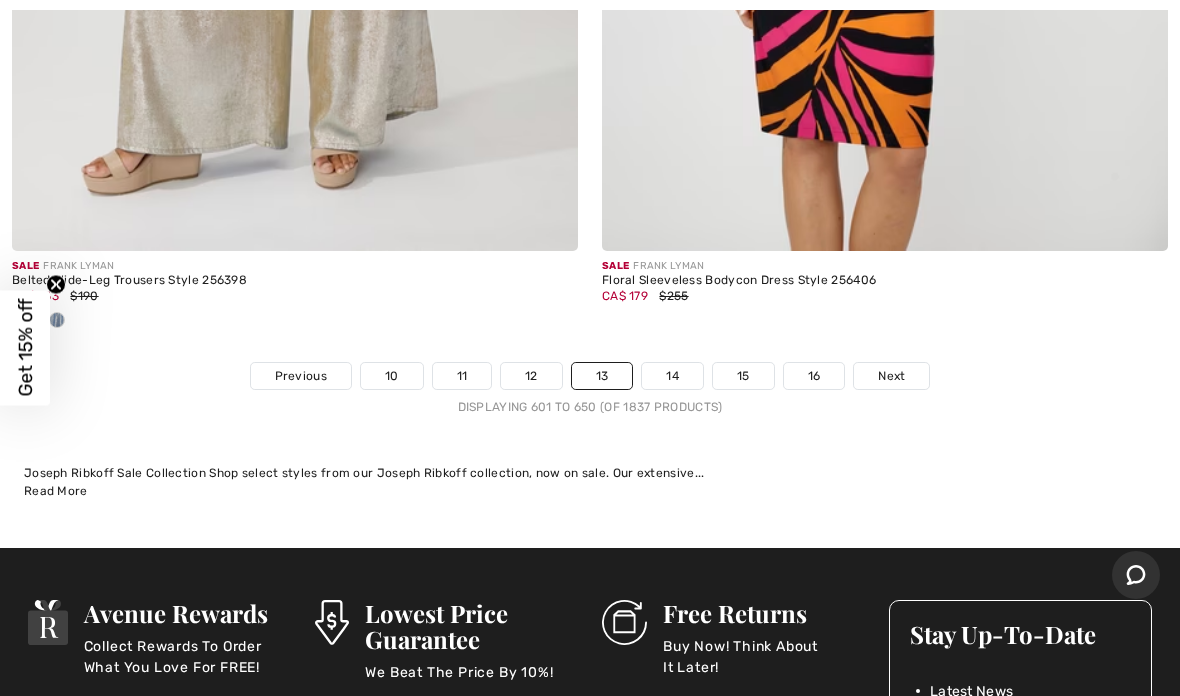 click on "14" at bounding box center (672, 376) 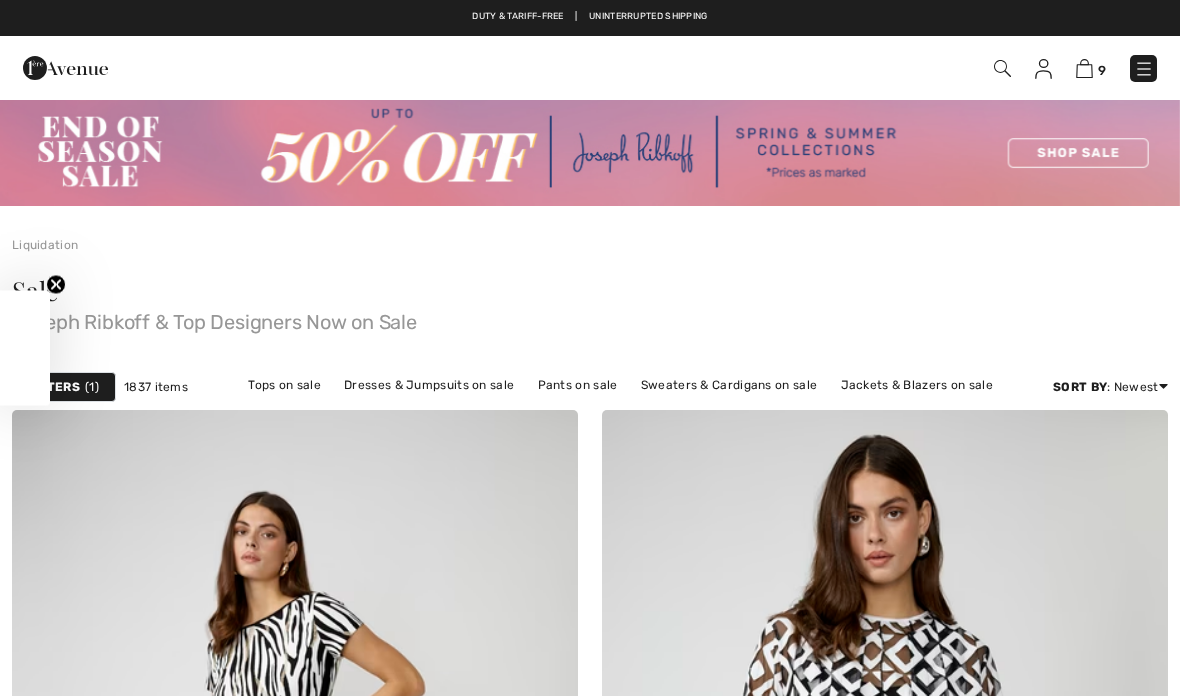 scroll, scrollTop: 0, scrollLeft: 0, axis: both 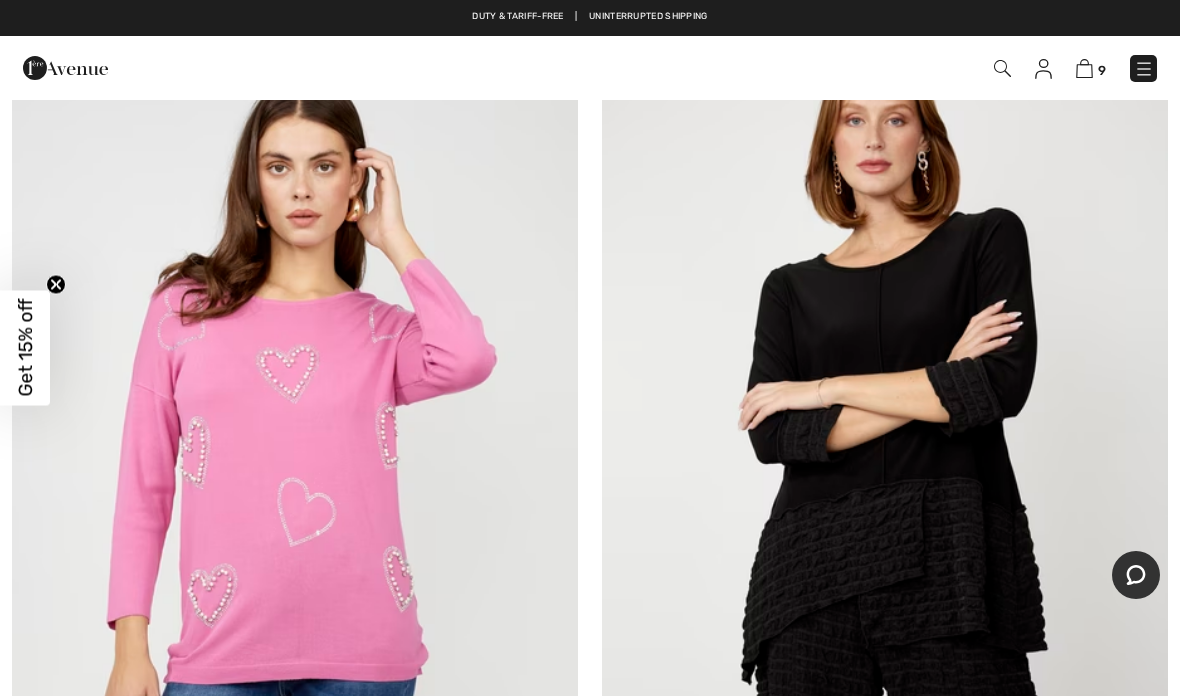 click at bounding box center [885, 454] 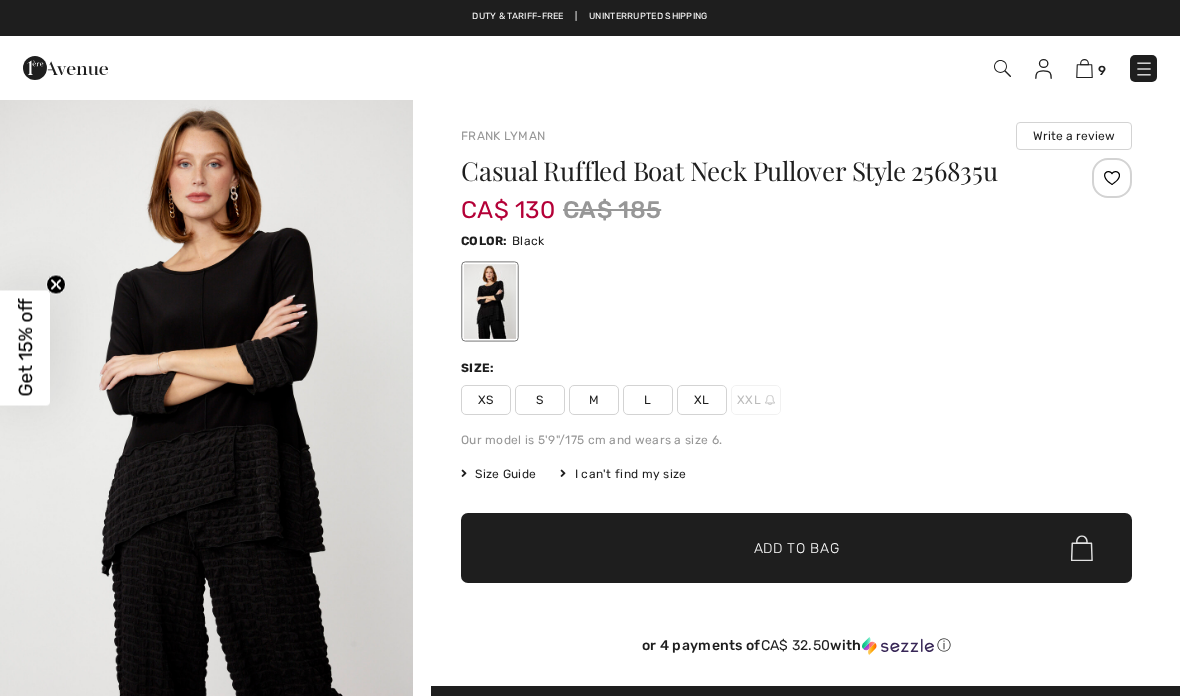 scroll, scrollTop: 0, scrollLeft: 0, axis: both 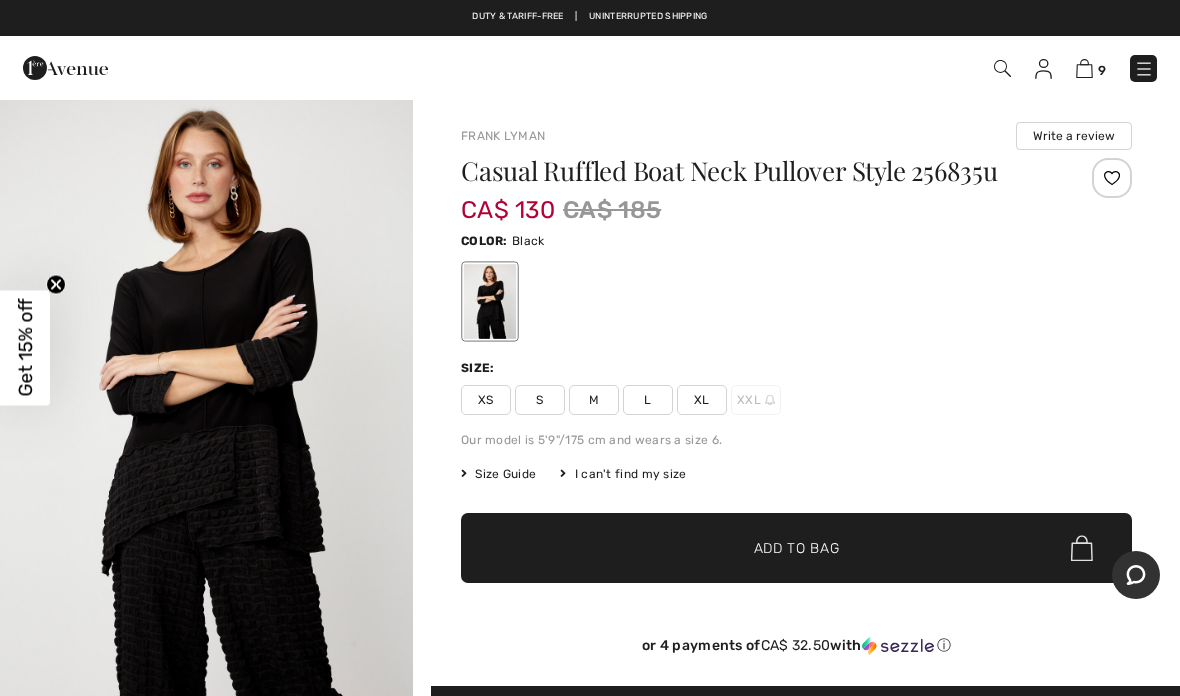 click on "XL" at bounding box center (702, 400) 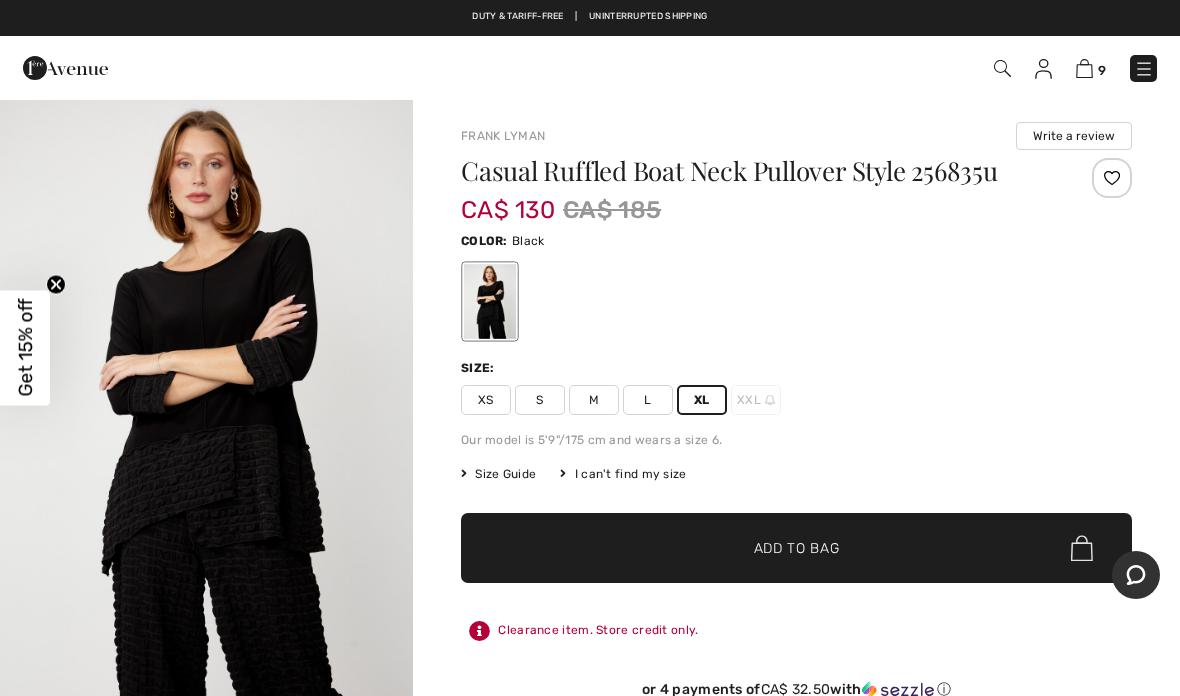click on "Add to Bag" at bounding box center [797, 548] 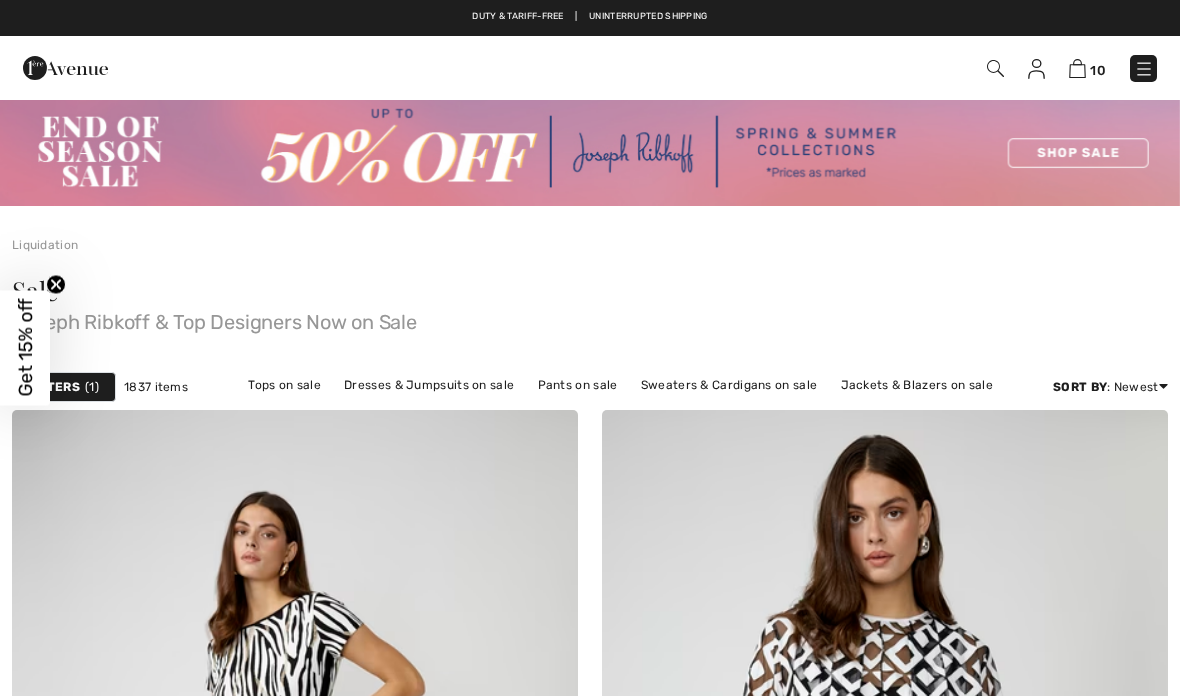 checkbox on "true" 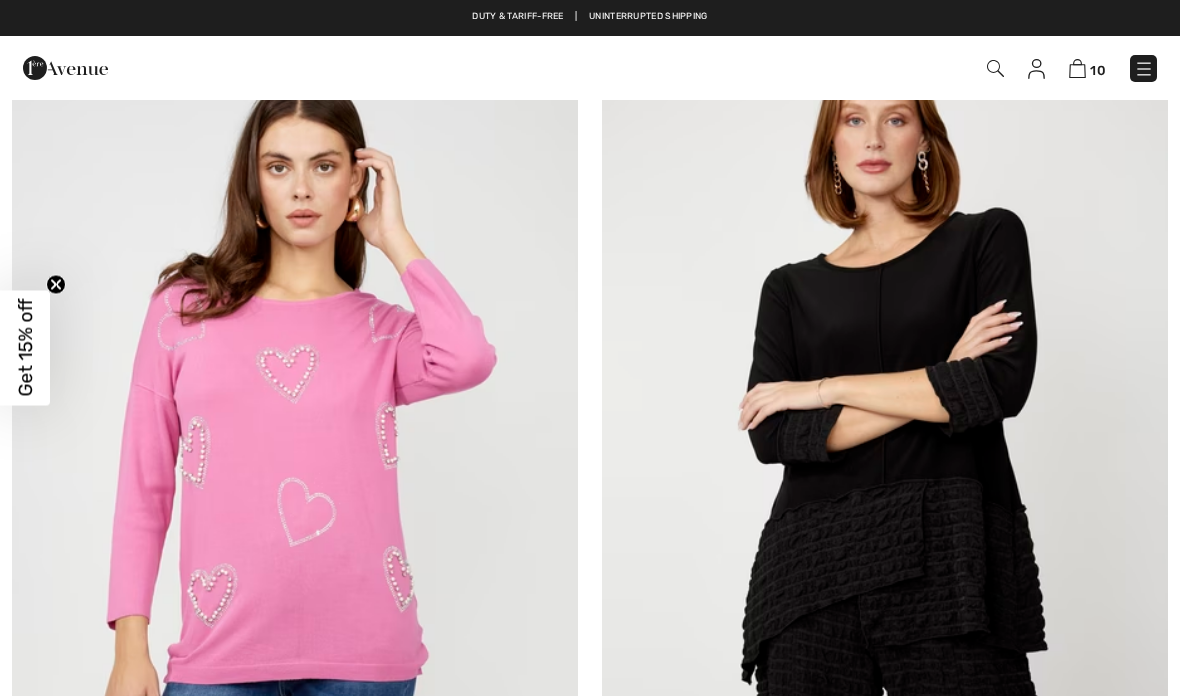 scroll, scrollTop: 0, scrollLeft: 0, axis: both 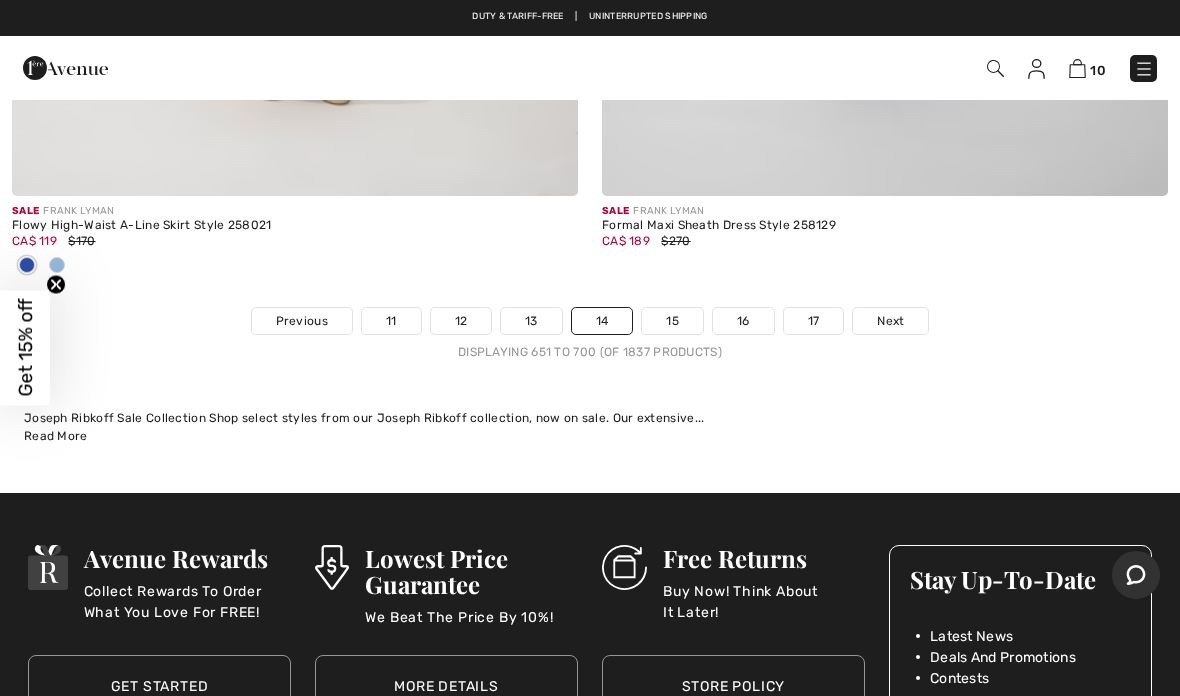 click on "15" at bounding box center [672, 321] 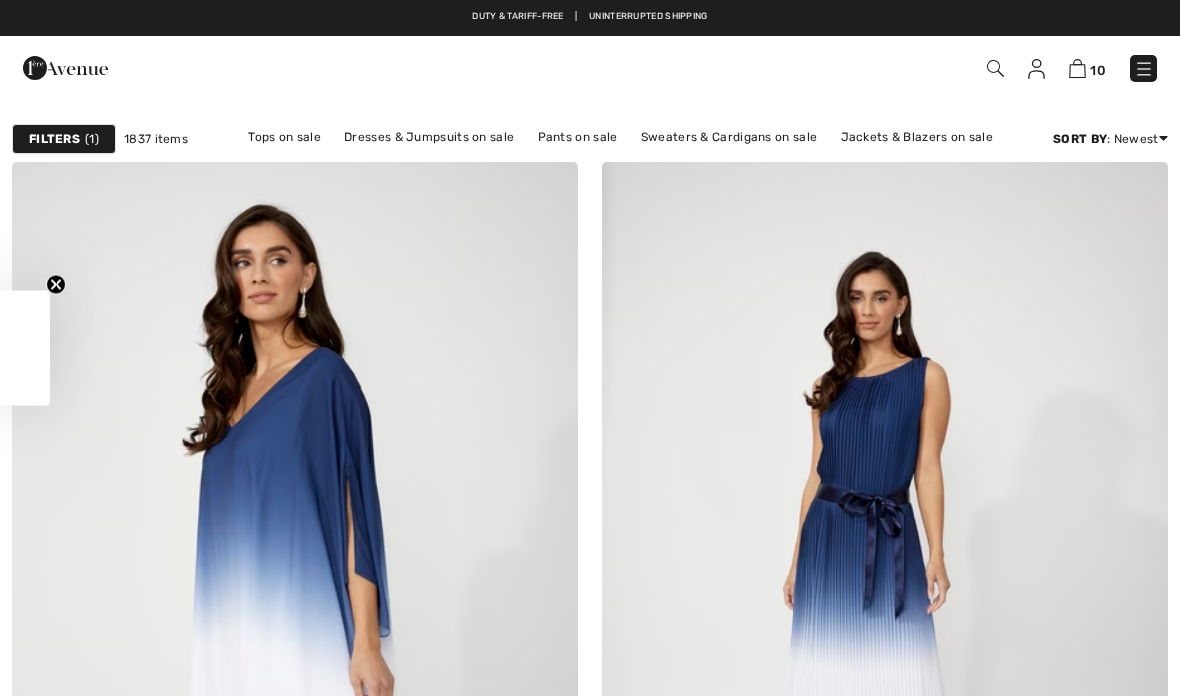 scroll, scrollTop: 0, scrollLeft: 0, axis: both 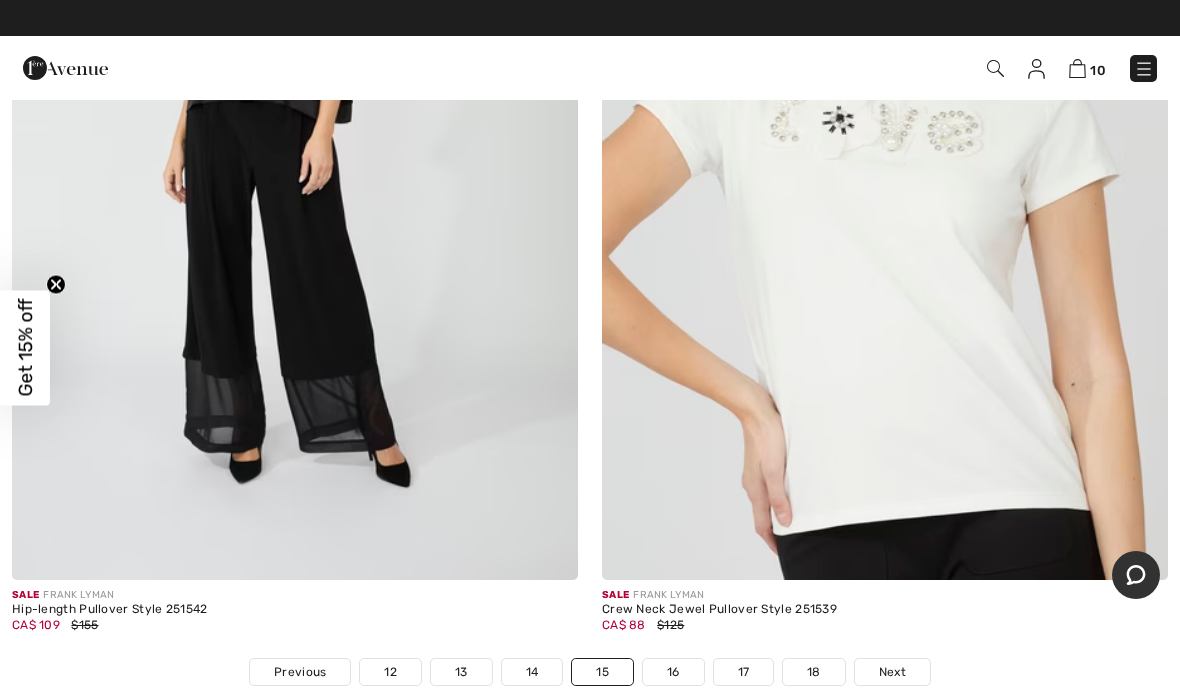 click on "16" at bounding box center (673, 672) 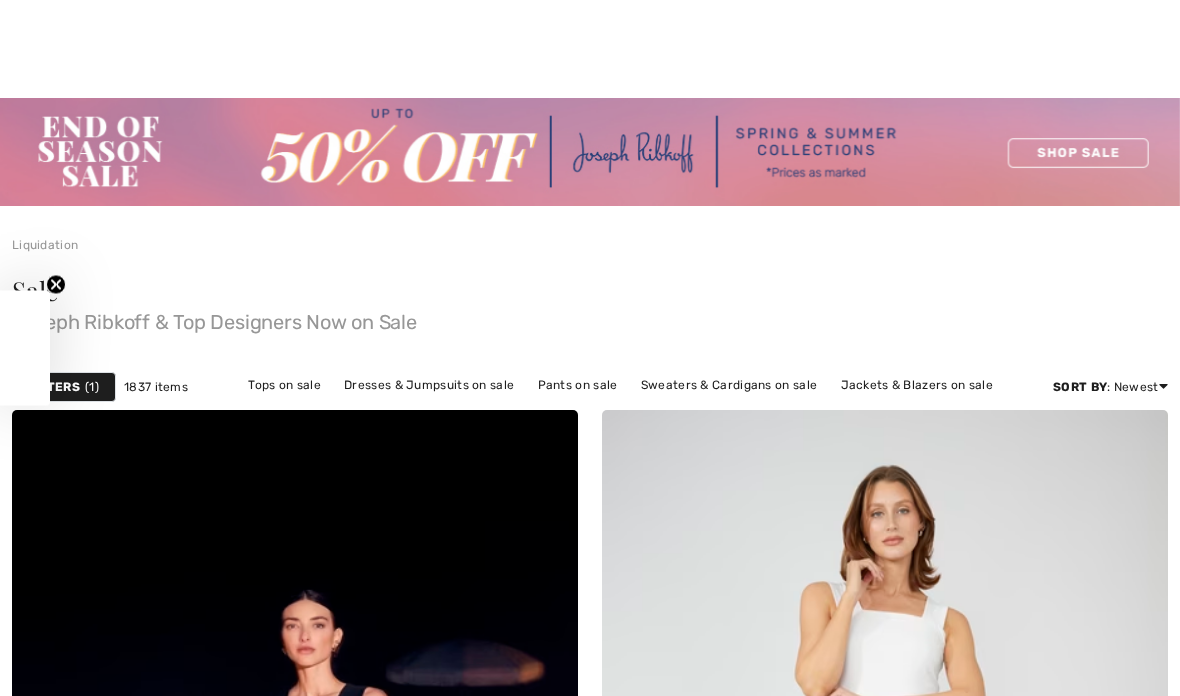 scroll, scrollTop: 1185, scrollLeft: 0, axis: vertical 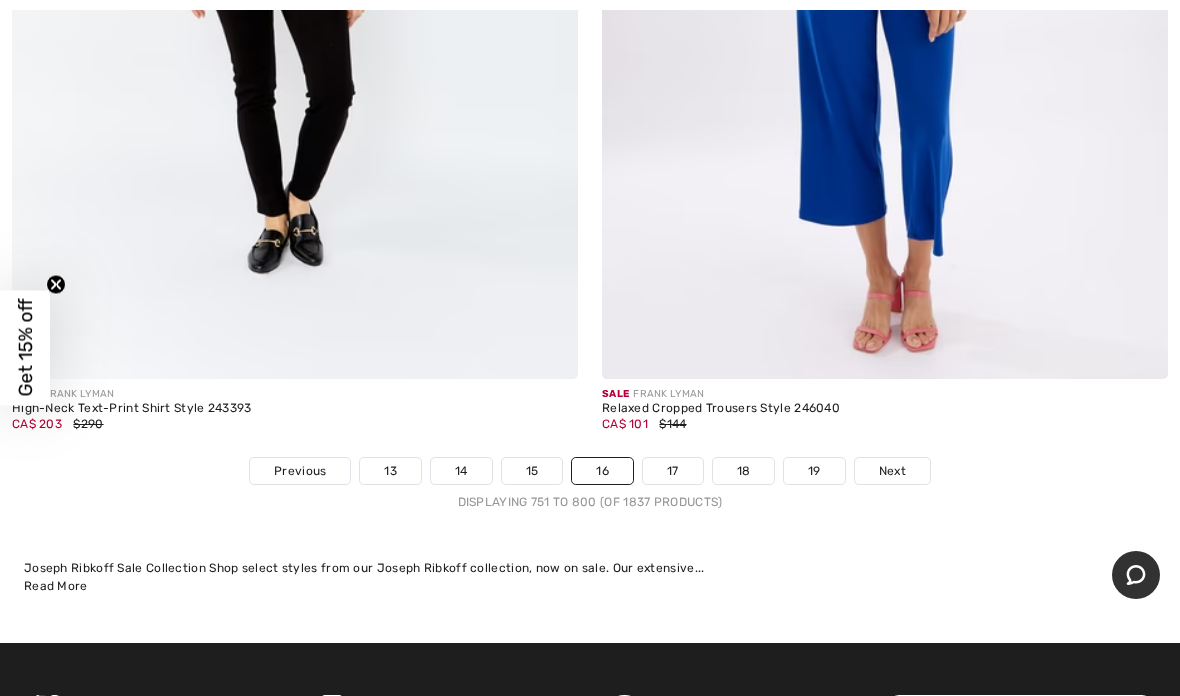 click on "17" at bounding box center (673, 471) 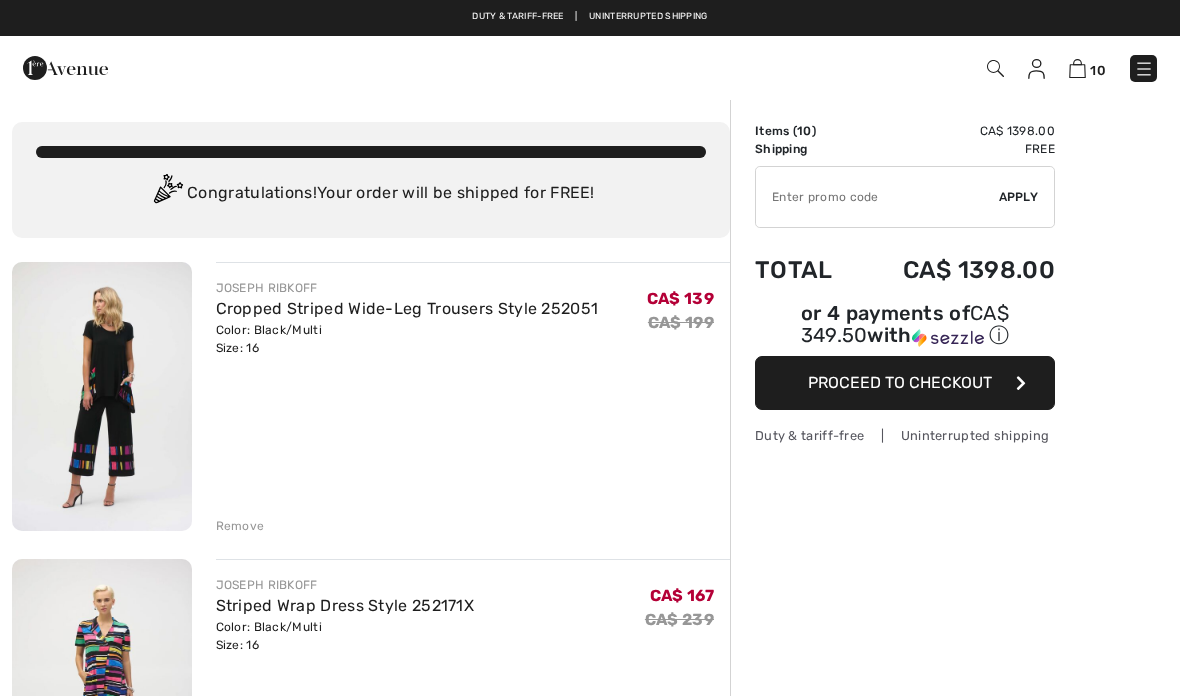 scroll, scrollTop: 0, scrollLeft: 0, axis: both 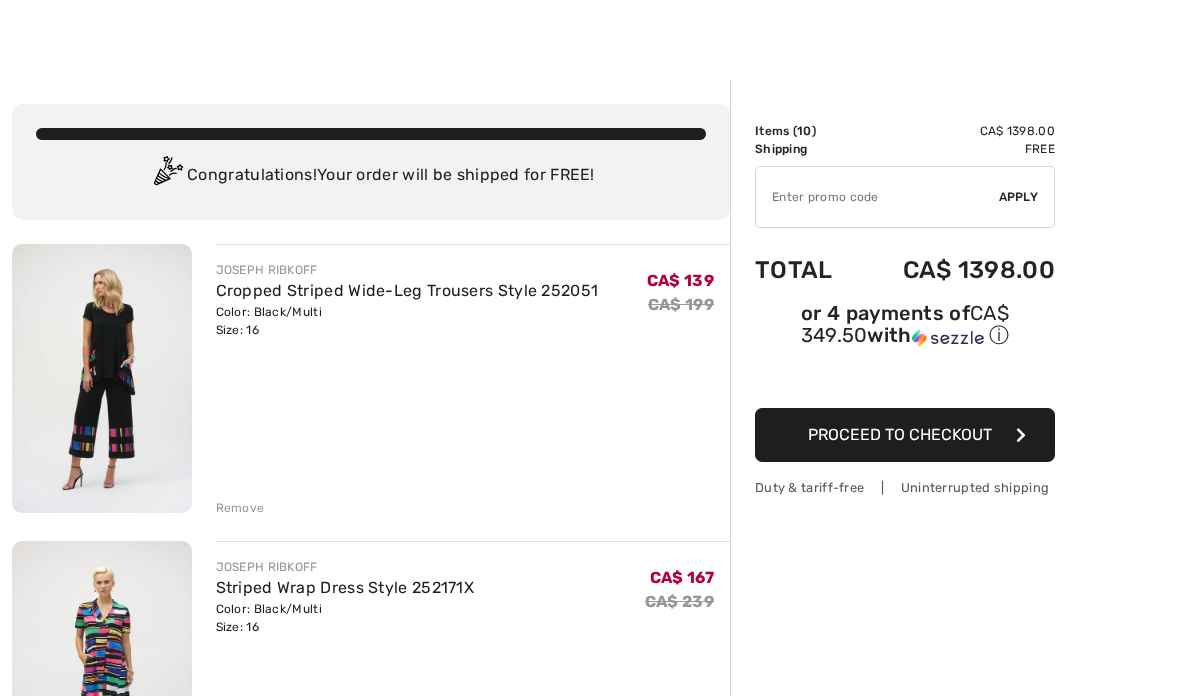 click on "Order Summary			 Details
Items ( 10 )
CA$ 1398.00
Promo code CA$ 0.00
Shipping
Free
Tax1 CA$ 0.00
Tax2 CA$ 0.00
Duties & Taxes CA$ 0.00
✔
Apply
Remove
Total
CA$ 1398.00
or 4 payments of  CA$ 349.50  with    ⓘ
Proceed to Checkout
Duty & tariff-free      |     Uninterrupted shipping" at bounding box center (955, 1891) 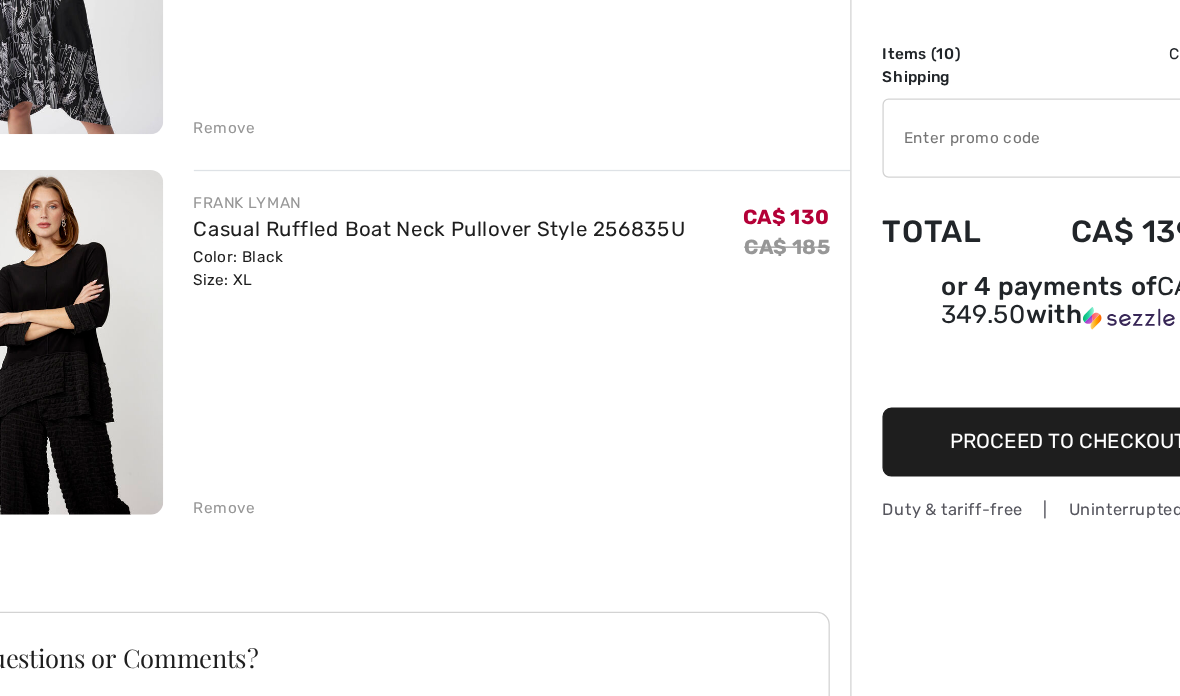 scroll, scrollTop: 2713, scrollLeft: 0, axis: vertical 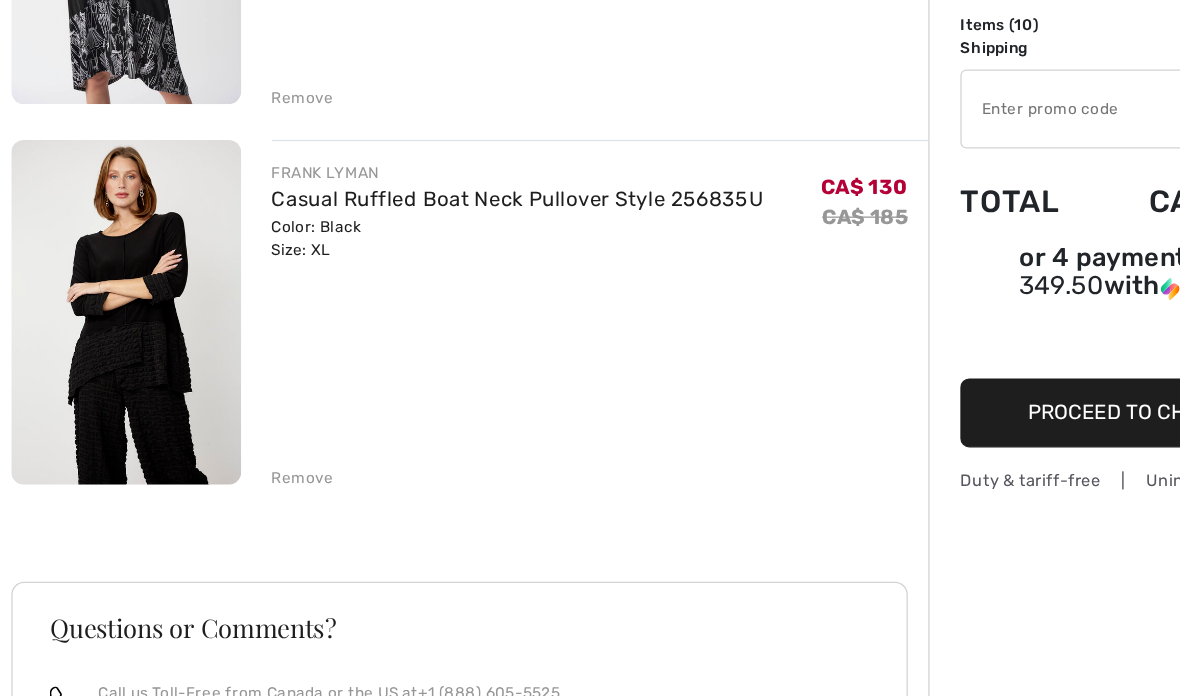 click at bounding box center (102, 355) 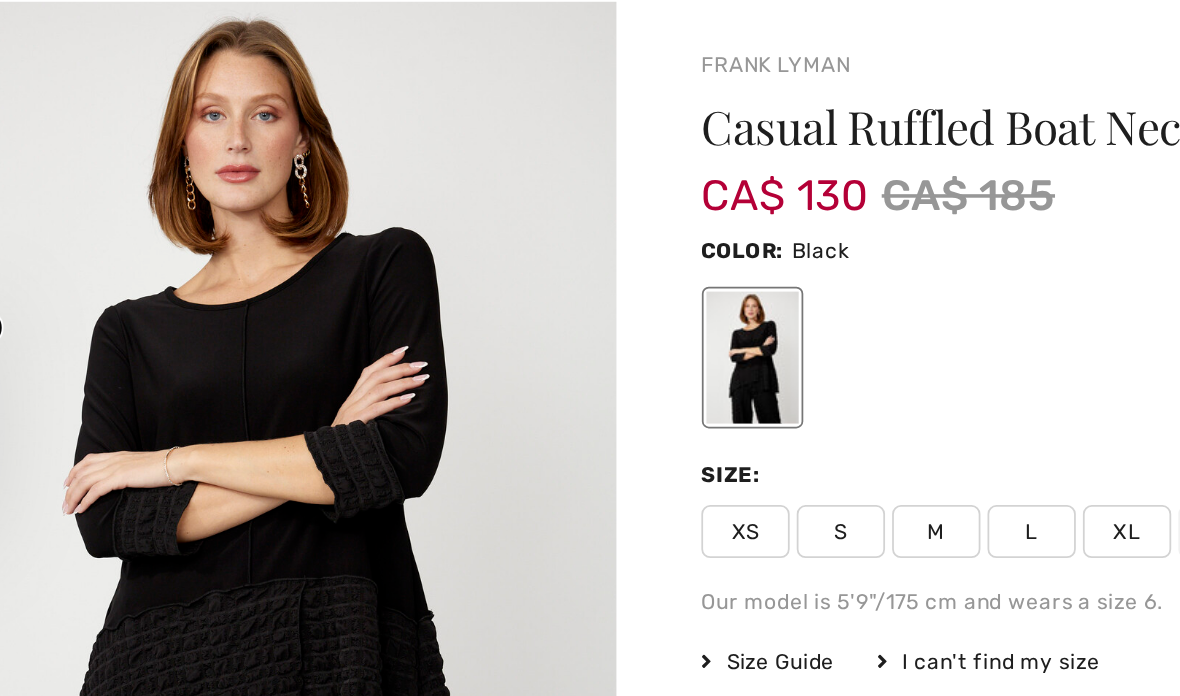 scroll, scrollTop: 0, scrollLeft: 0, axis: both 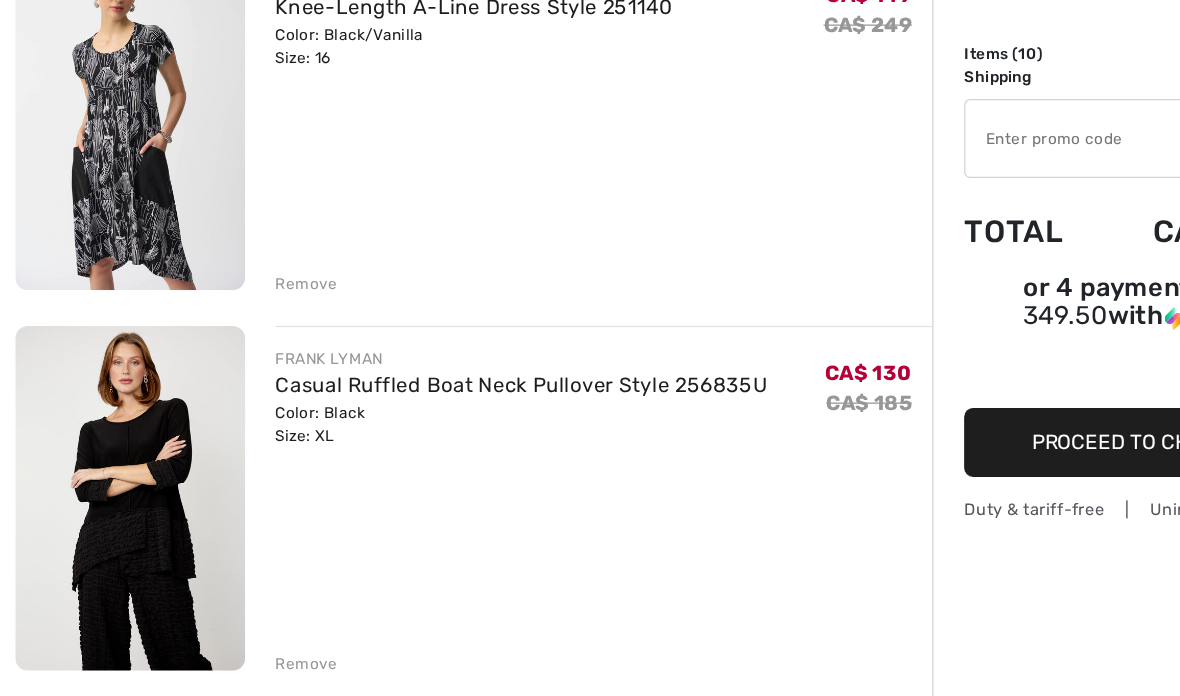 click at bounding box center [102, 182] 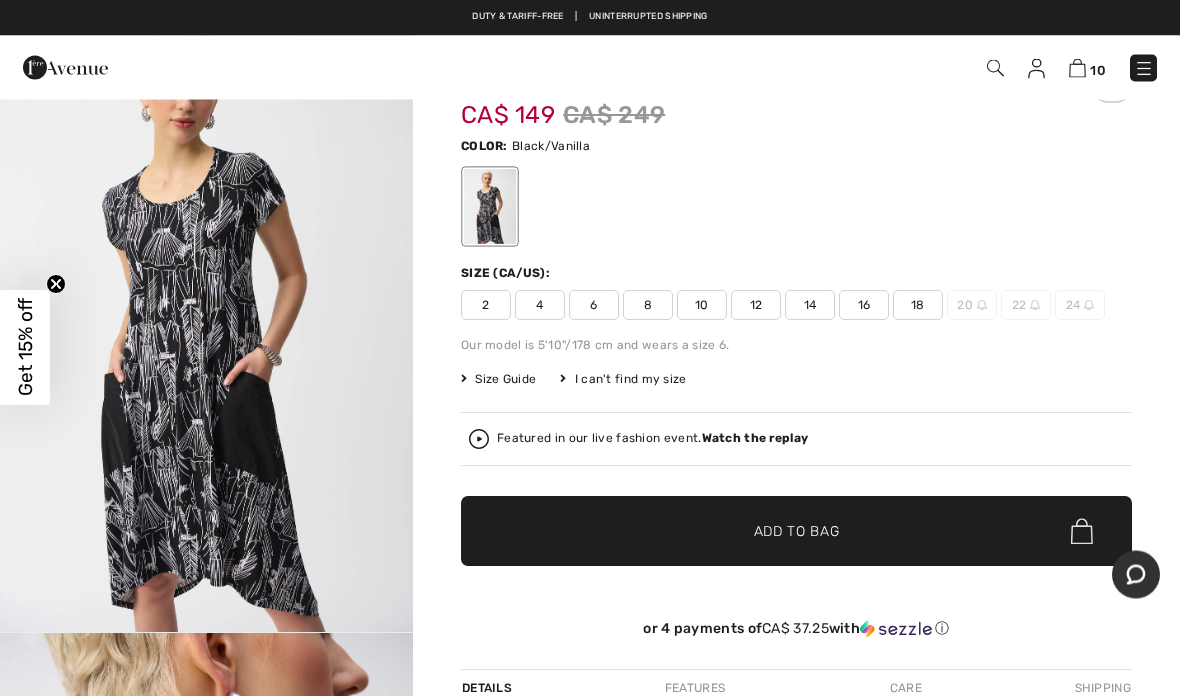 scroll, scrollTop: 0, scrollLeft: 0, axis: both 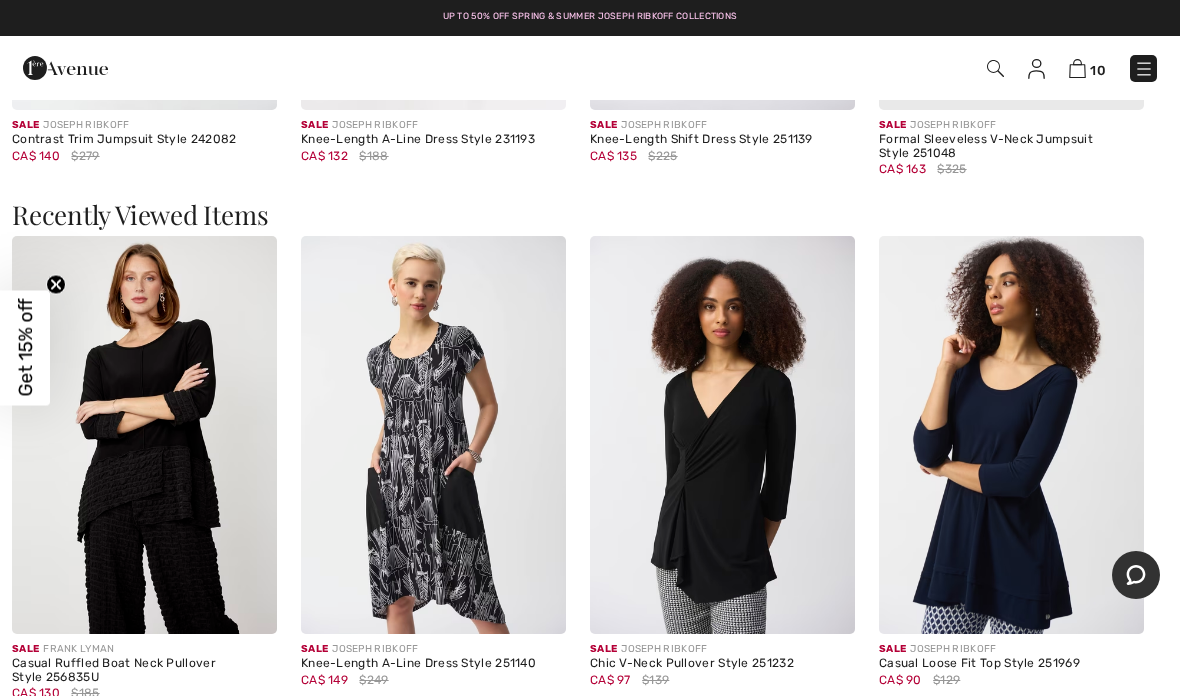 click at bounding box center (433, 435) 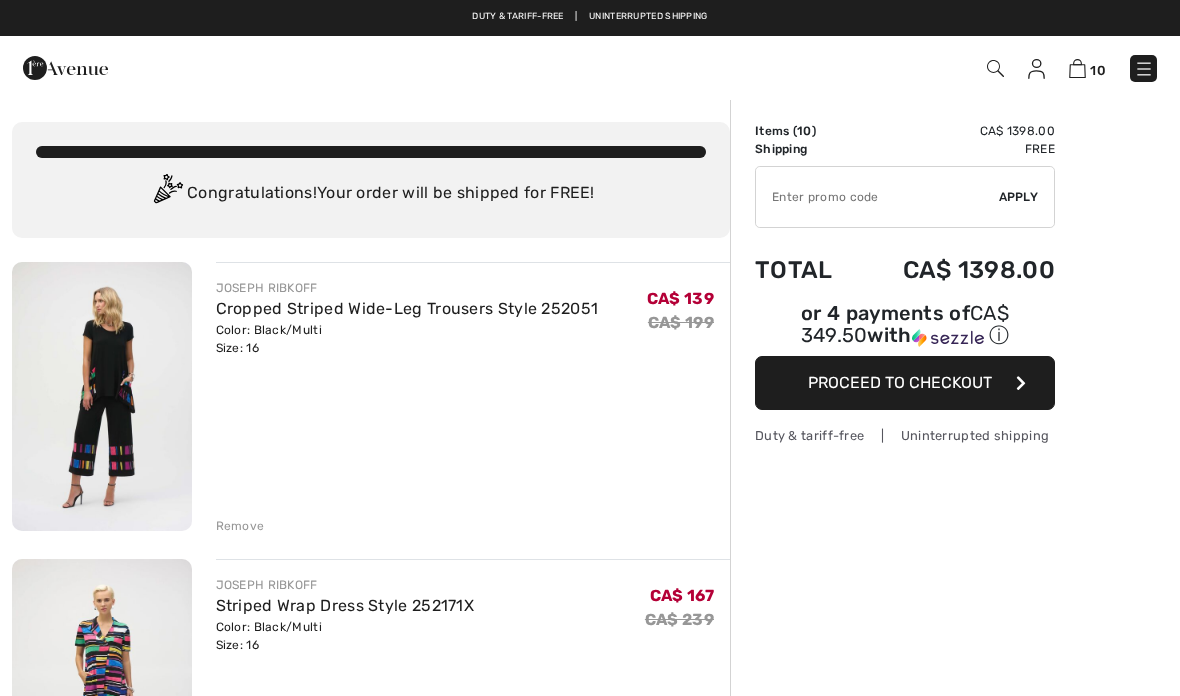 scroll, scrollTop: 151, scrollLeft: 0, axis: vertical 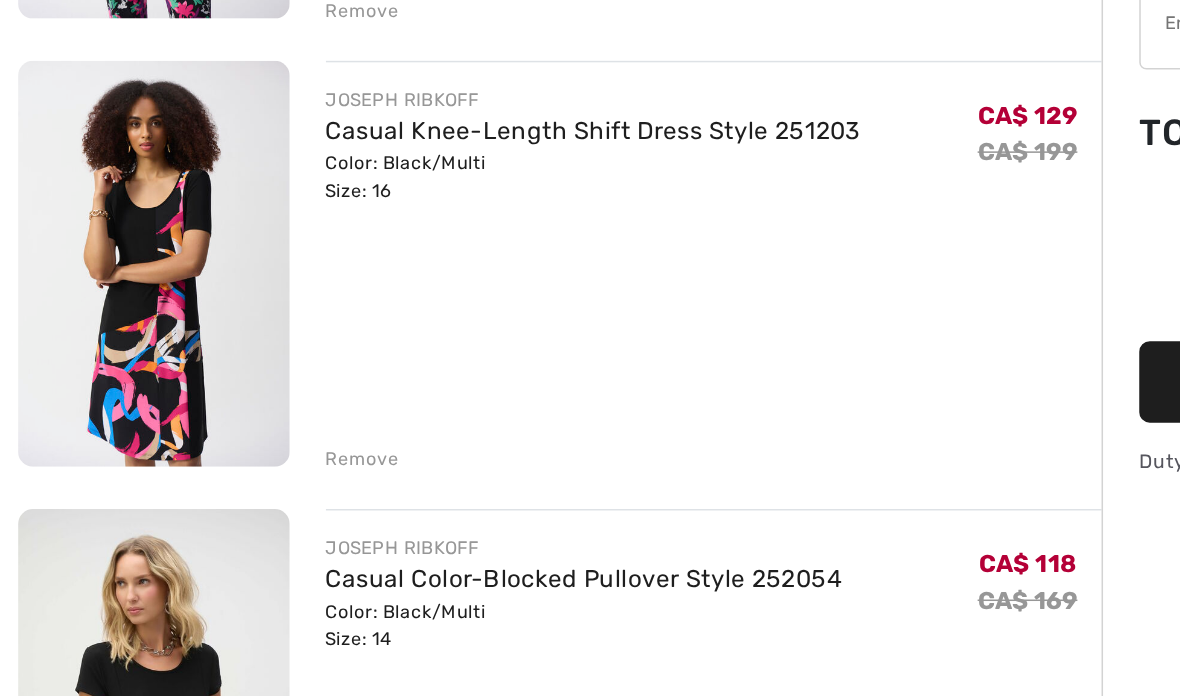 click at bounding box center (102, 356) 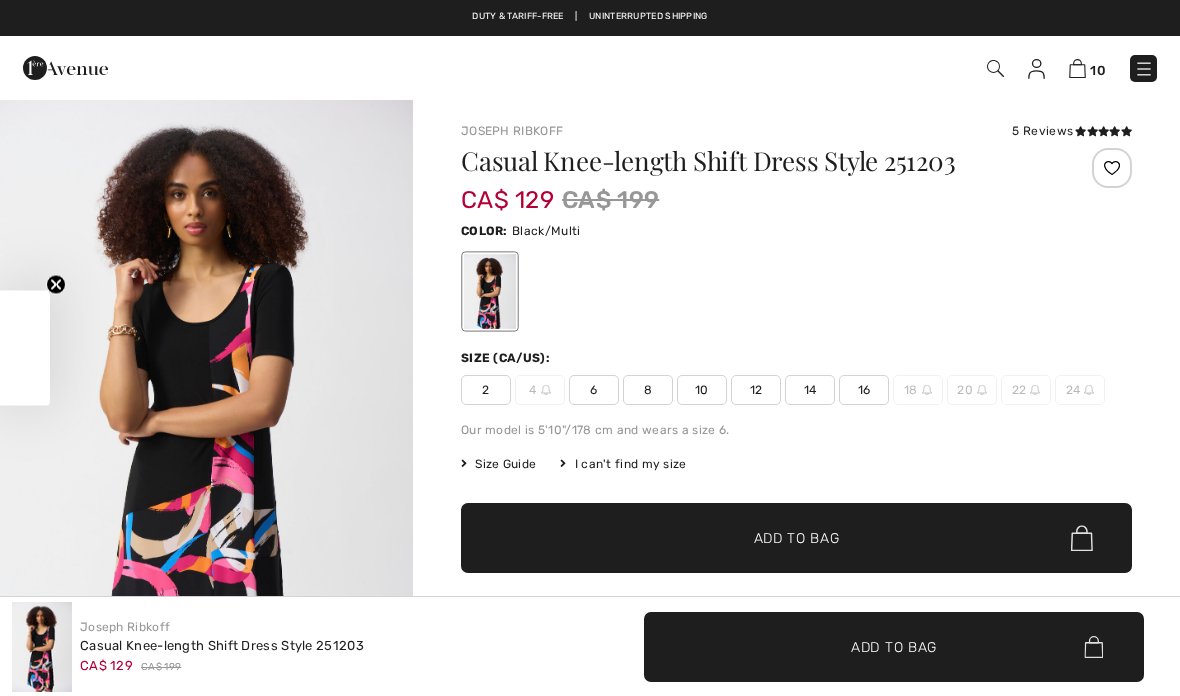 scroll, scrollTop: 1703, scrollLeft: 0, axis: vertical 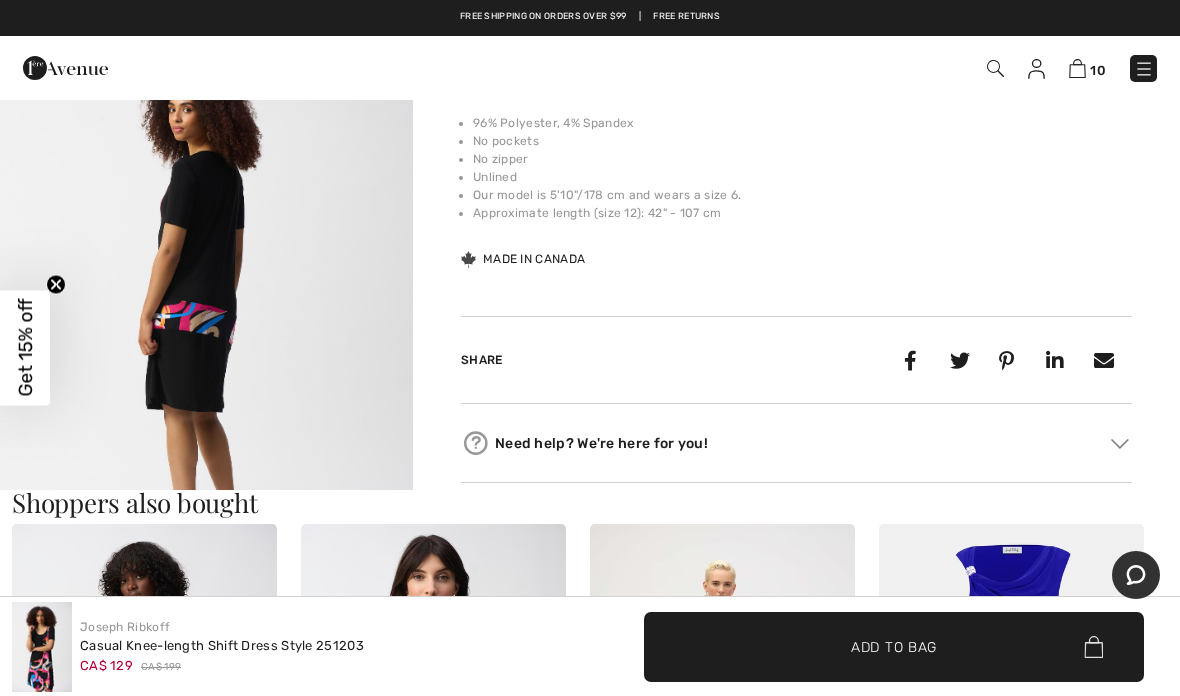 click at bounding box center (206, 317) 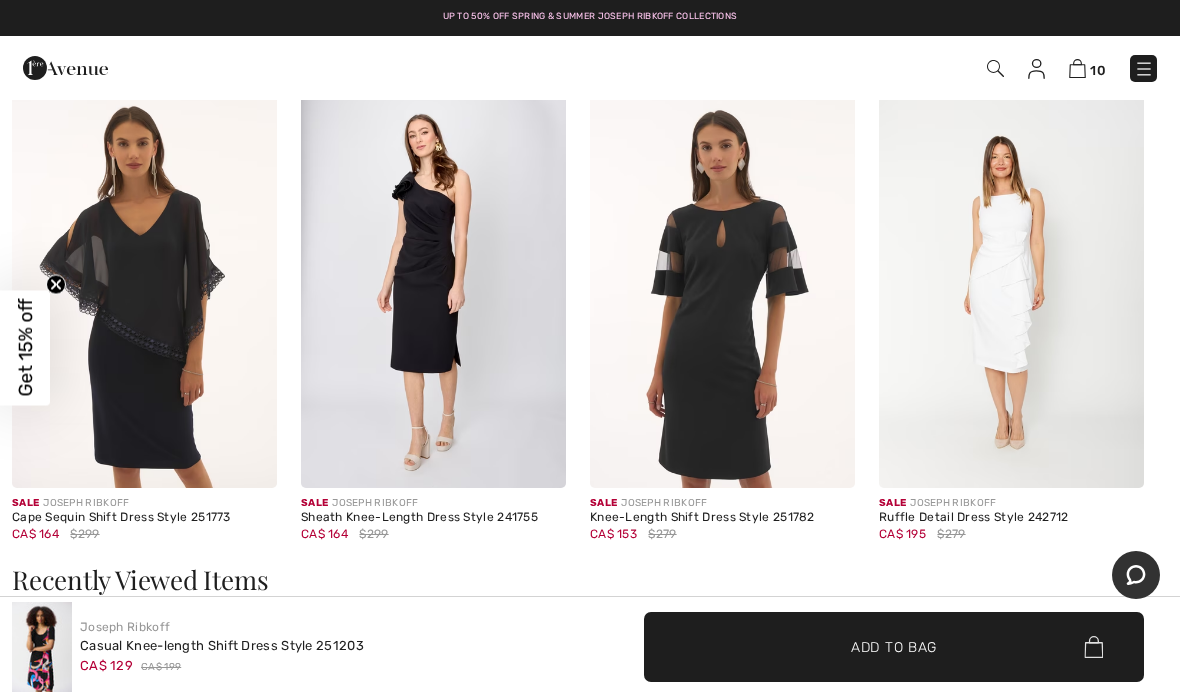 scroll, scrollTop: 1658, scrollLeft: 0, axis: vertical 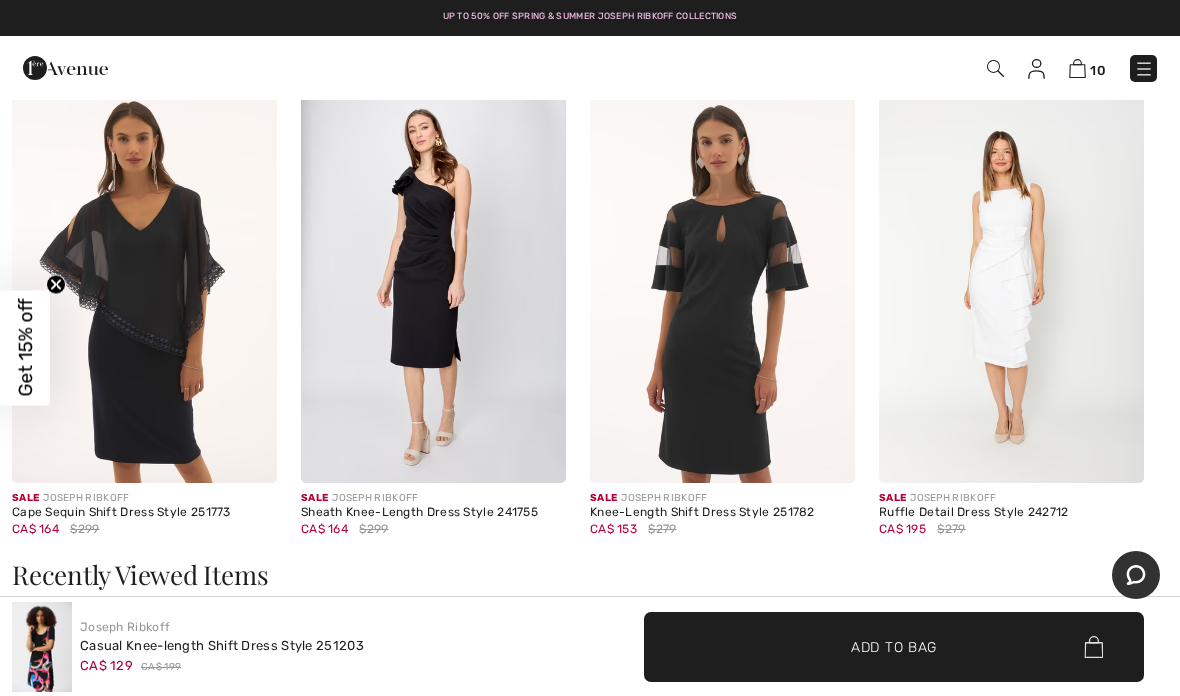 click on "Sale JOSEPH RIBKOFF
Cape Sequin Shift Dress Style 251773
CA$ 164
$299" at bounding box center (144, 324) 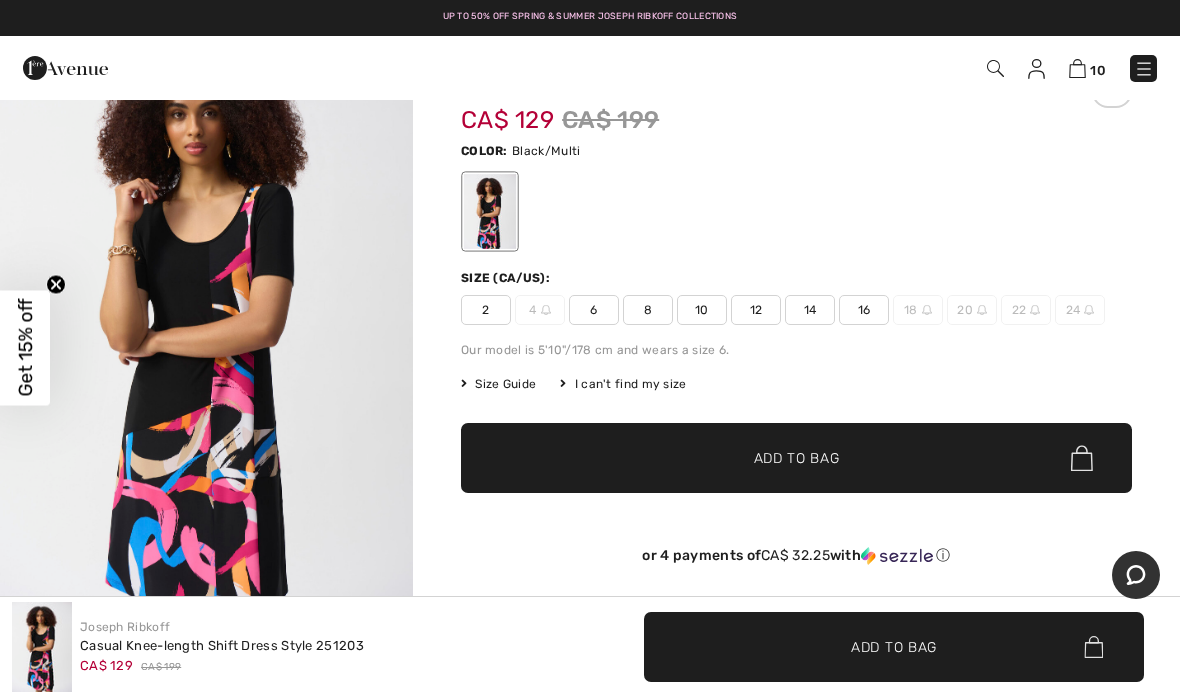 scroll, scrollTop: 79, scrollLeft: 0, axis: vertical 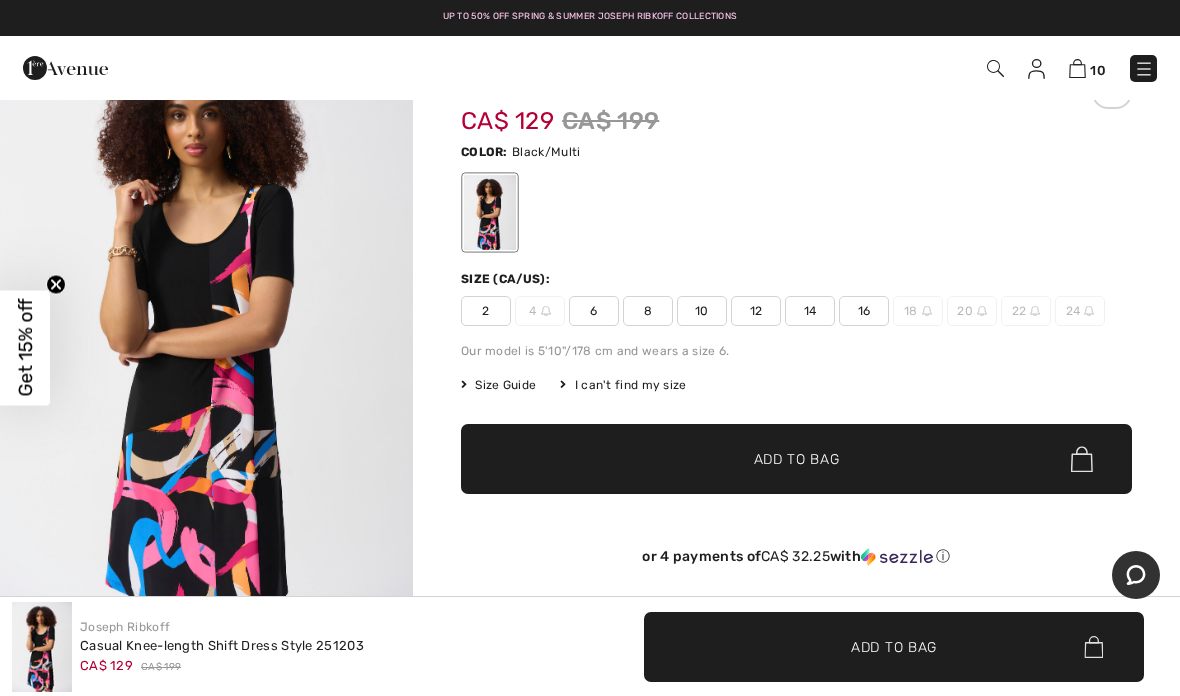click on "16" at bounding box center [864, 311] 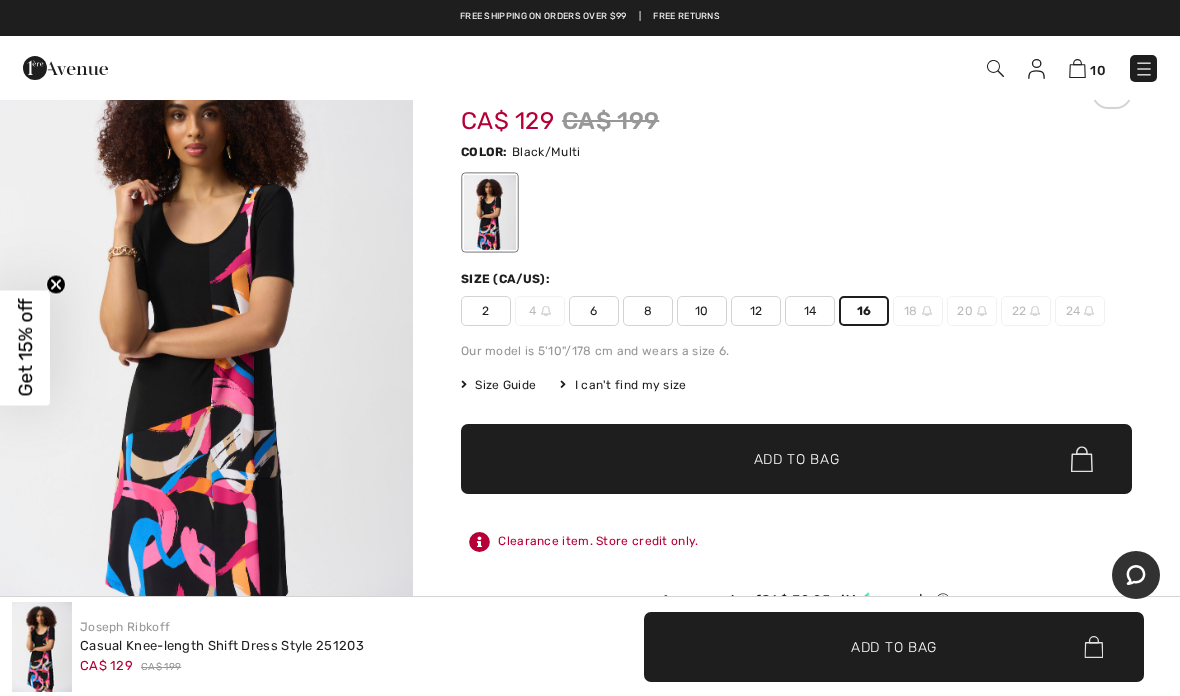 click on "✔ Added to Bag
Add to Bag" at bounding box center (796, 459) 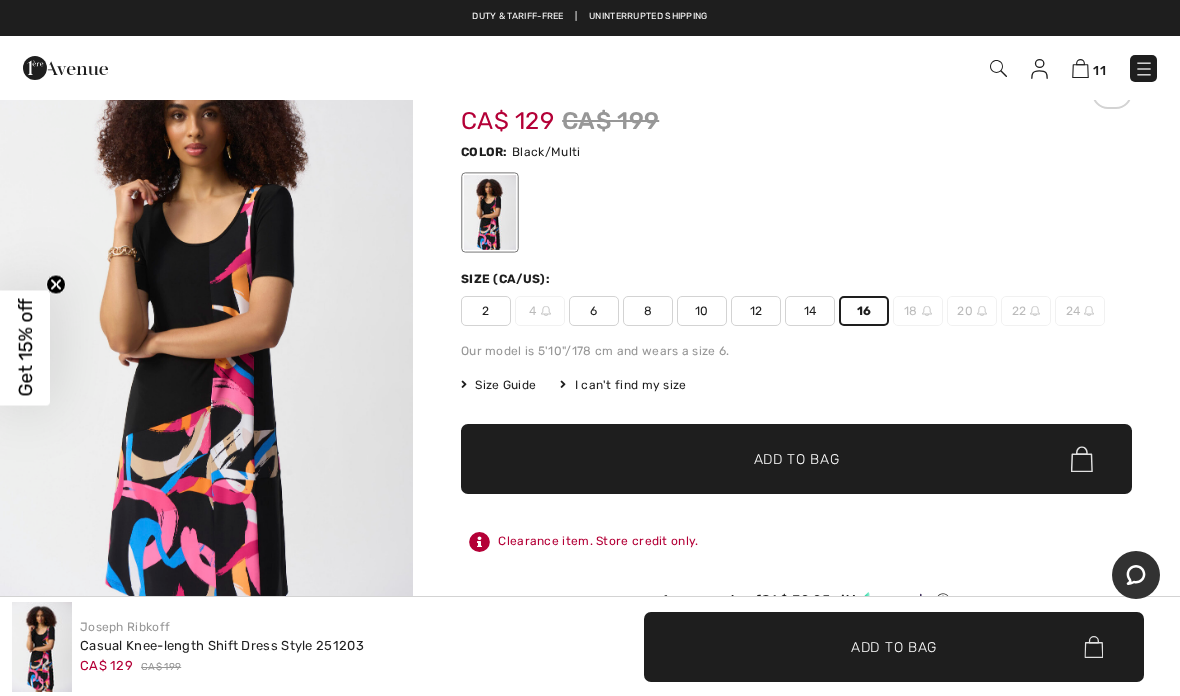 click at bounding box center [206, 328] 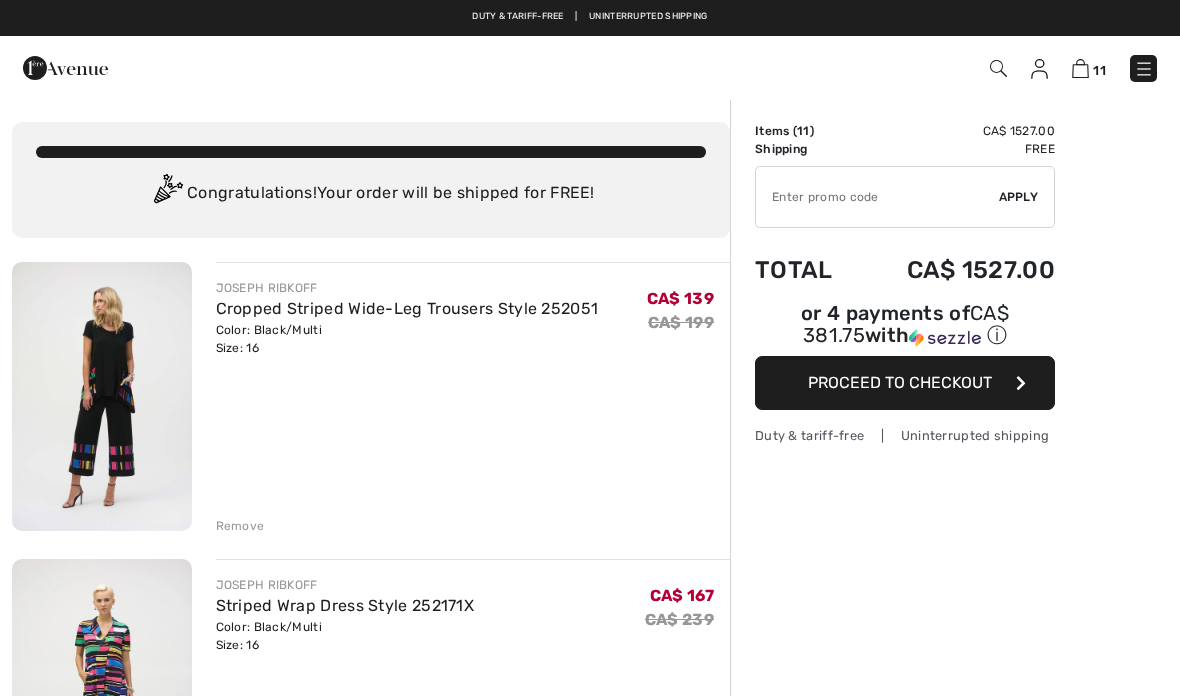 scroll, scrollTop: 400, scrollLeft: 42, axis: both 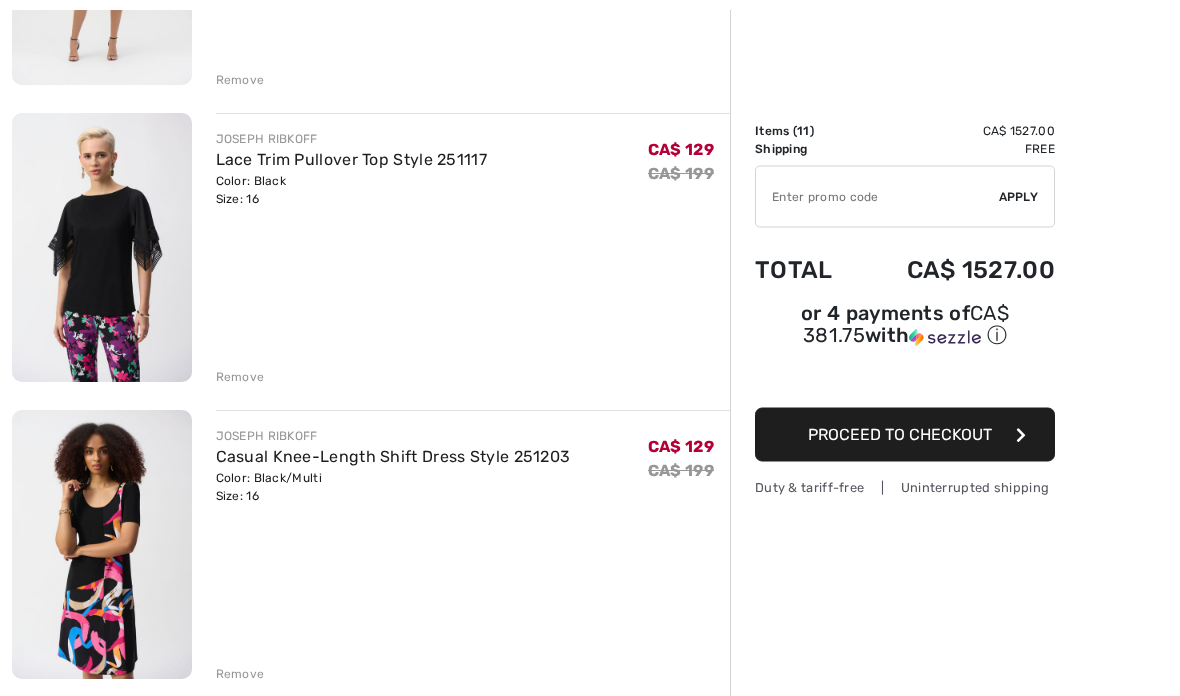 click at bounding box center [102, 248] 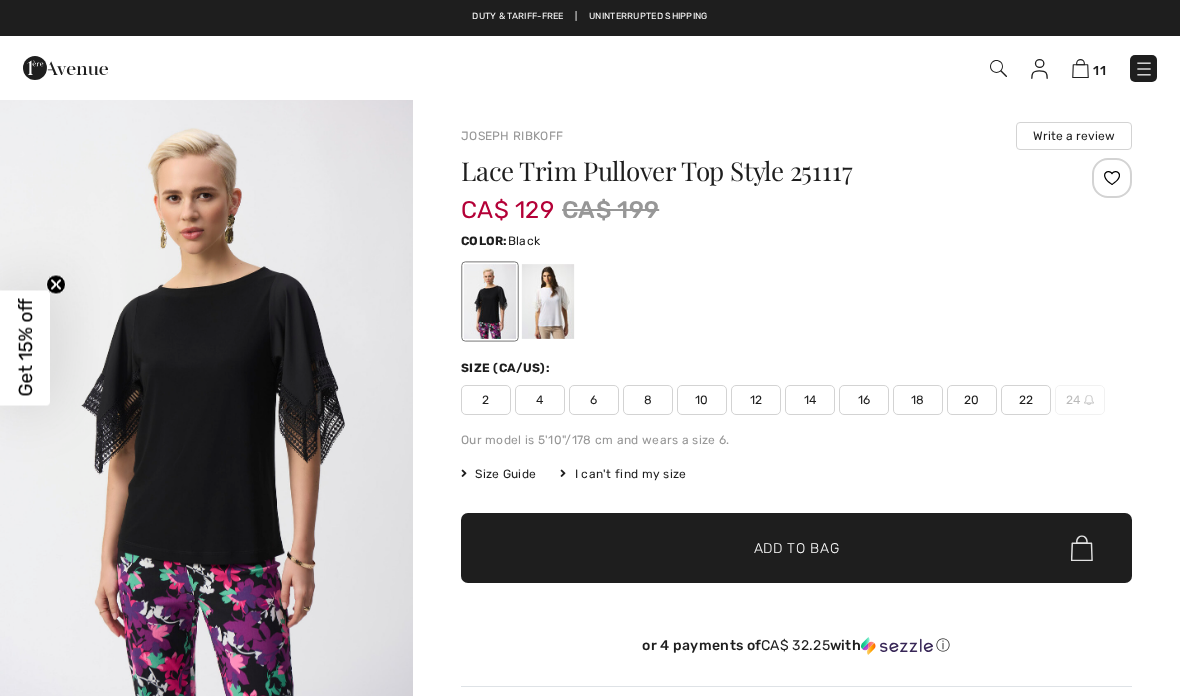 scroll, scrollTop: 0, scrollLeft: 0, axis: both 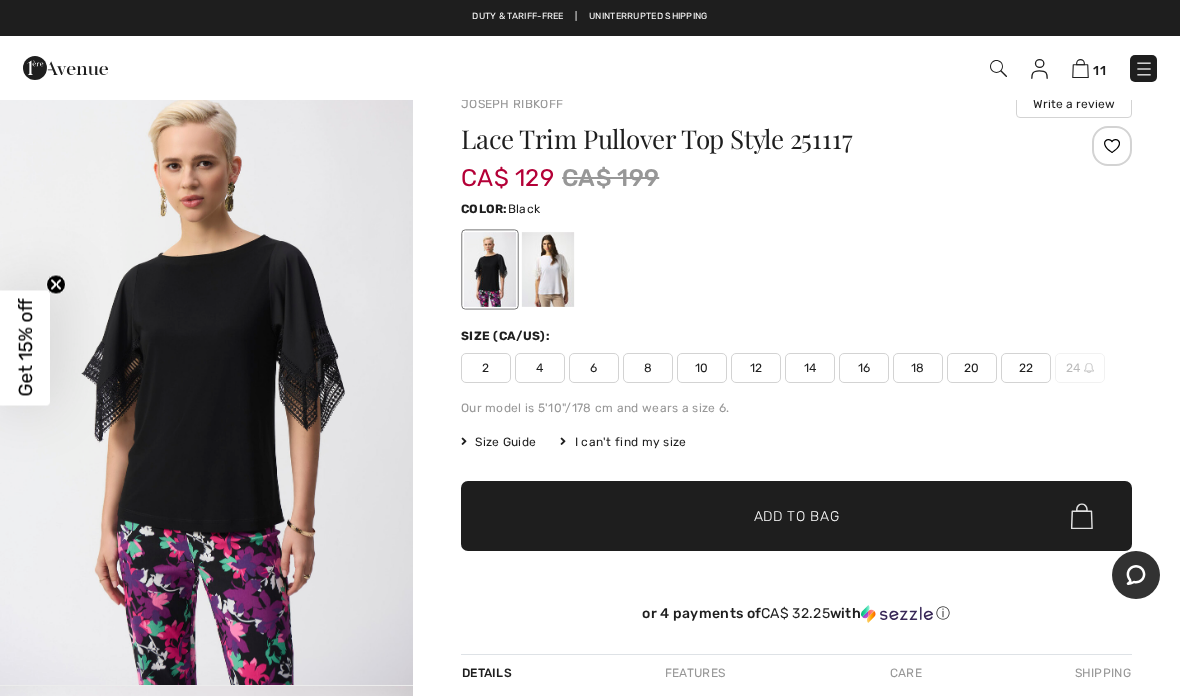 click on "Duty & tariff-free      |     Uninterrupted shipping
Up to 50% off Spring & Summer Joseph Ribkoff Collections
Free shipping on orders over $99
|
Free Returns" at bounding box center (590, 18) 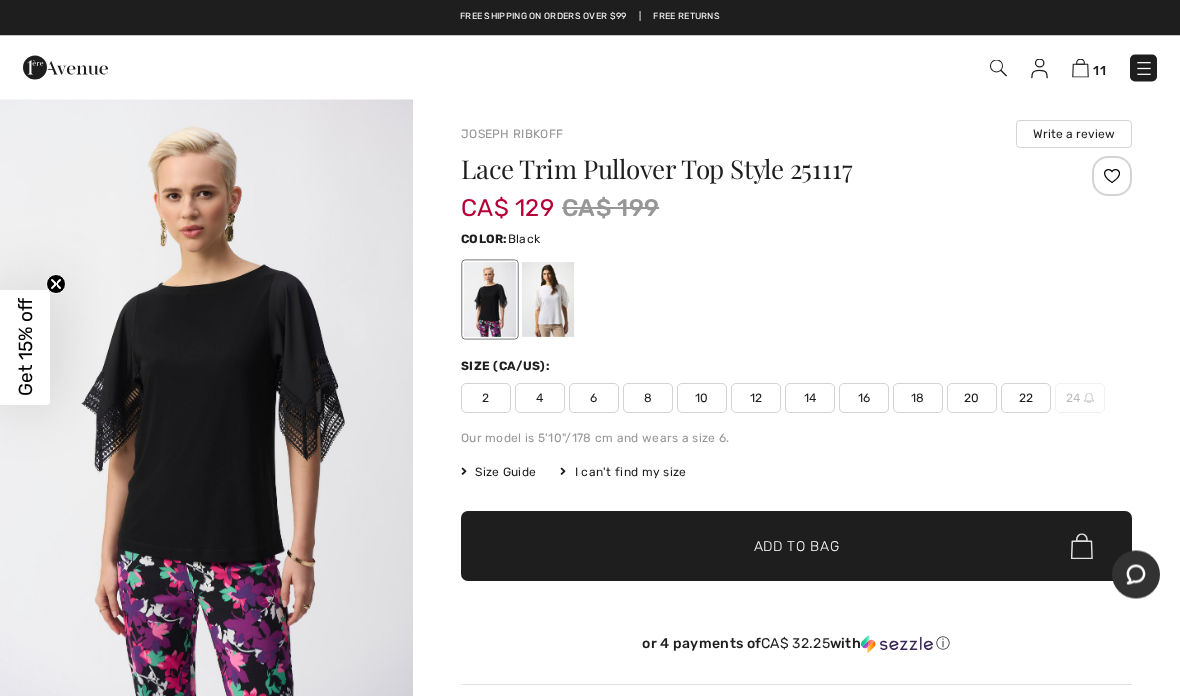 scroll, scrollTop: 0, scrollLeft: 0, axis: both 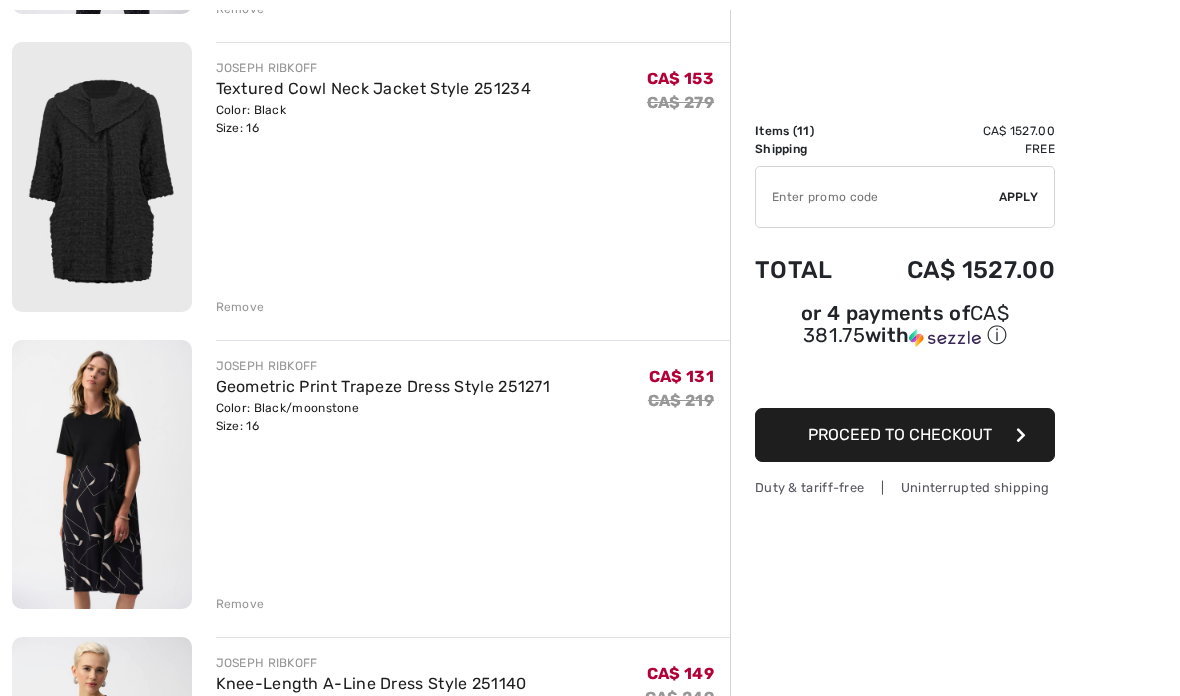 click on "[FIRST] [LAST]
Textured Cowl Neck Jacket Style 251234
Color: Black
Size: 16
Final Sale
[CURRENCY] 153
[CURRENCY] 279
[CURRENCY] 153
[CURRENCY] 279
Remove" at bounding box center [461, 178] 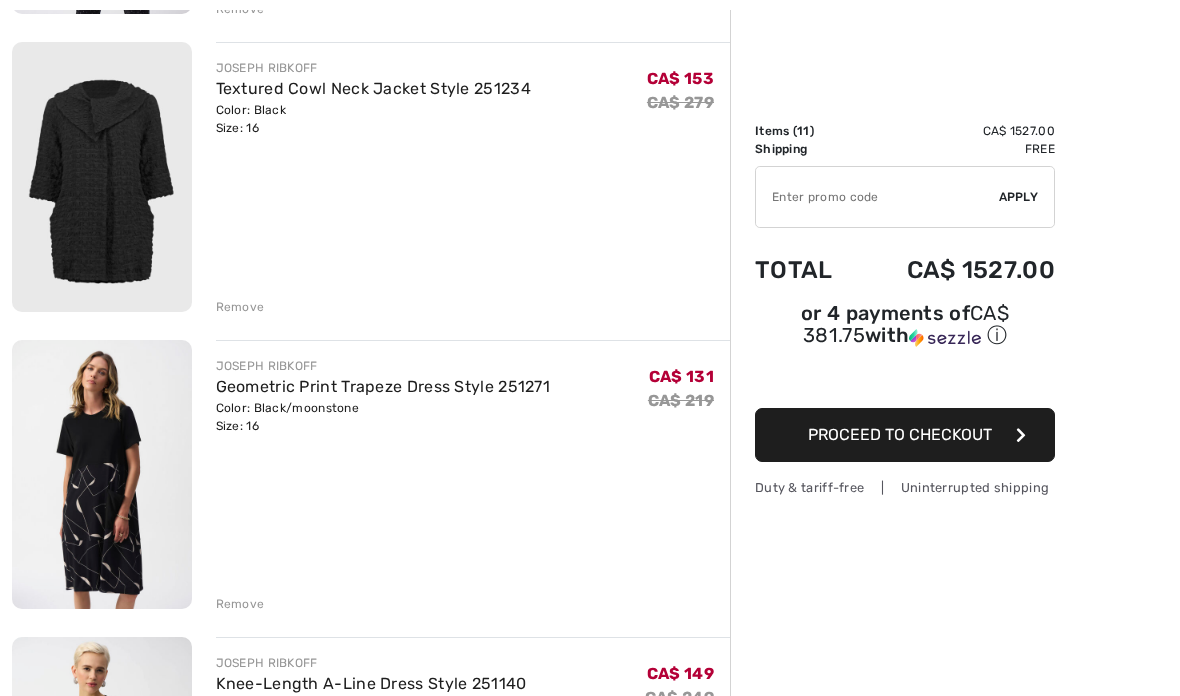 click on "Remove" at bounding box center (240, 307) 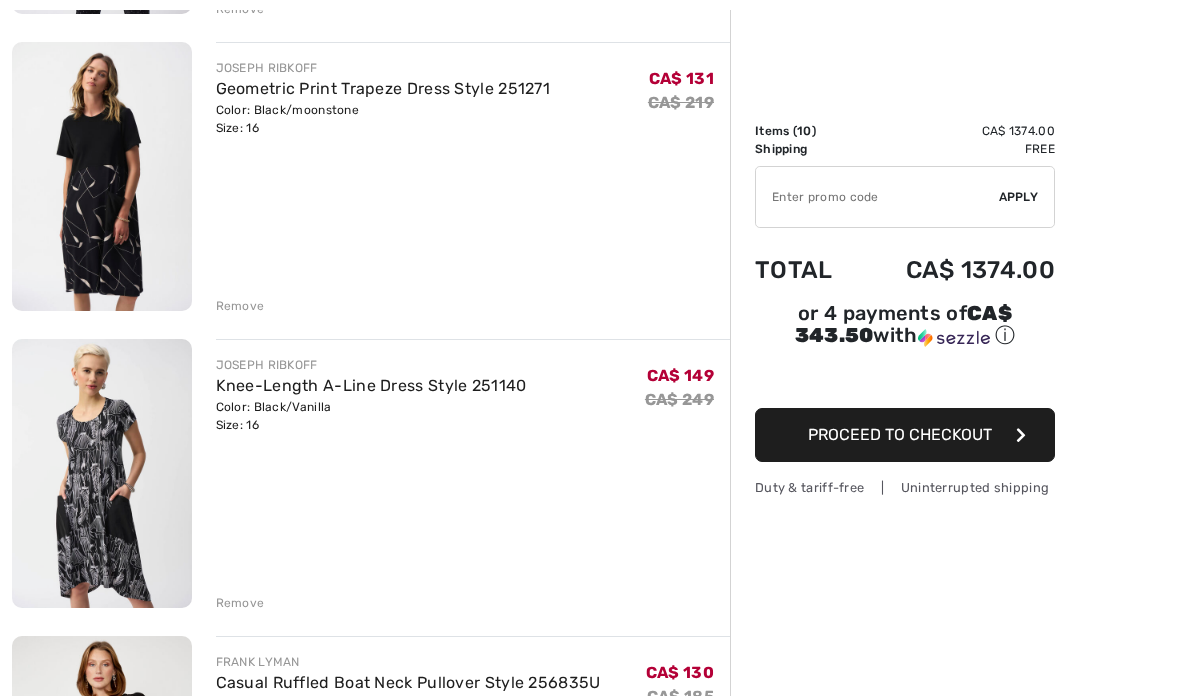 click on "Remove" at bounding box center (240, 306) 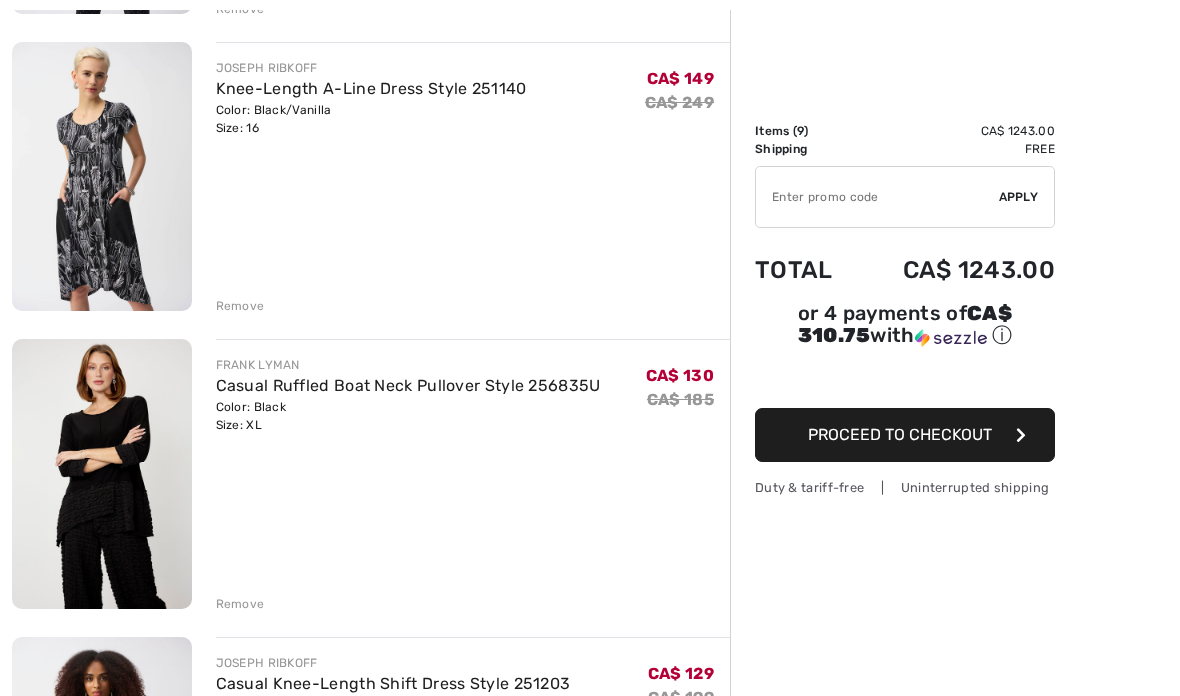 click on "Remove" at bounding box center (240, 306) 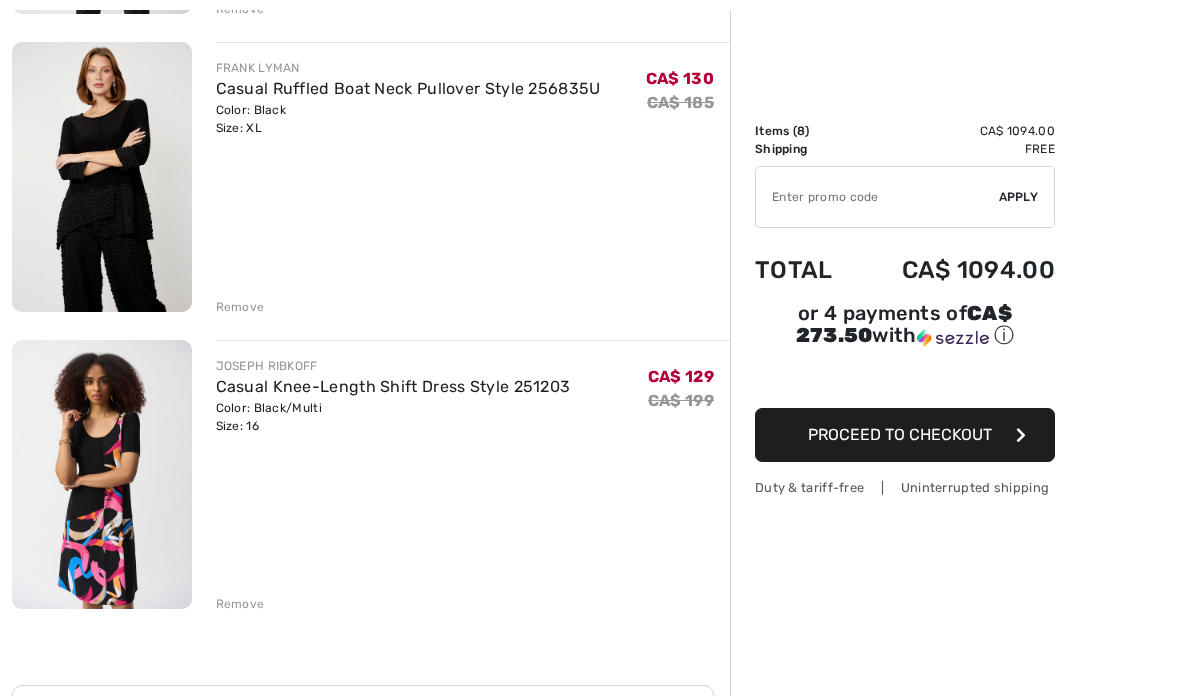 click at bounding box center [102, 176] 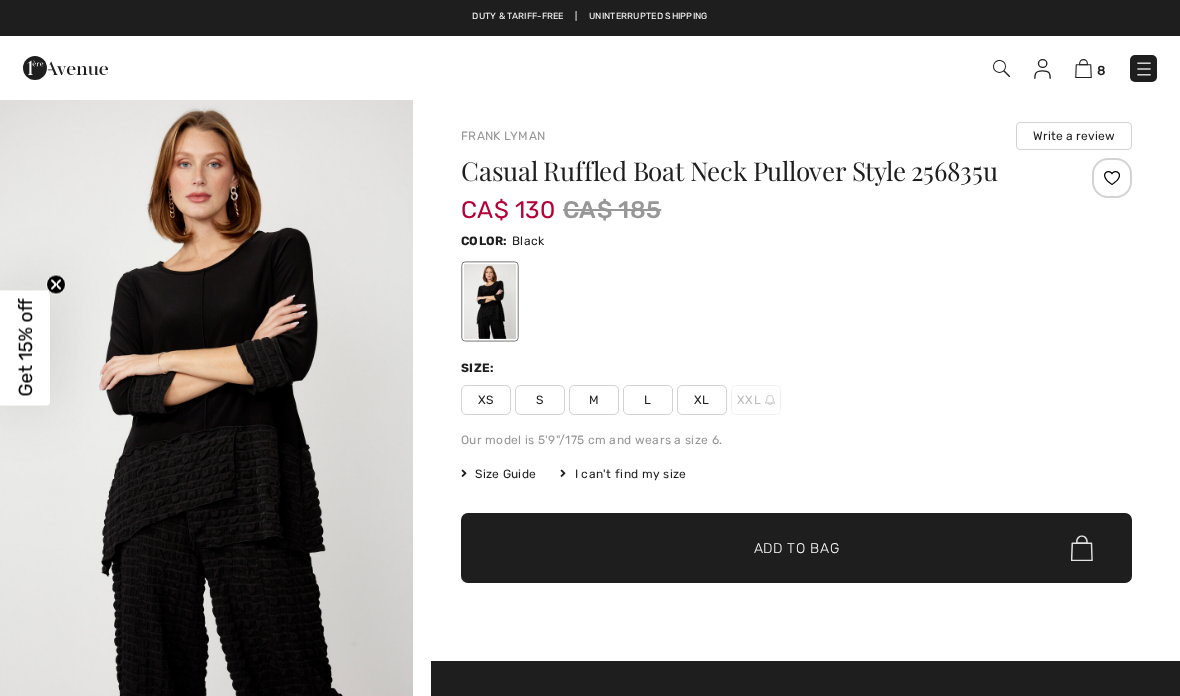 scroll, scrollTop: 120, scrollLeft: 0, axis: vertical 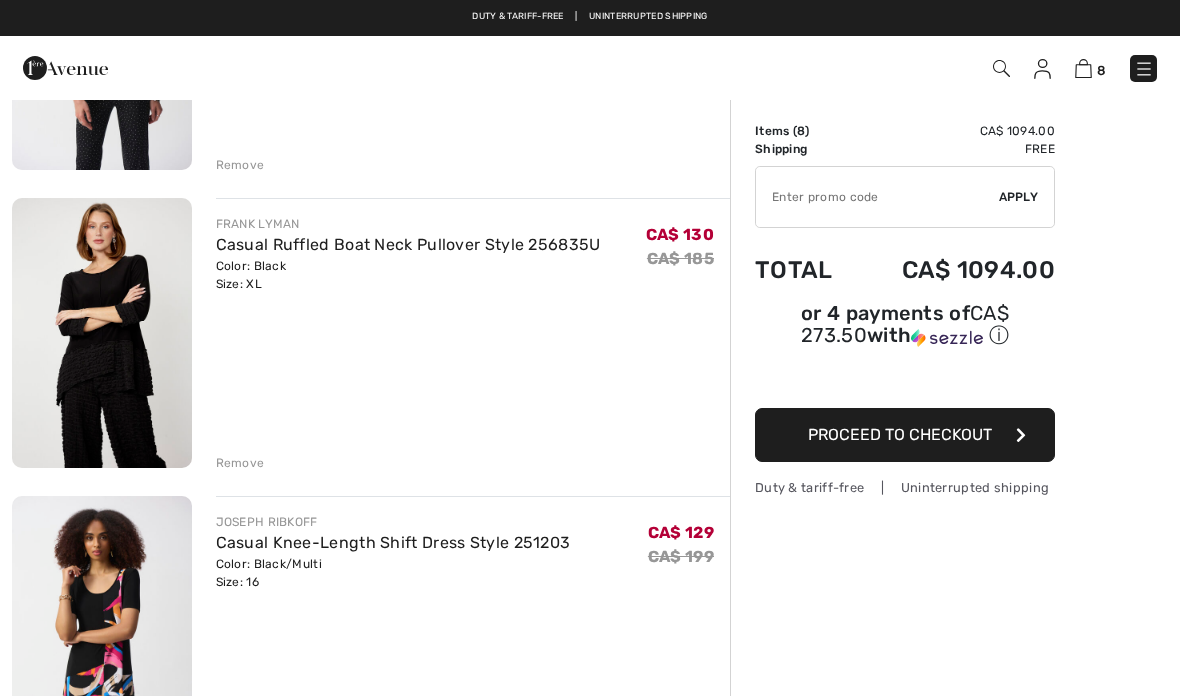 click on "Remove" at bounding box center [240, 463] 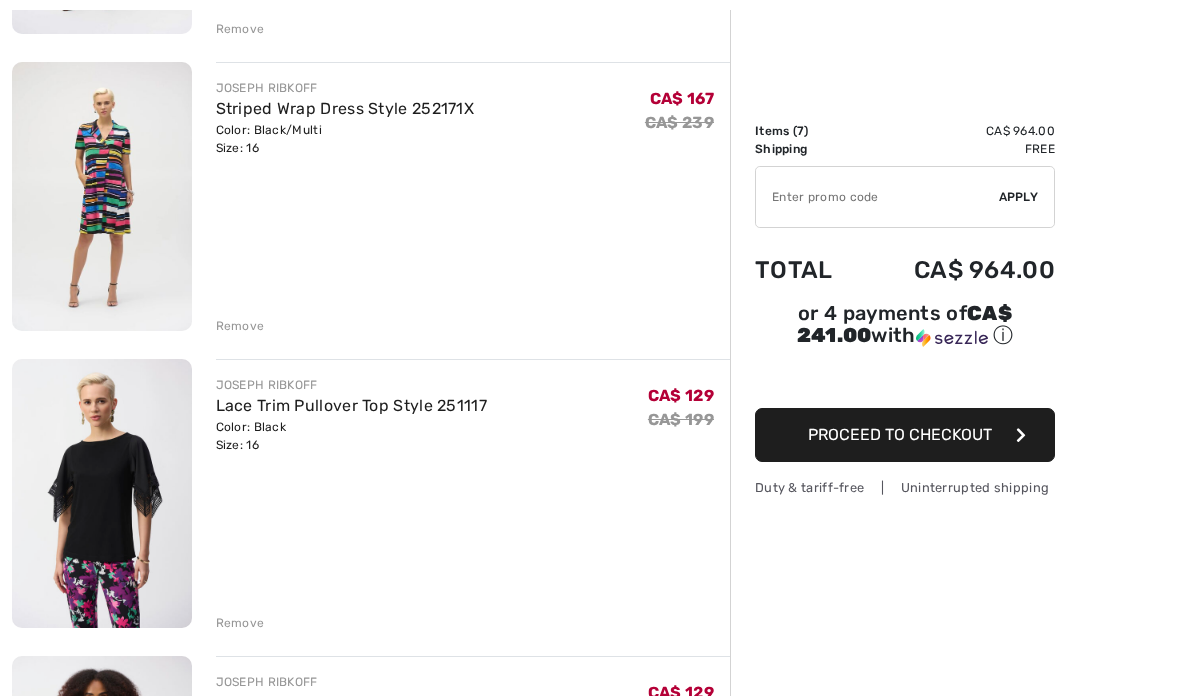 scroll, scrollTop: 501, scrollLeft: 0, axis: vertical 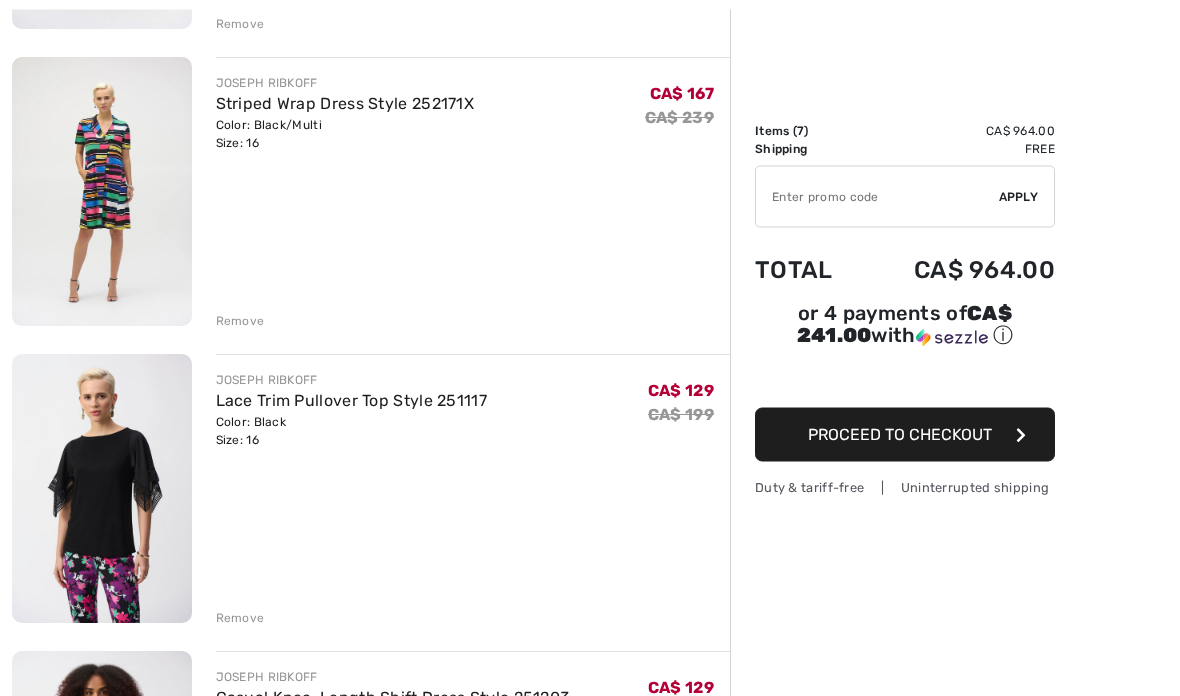 click on "Remove" at bounding box center [240, 322] 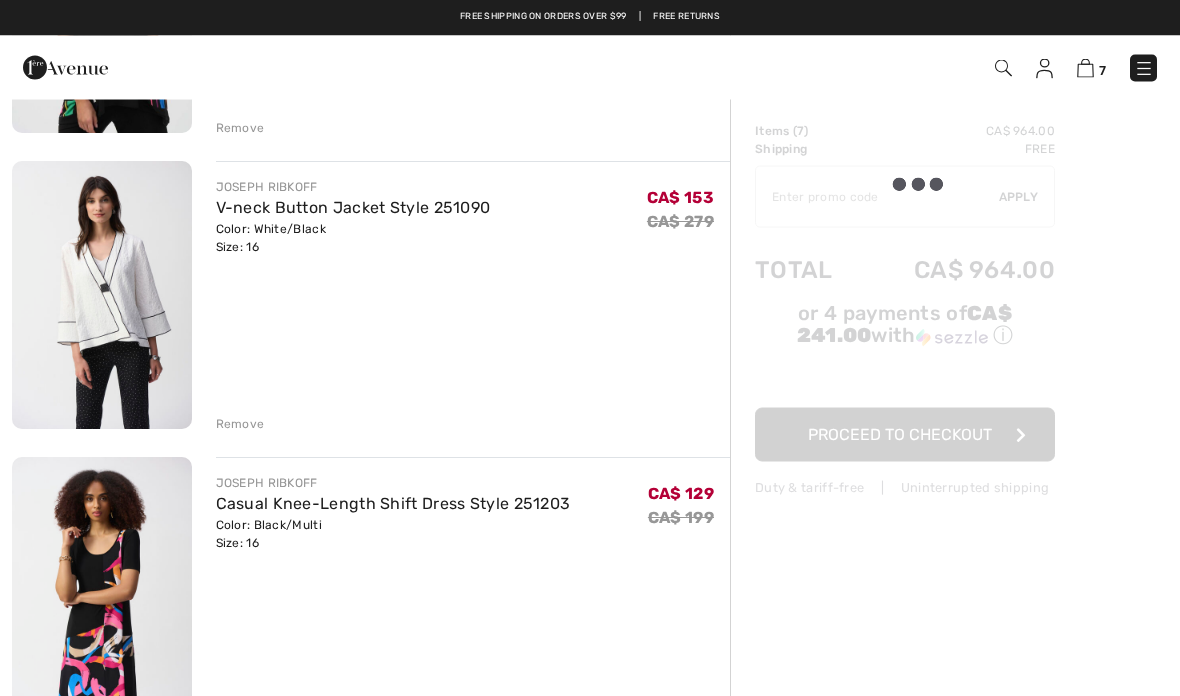 scroll, scrollTop: 1584, scrollLeft: 0, axis: vertical 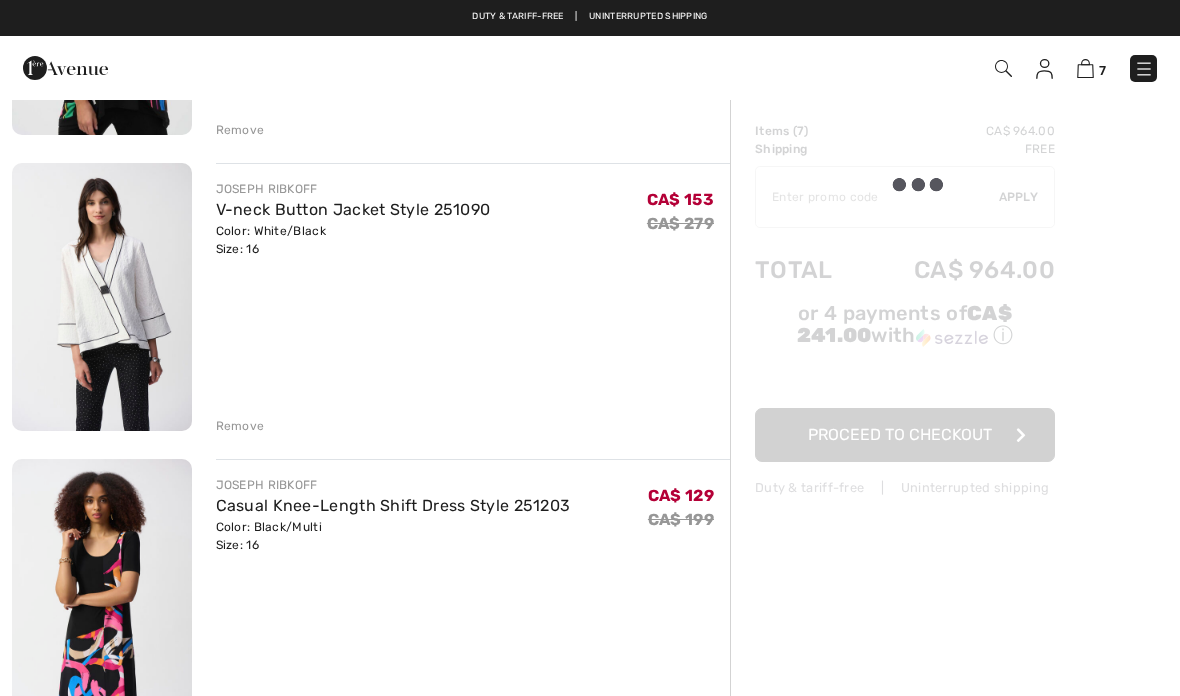 click on "Remove" at bounding box center (240, 426) 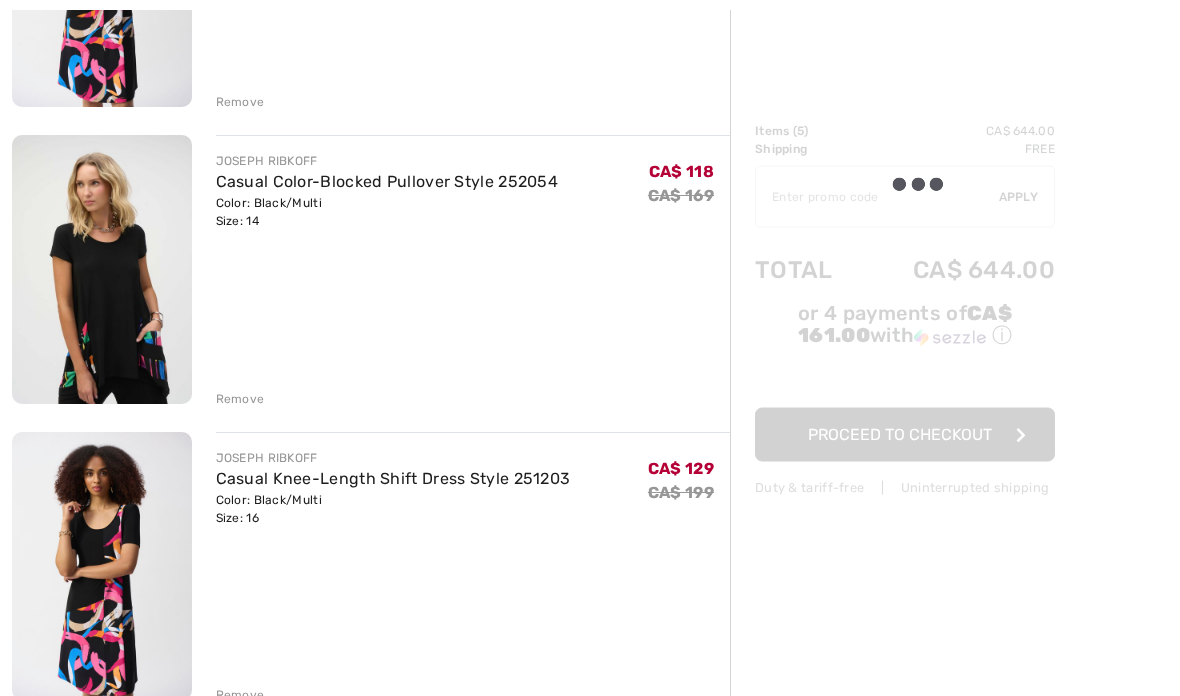 scroll, scrollTop: 1315, scrollLeft: 0, axis: vertical 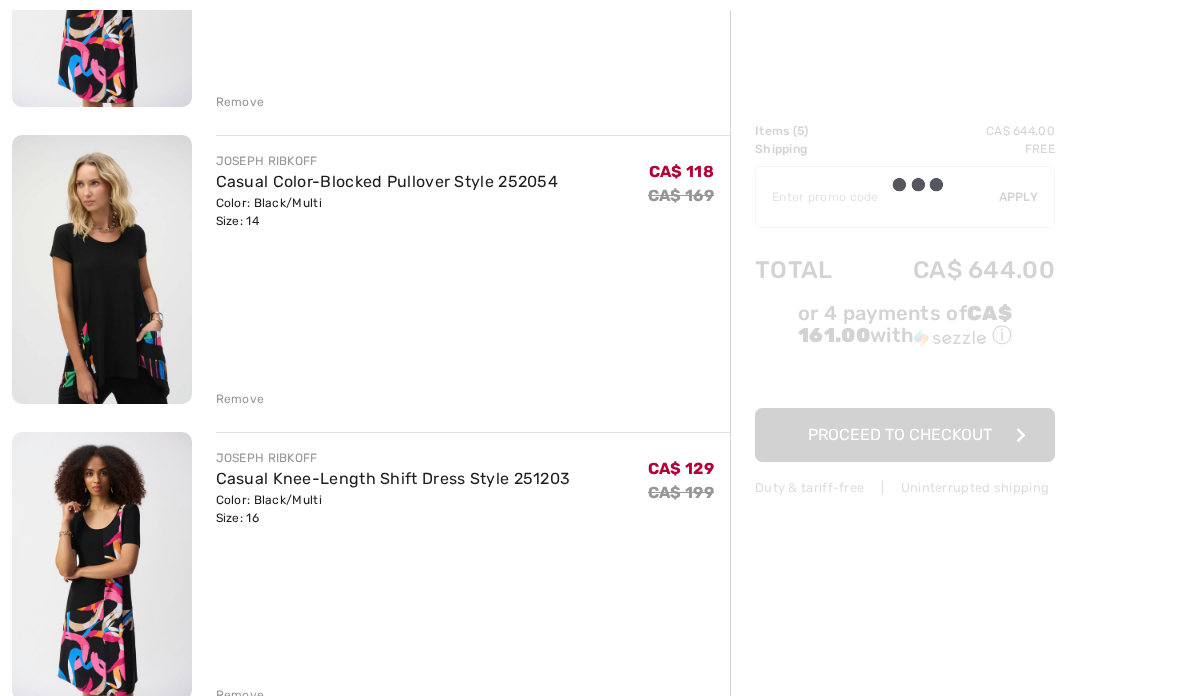 click on "Remove" at bounding box center (240, 695) 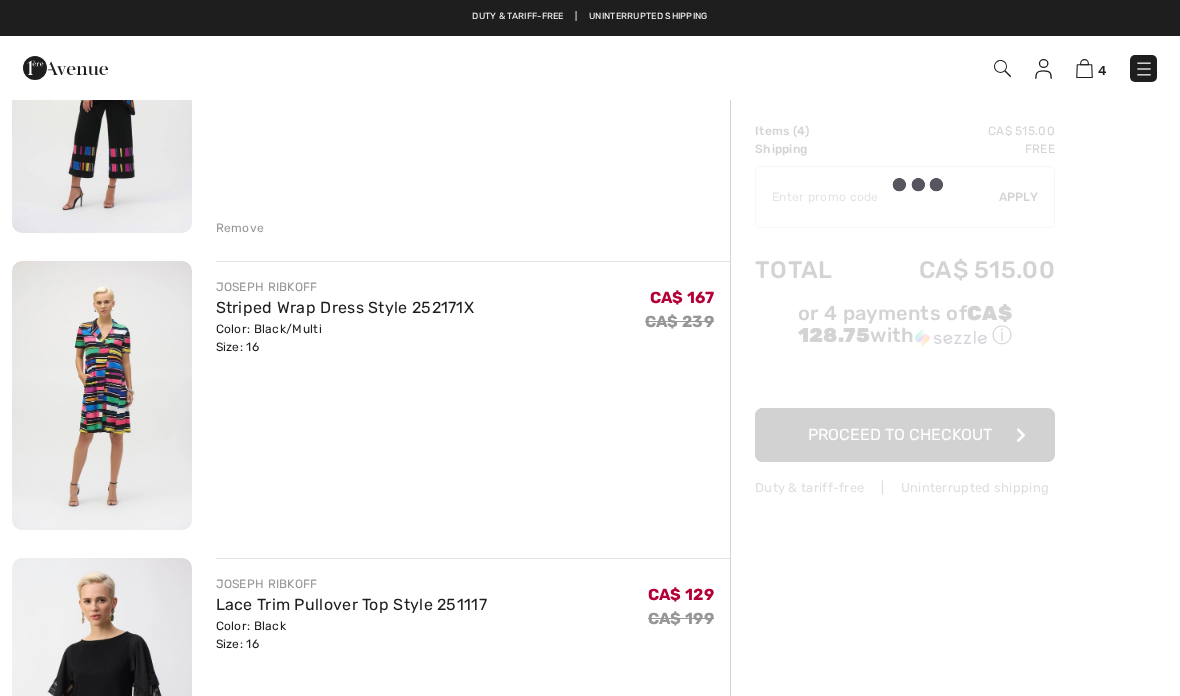 scroll, scrollTop: 297, scrollLeft: 0, axis: vertical 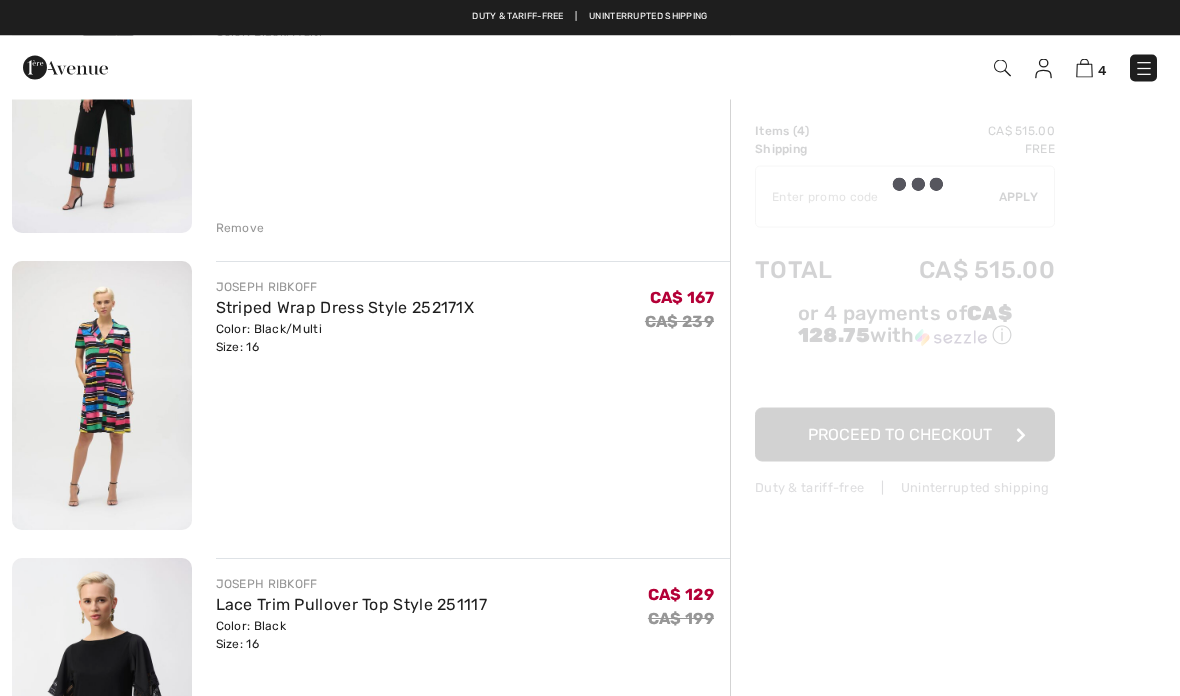 click on "JOSEPH RIBKOFF
Striped Wrap Dress Style 252171X
Color: Black/Multi
Size: 16
Final Sale
CA$ 167
CA$ 239
CA$ 167
CA$ 239
Remove" at bounding box center [473, 398] 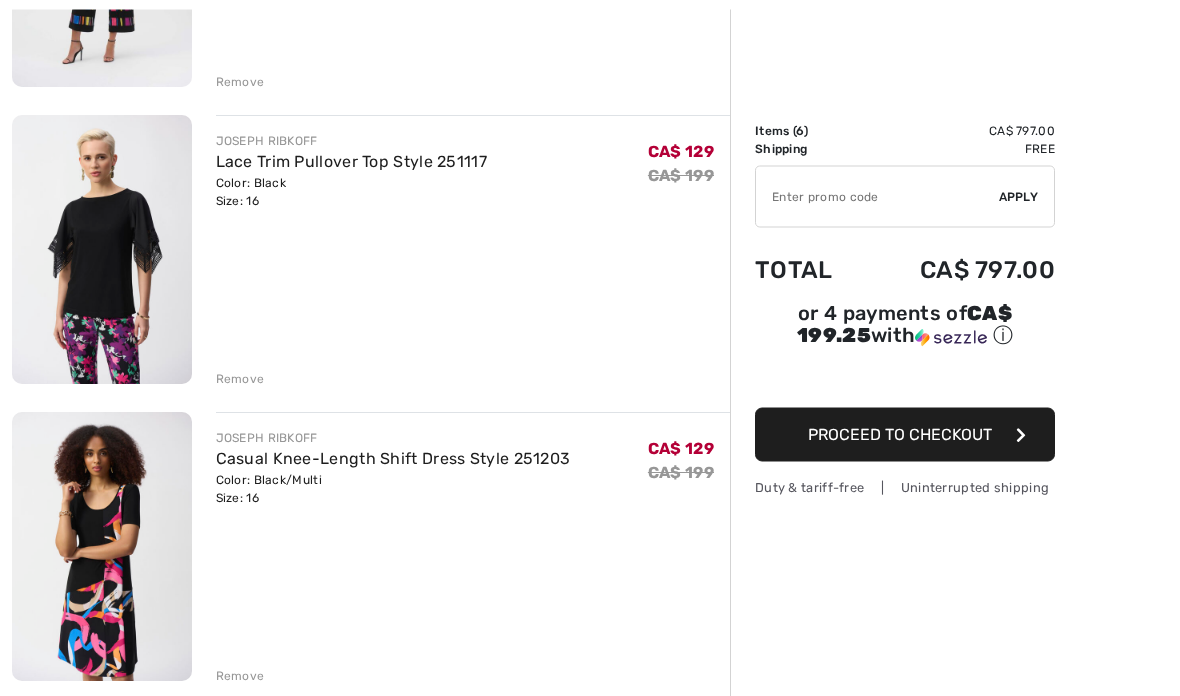 scroll, scrollTop: 444, scrollLeft: 0, axis: vertical 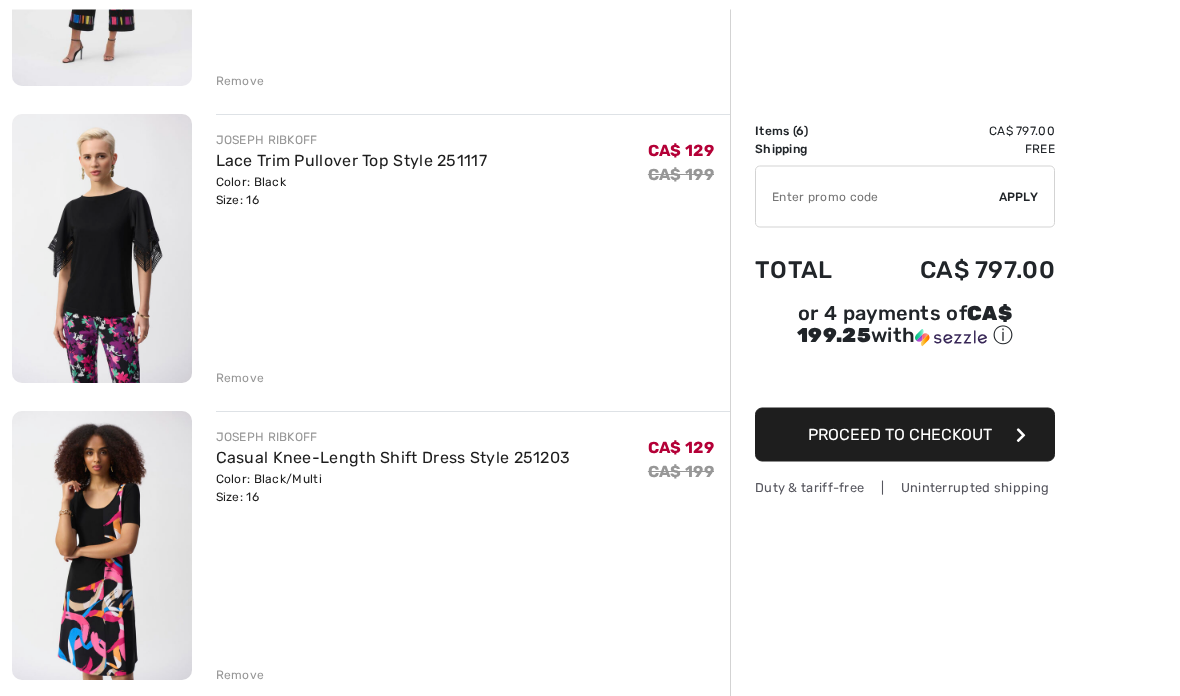 click at bounding box center [102, 249] 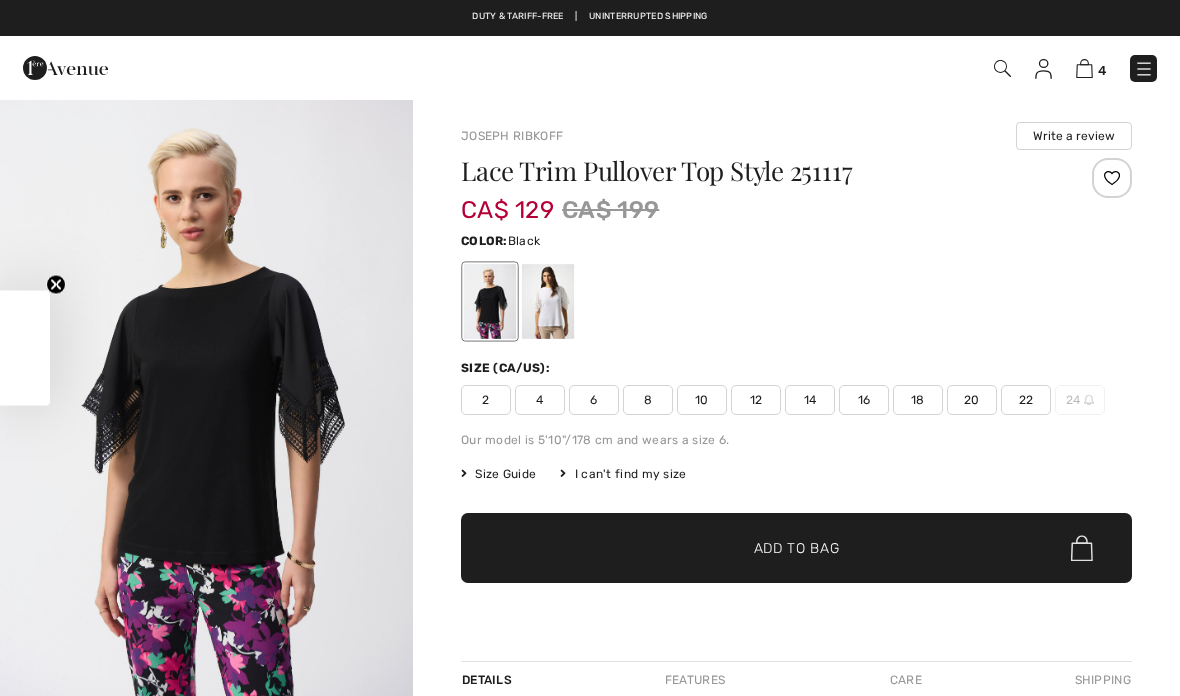scroll, scrollTop: 0, scrollLeft: 0, axis: both 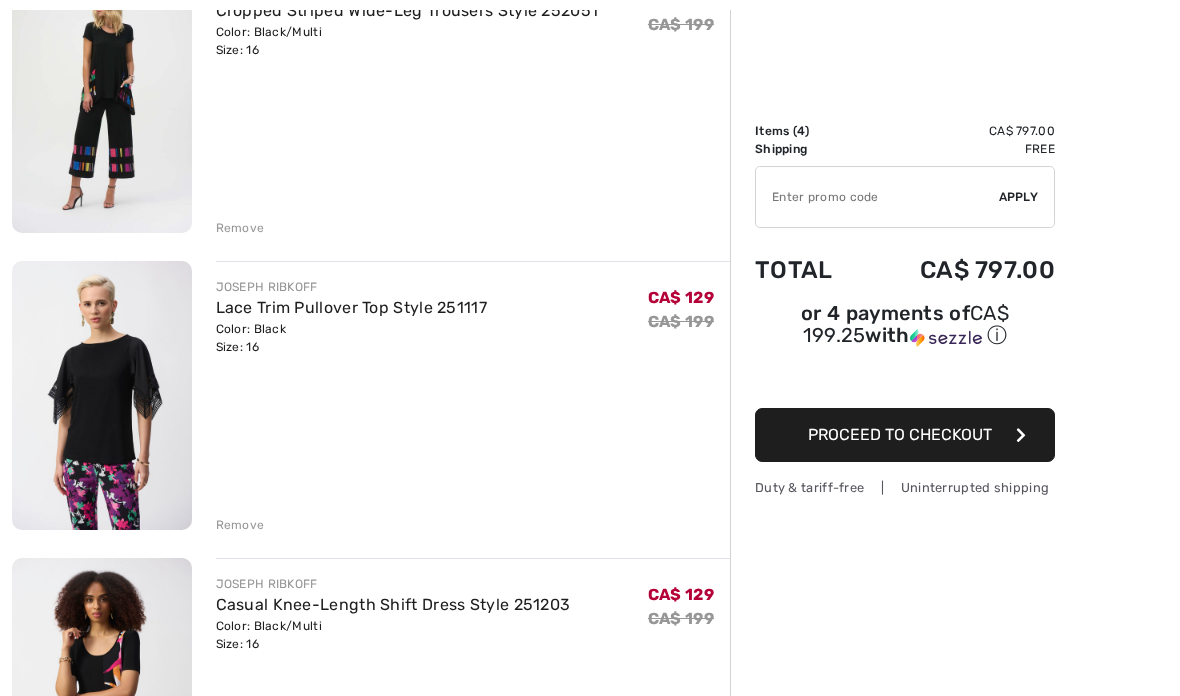 click on "[FIRST] RIBKOFF
Cropped Striped Wide-Leg Trousers Style 252051
Color: Black/Multi
Size: 16
Final Sale
CA$ 139
CA$ 199
CA$ 139
CA$ 199
Remove
[FIRST]RIBKOFF
Lace Trim Pullover Top Style 251117" at bounding box center (371, 801) 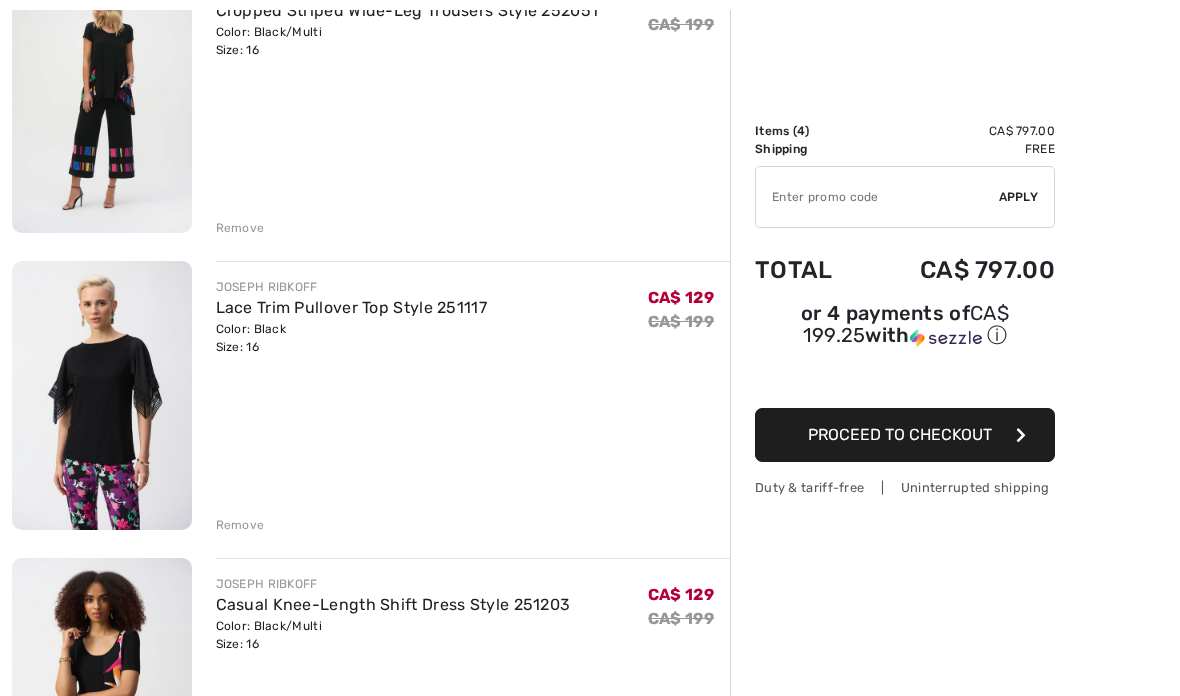 click on "Remove" at bounding box center [240, 525] 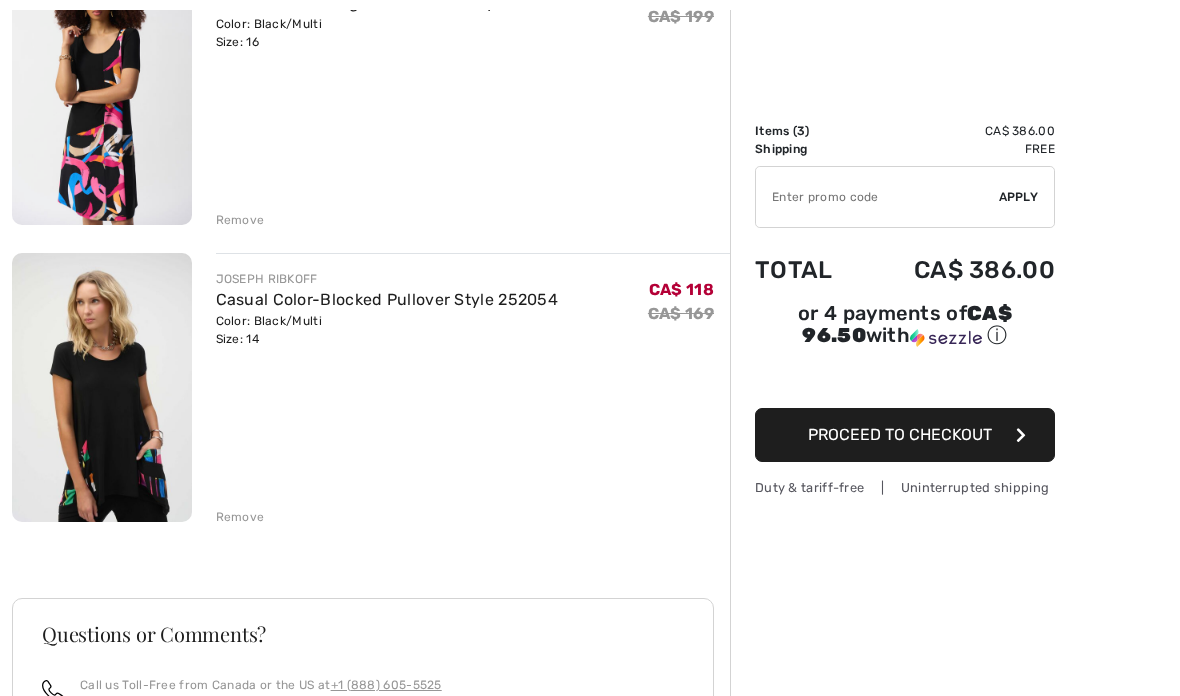 scroll, scrollTop: 608, scrollLeft: 0, axis: vertical 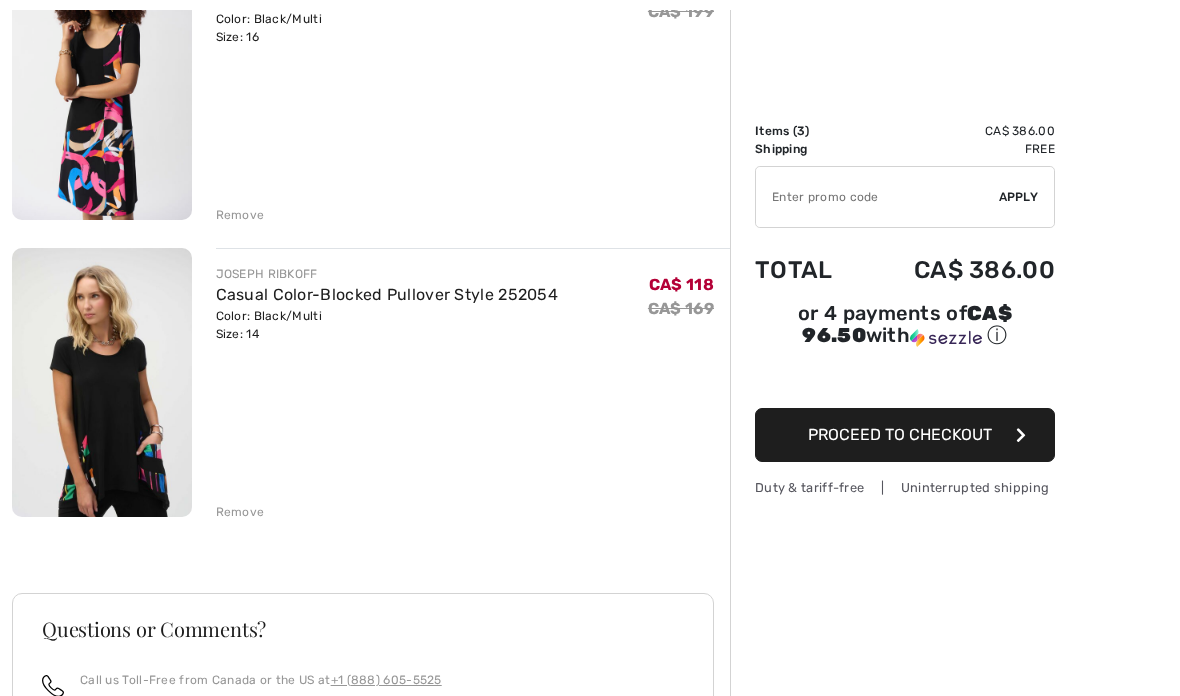 click on "Proceed to Checkout" at bounding box center (900, 434) 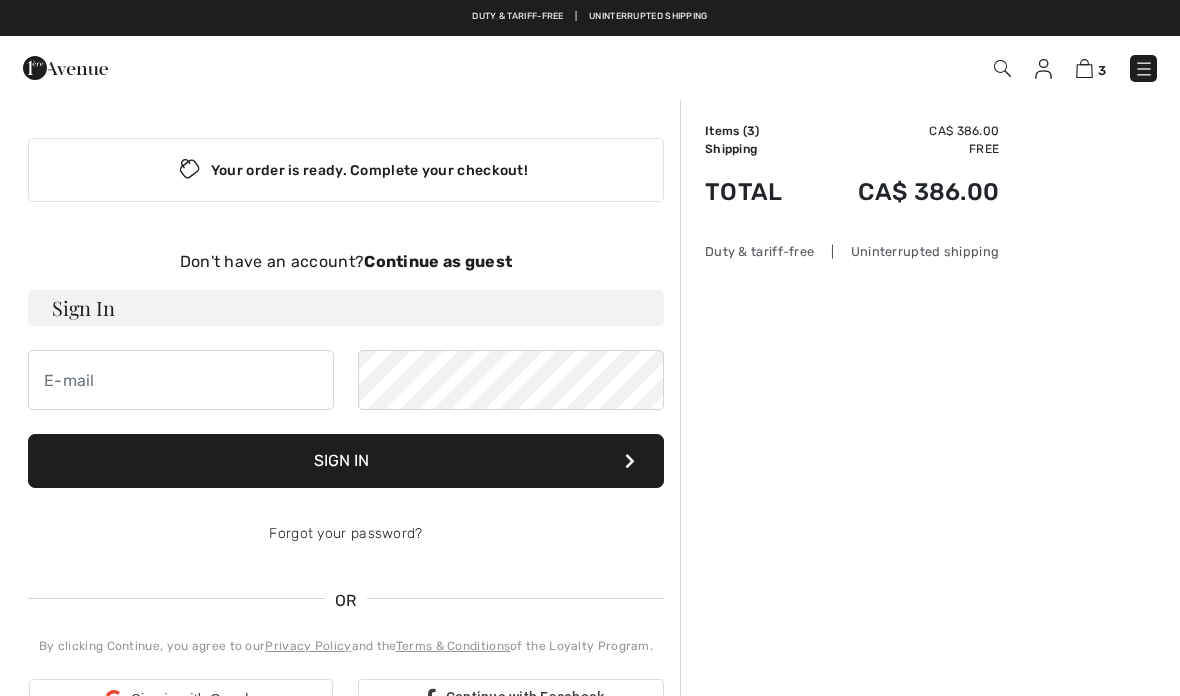 scroll, scrollTop: 0, scrollLeft: 0, axis: both 